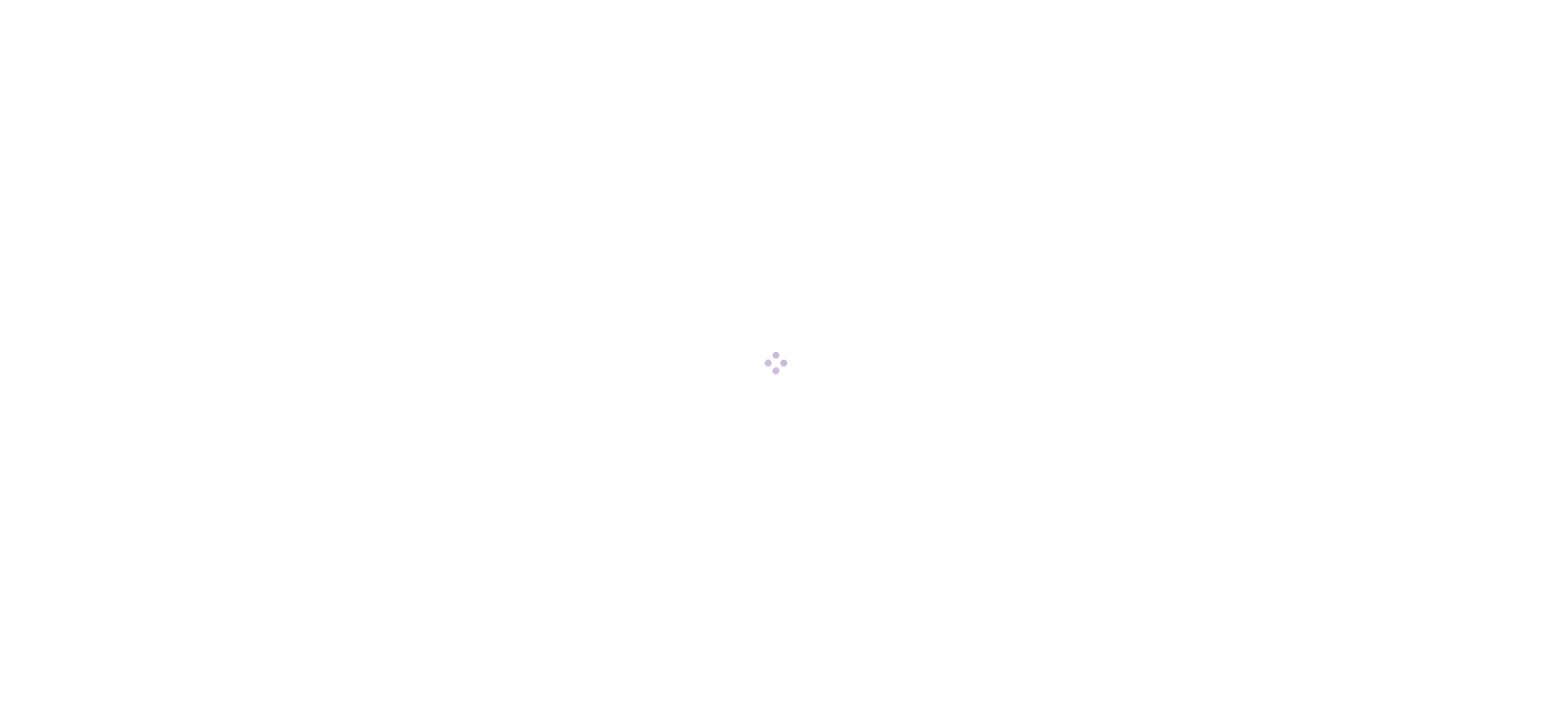 scroll, scrollTop: 0, scrollLeft: 0, axis: both 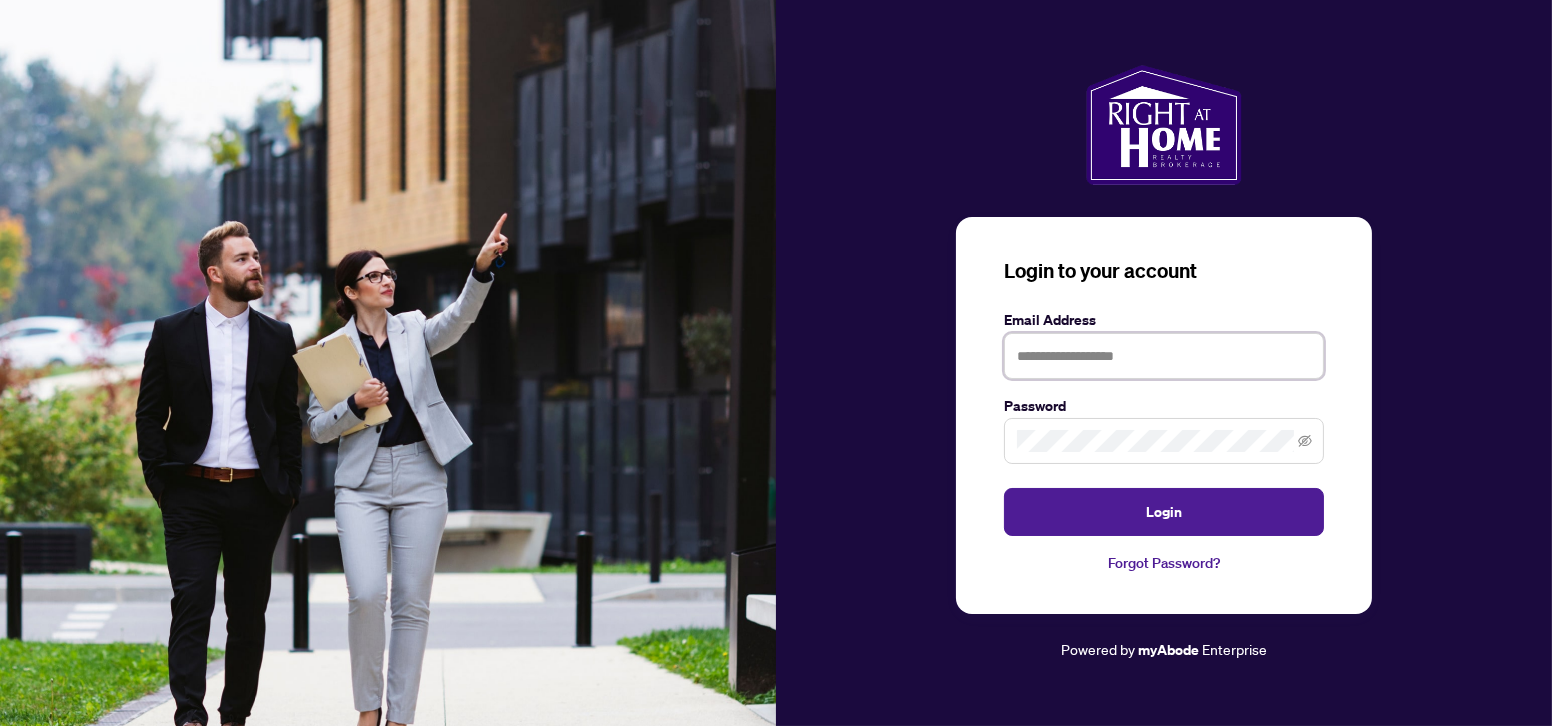 click at bounding box center (1164, 356) 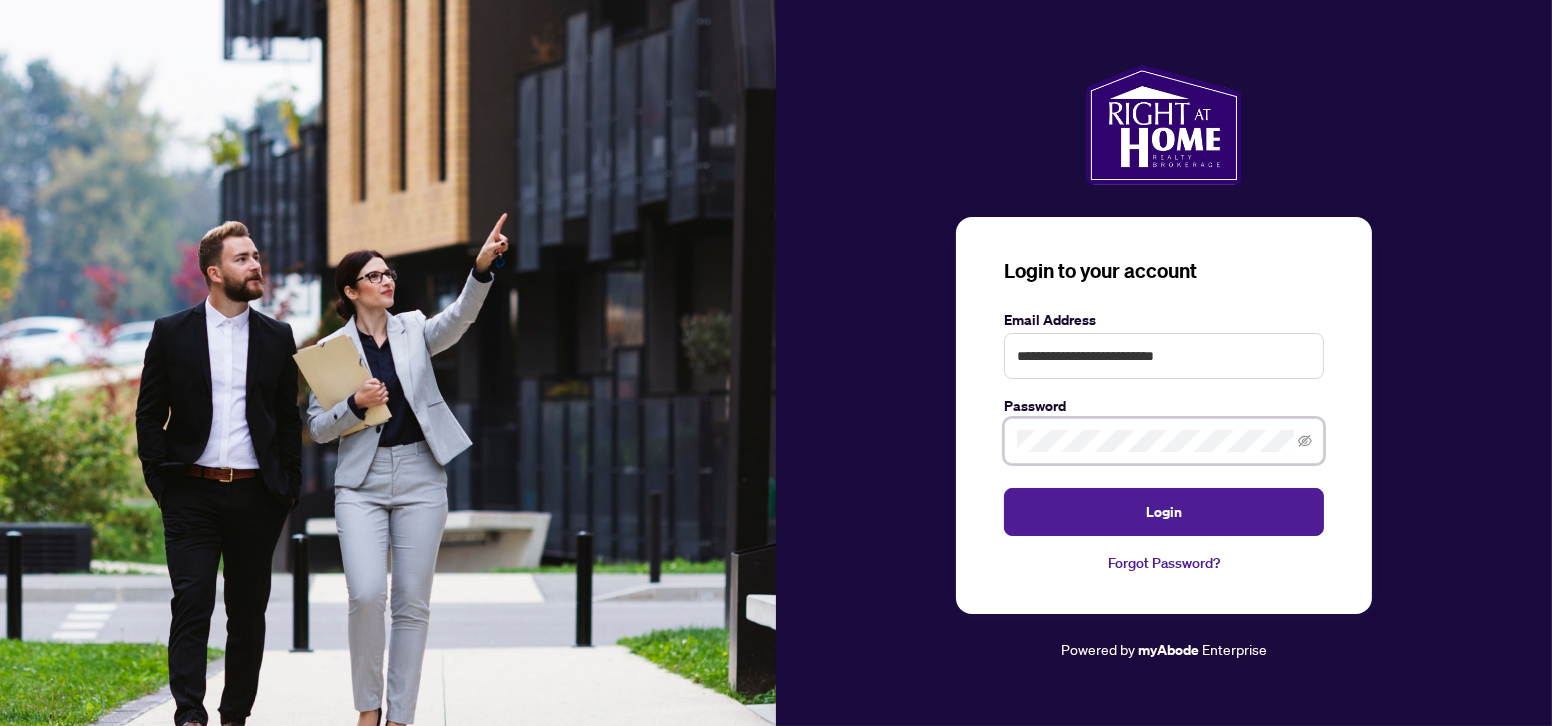click on "Login" at bounding box center (1164, 512) 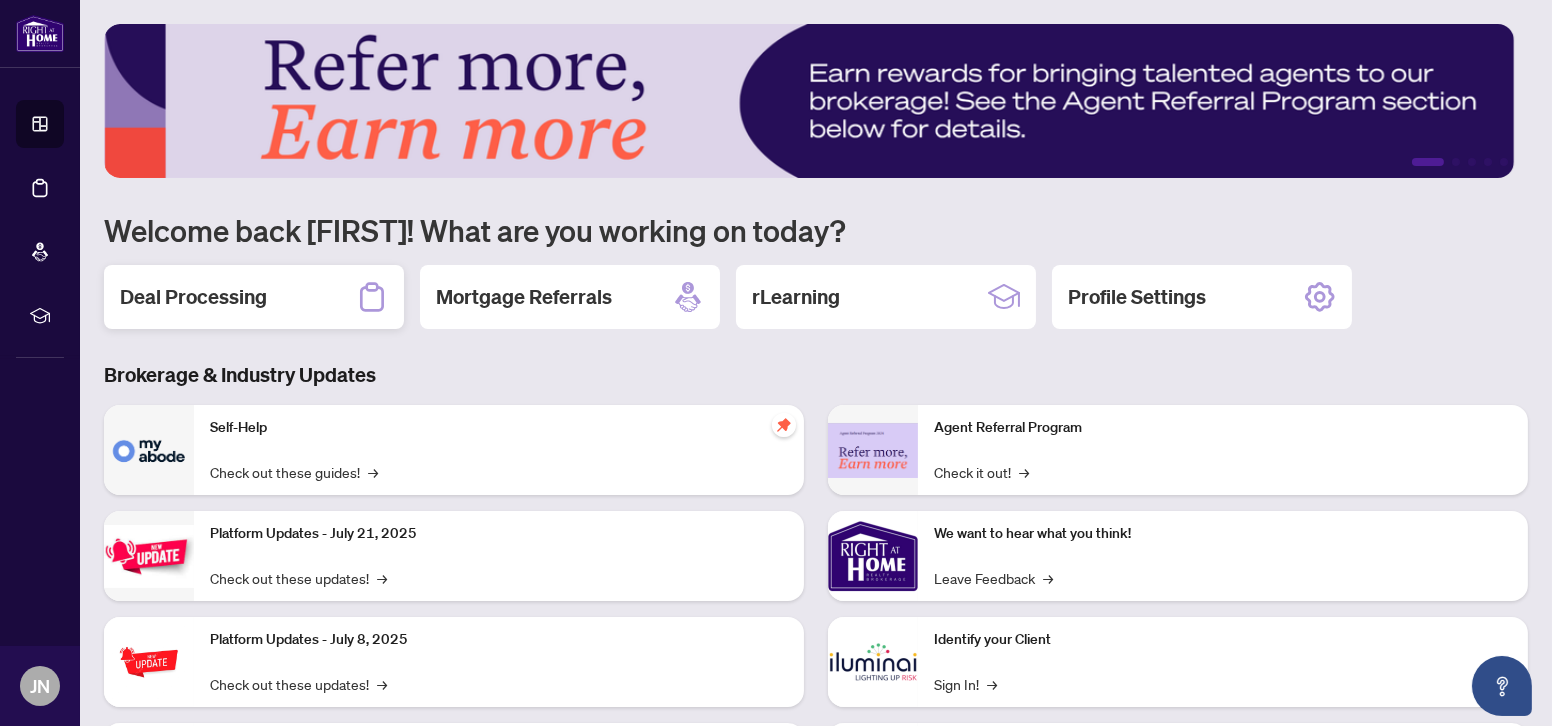 click on "Deal Processing" at bounding box center [193, 297] 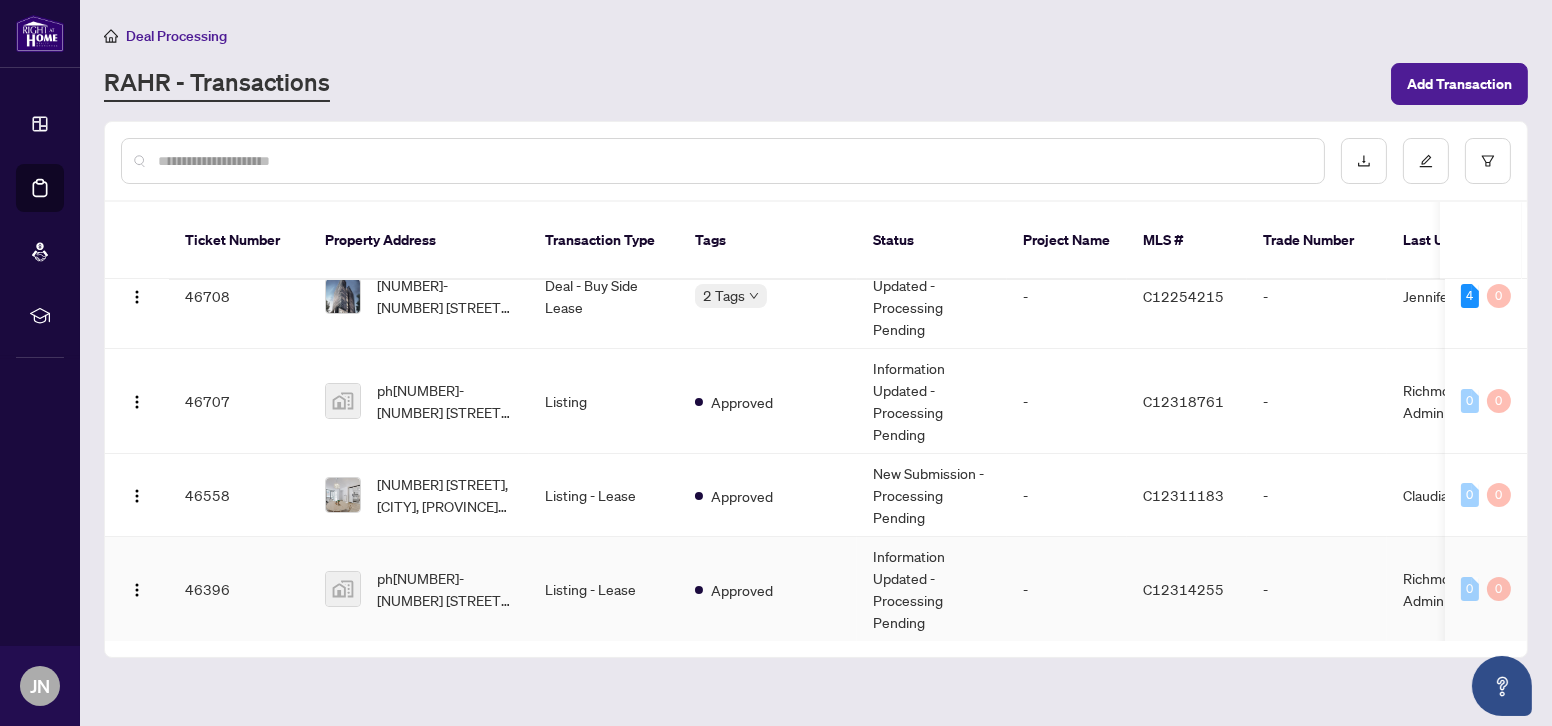 scroll, scrollTop: 90, scrollLeft: 0, axis: vertical 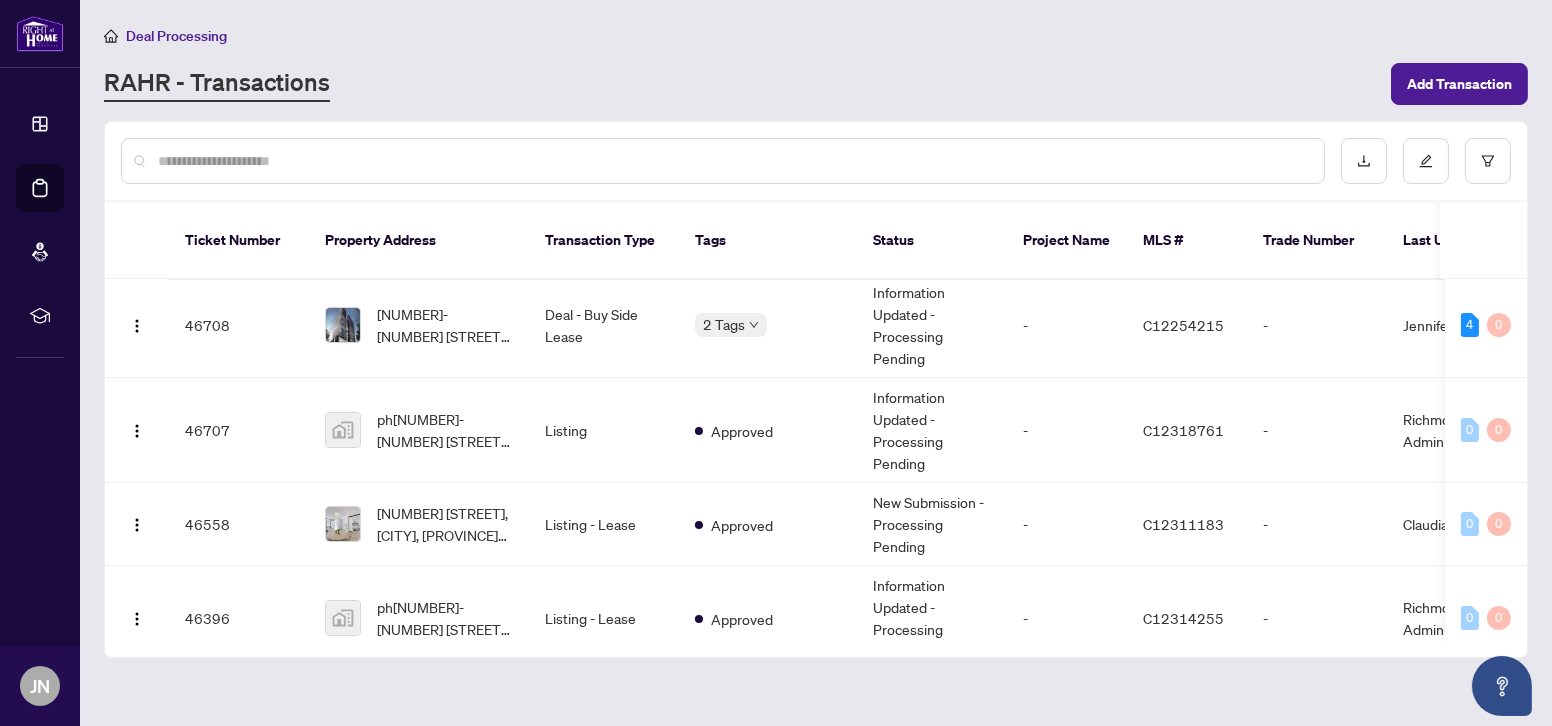 click at bounding box center [733, 161] 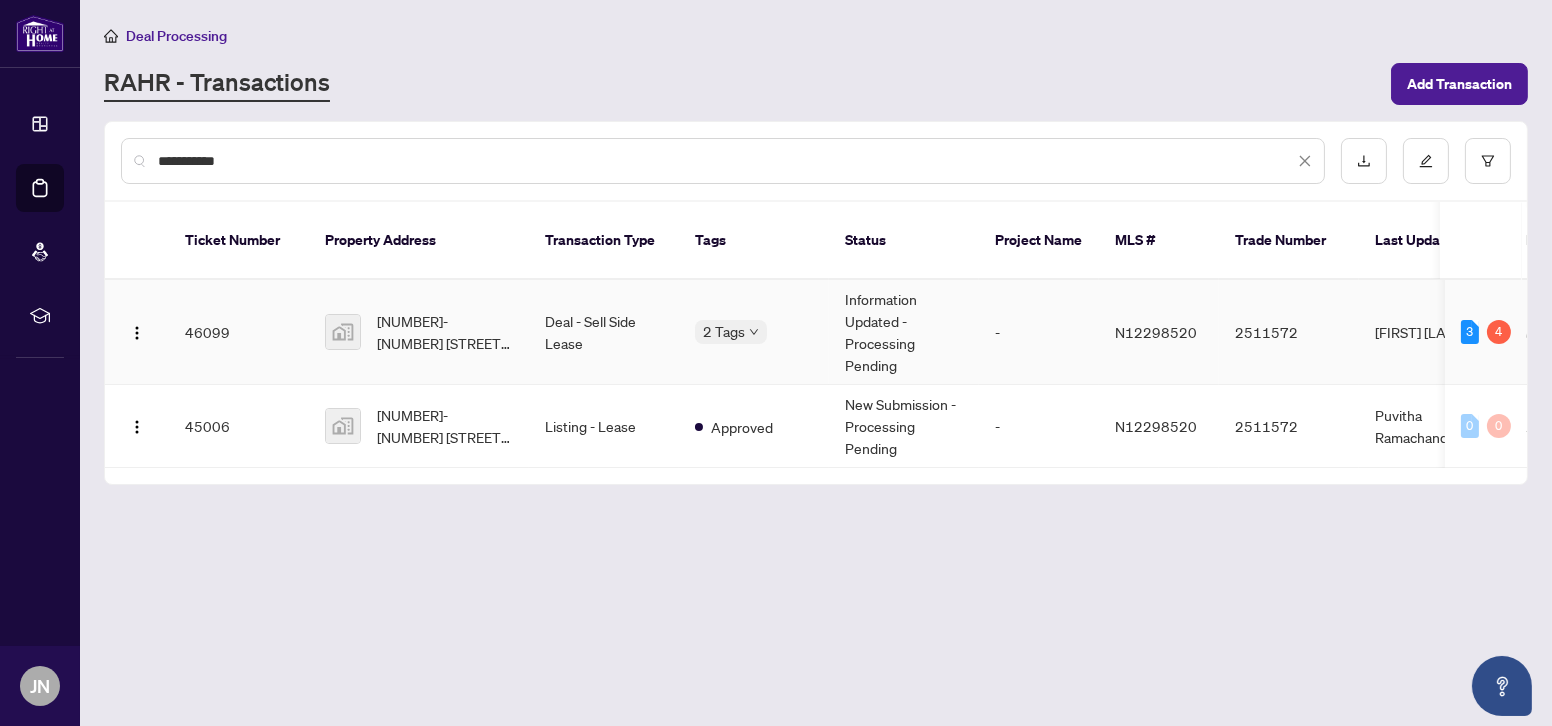 scroll, scrollTop: 0, scrollLeft: 0, axis: both 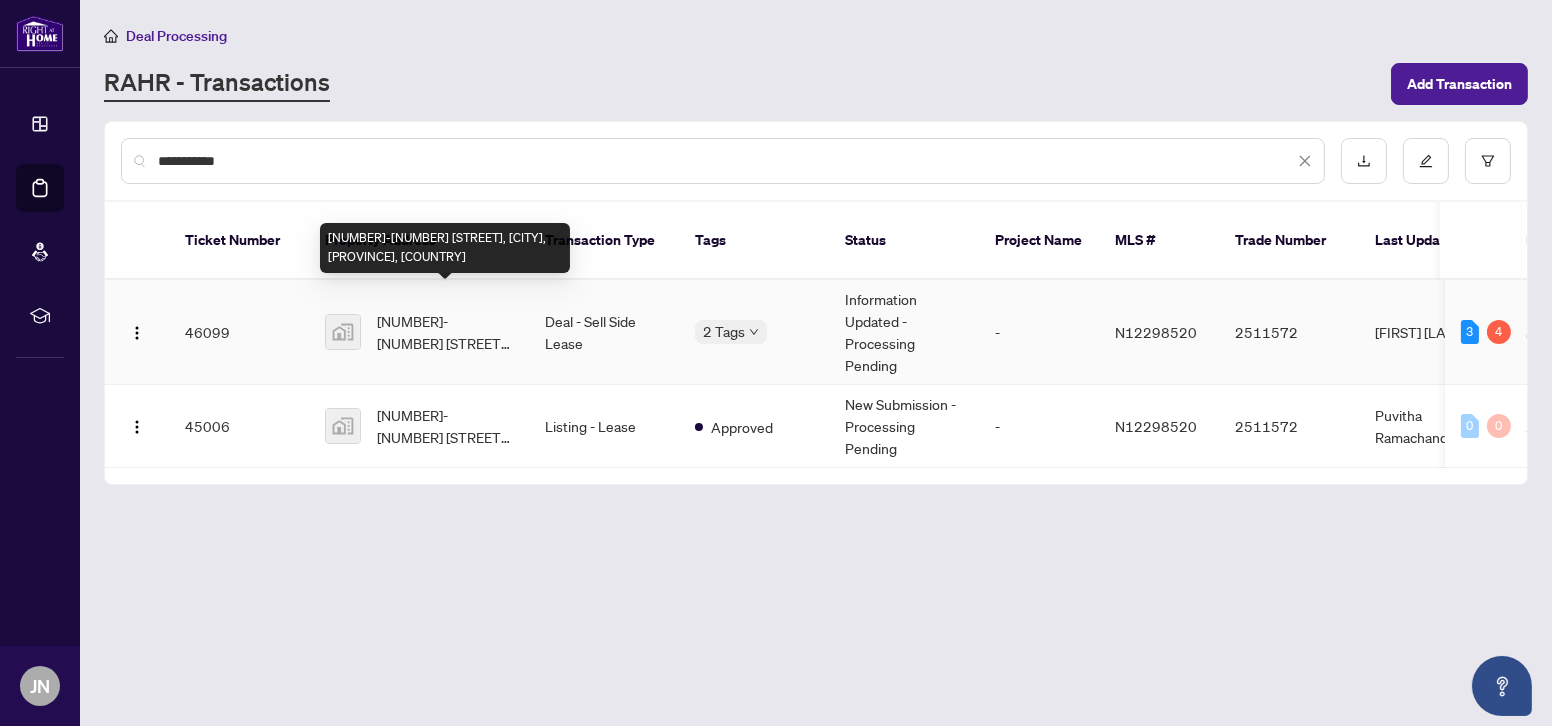 type on "**********" 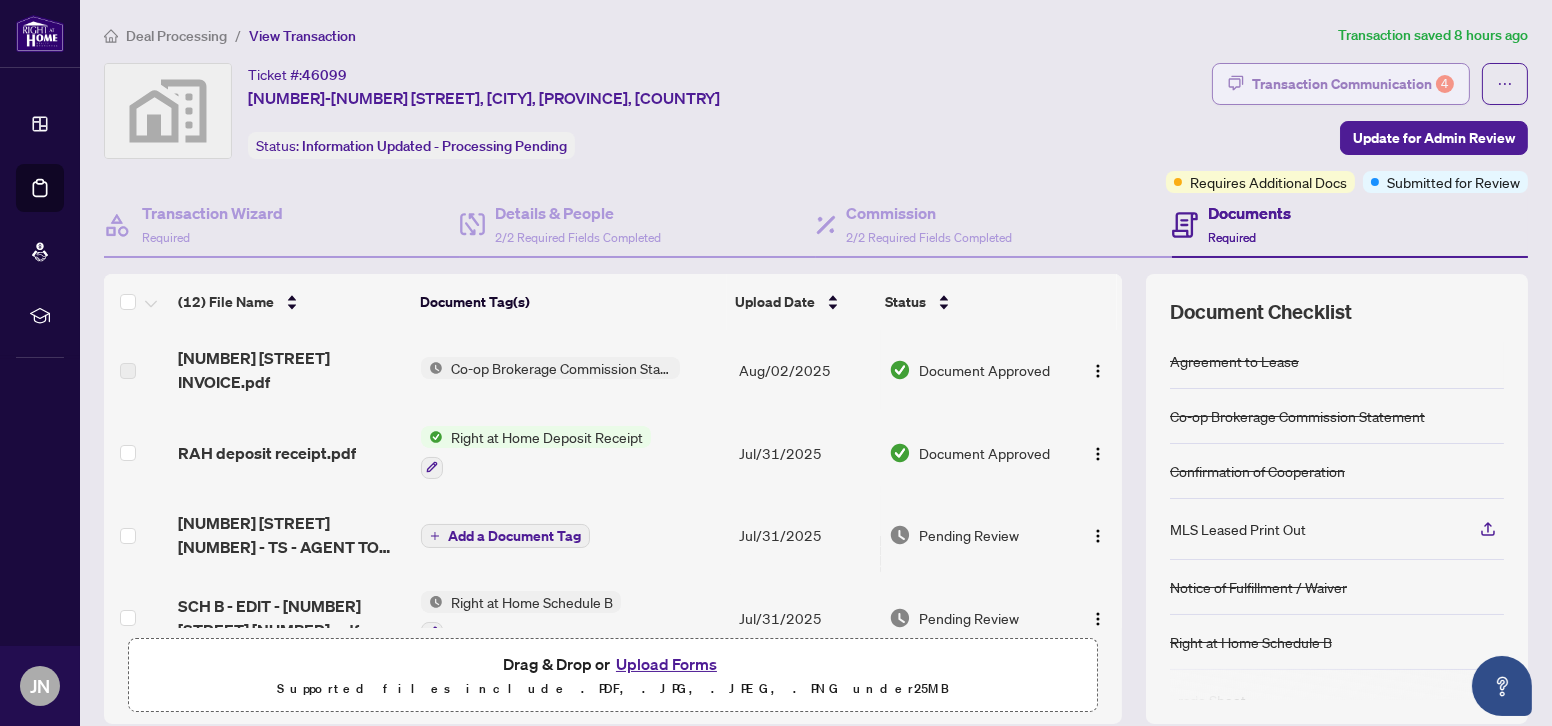 click on "Transaction Communication 4" at bounding box center [1353, 84] 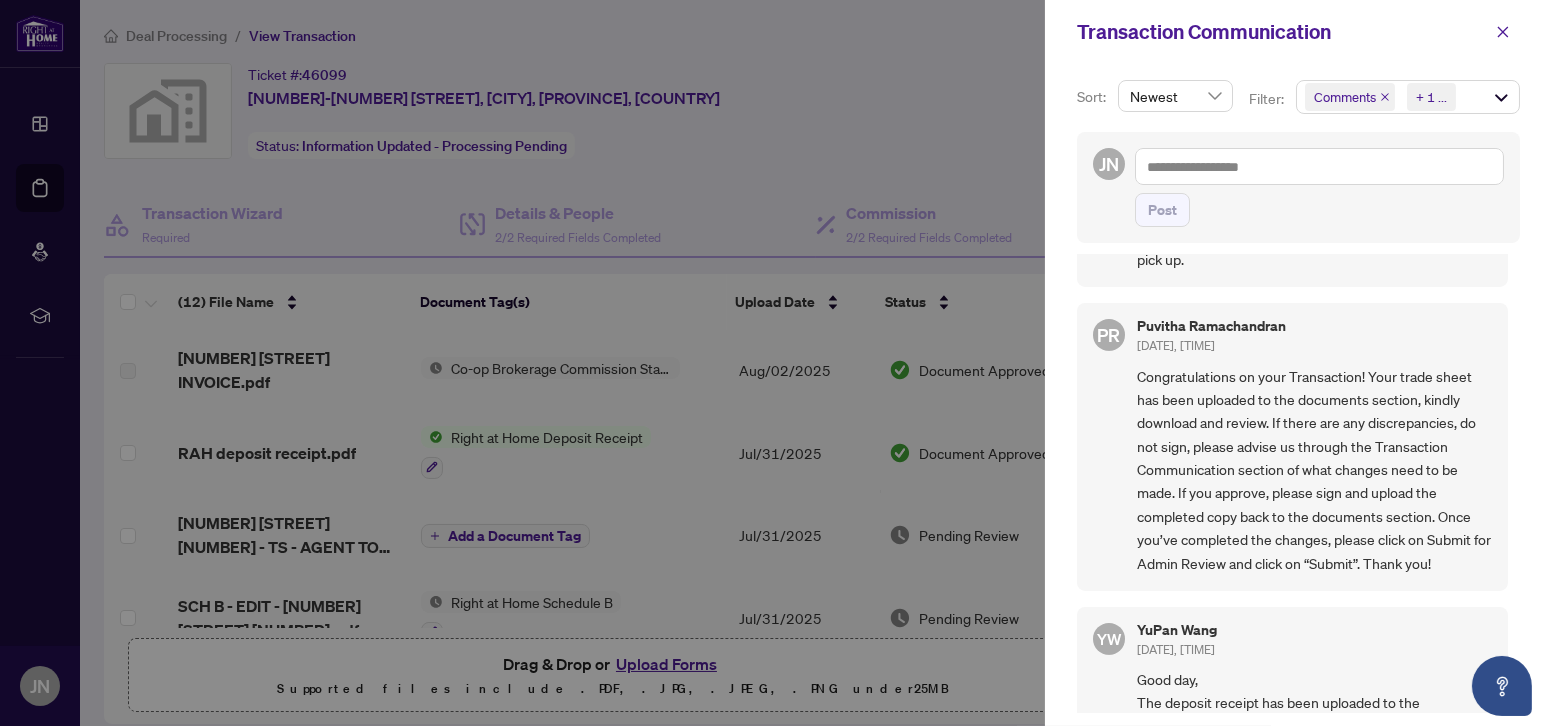 scroll, scrollTop: 1601, scrollLeft: 0, axis: vertical 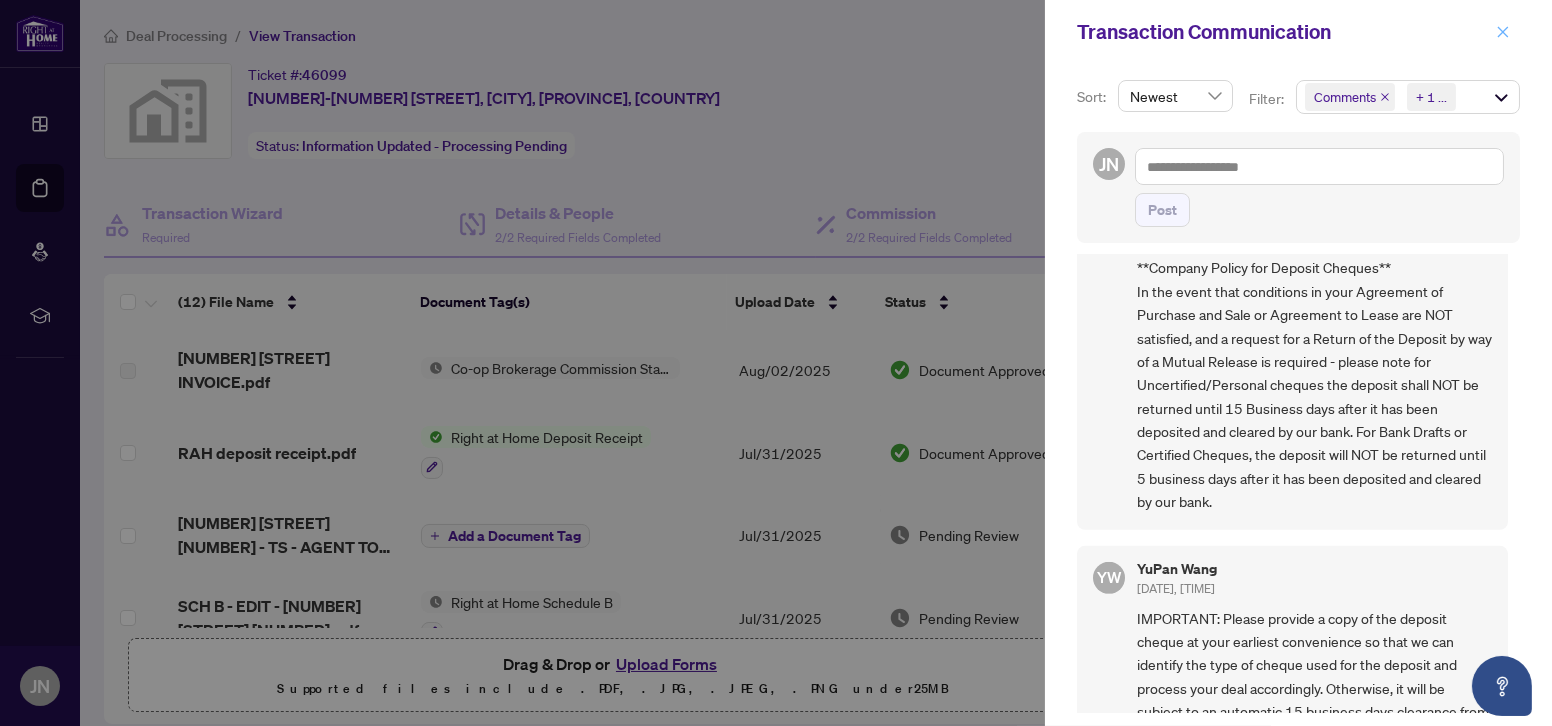 click at bounding box center (1503, 32) 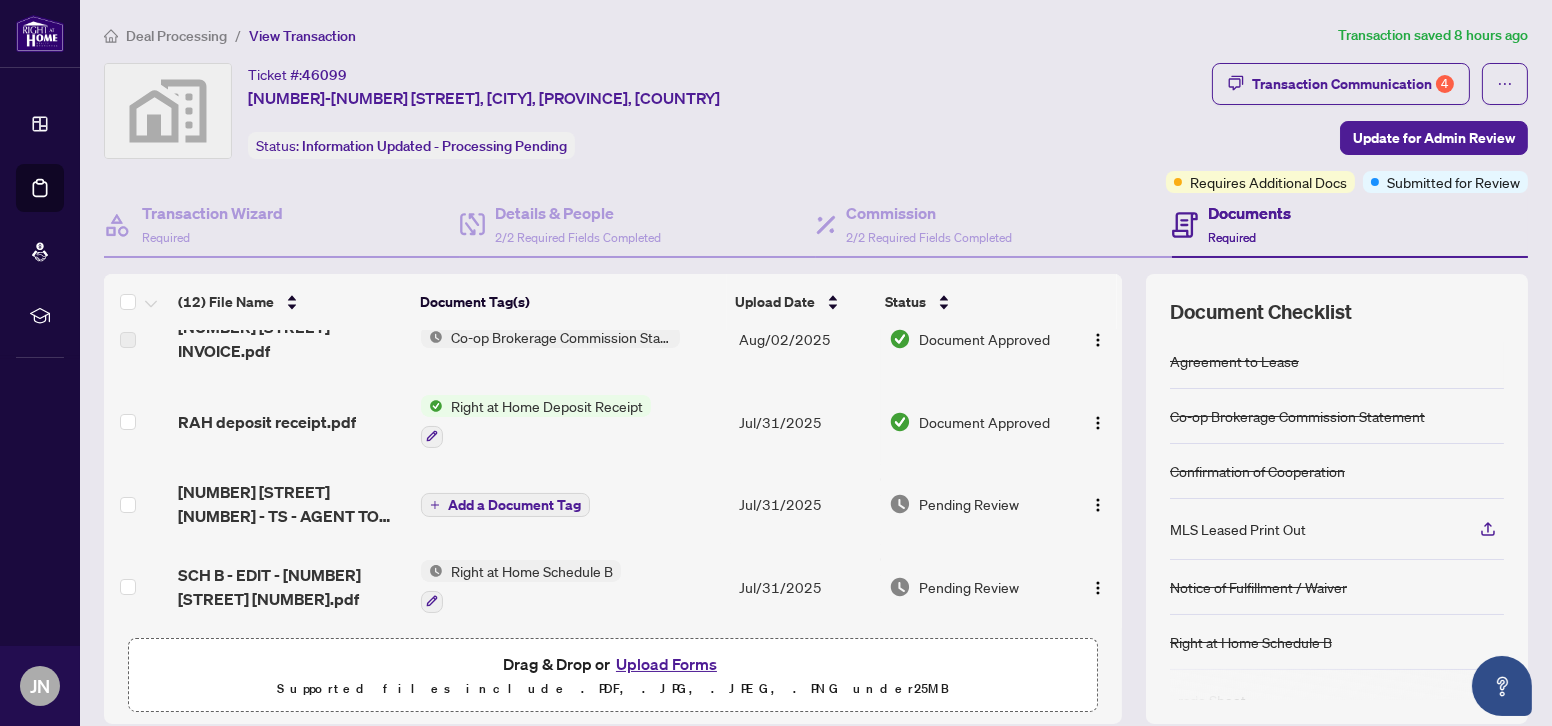 scroll, scrollTop: 0, scrollLeft: 0, axis: both 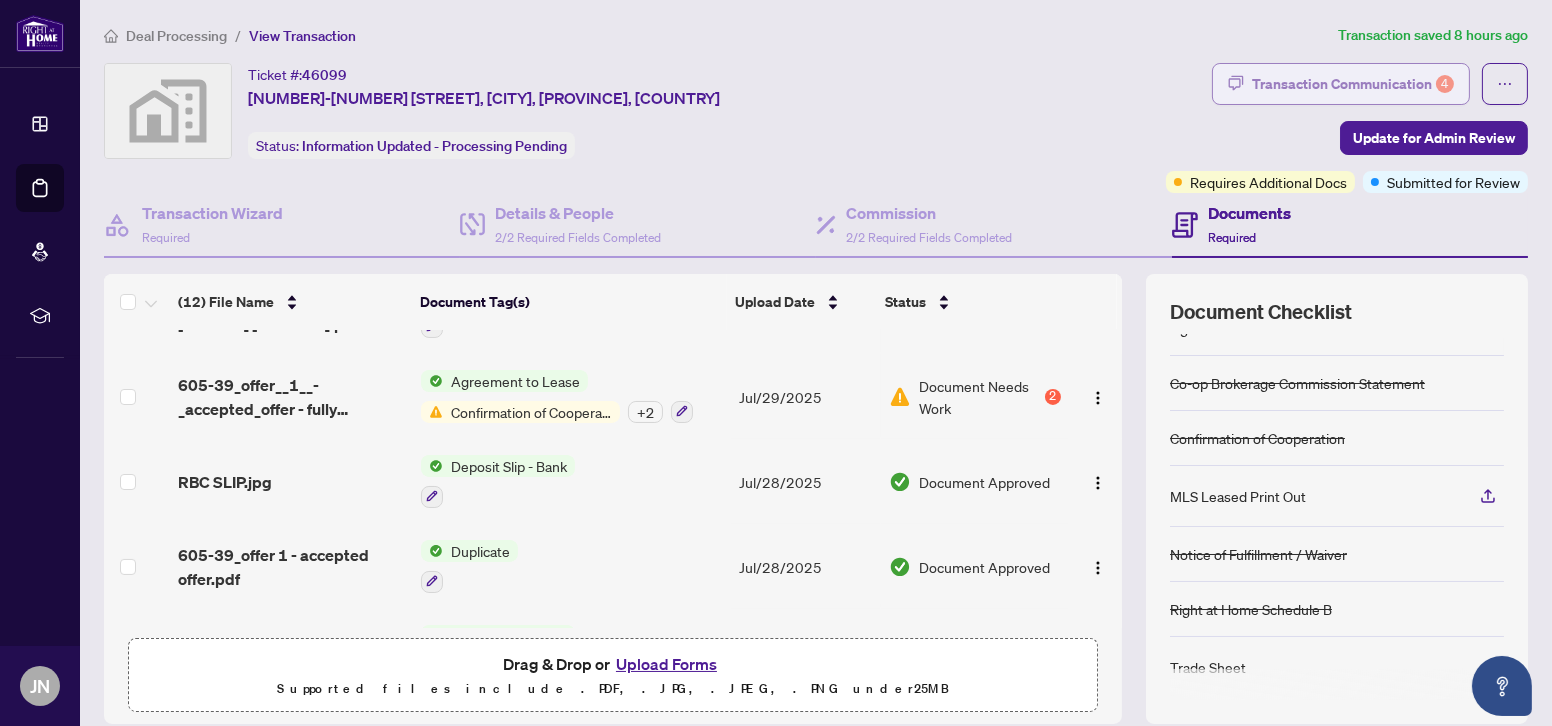 click on "Transaction Communication 4" at bounding box center [1353, 84] 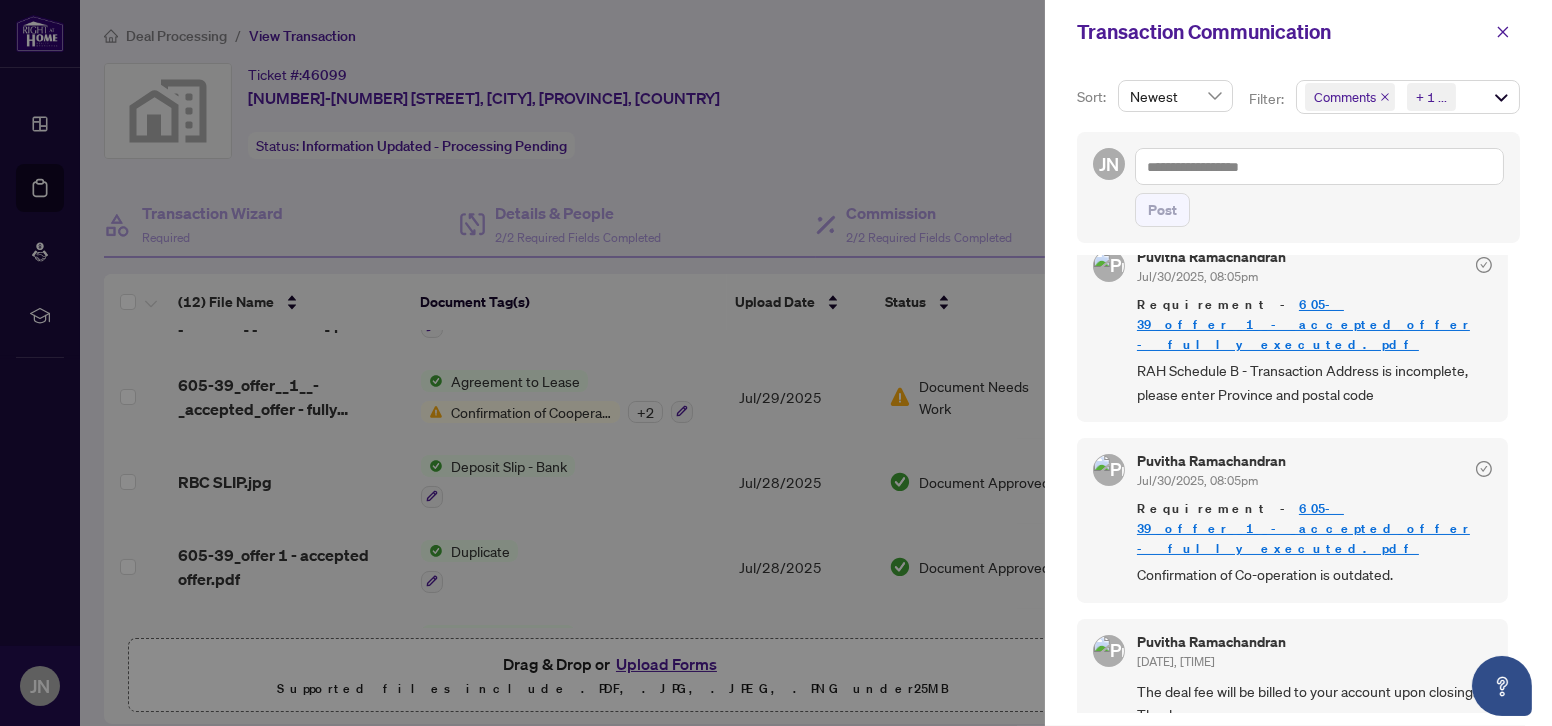 scroll, scrollTop: 0, scrollLeft: 0, axis: both 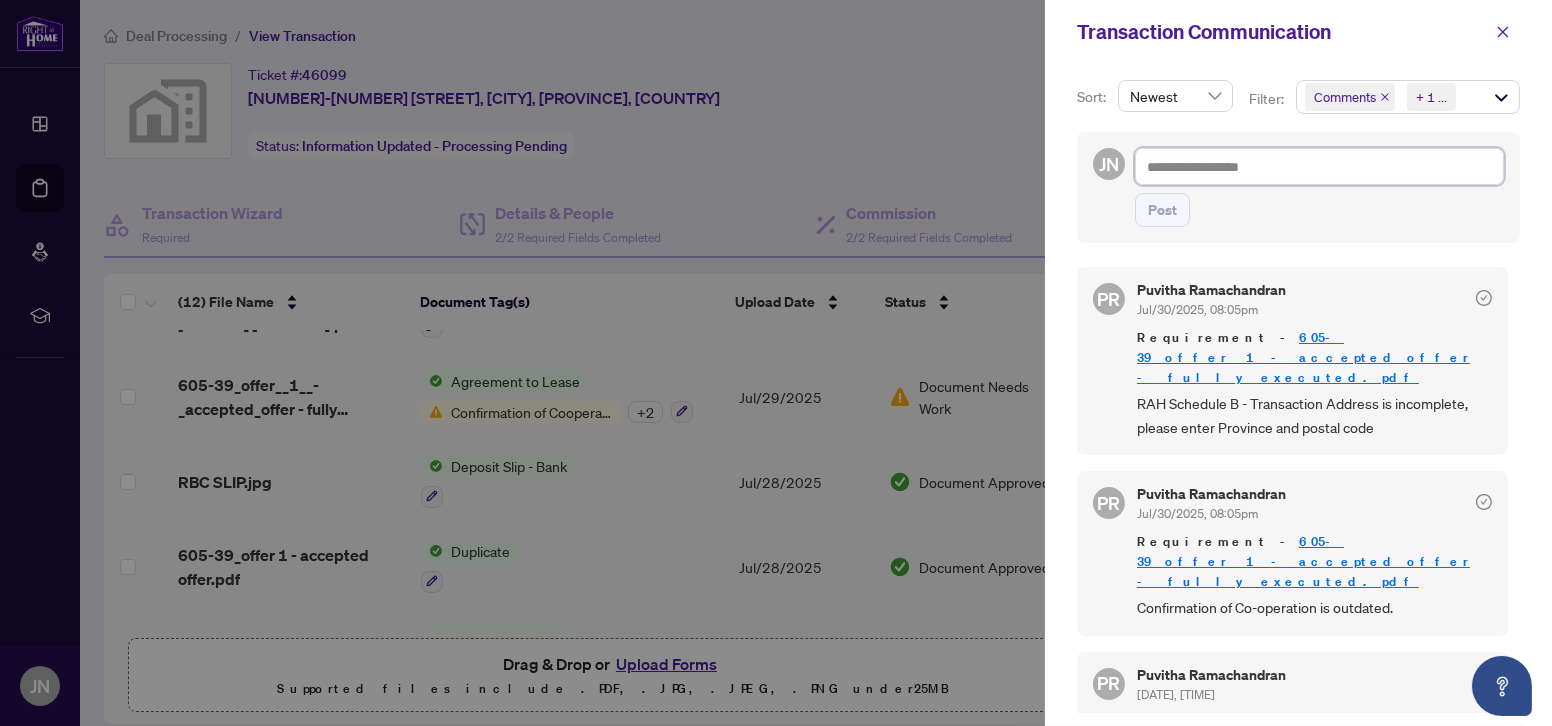 click at bounding box center [1319, 166] 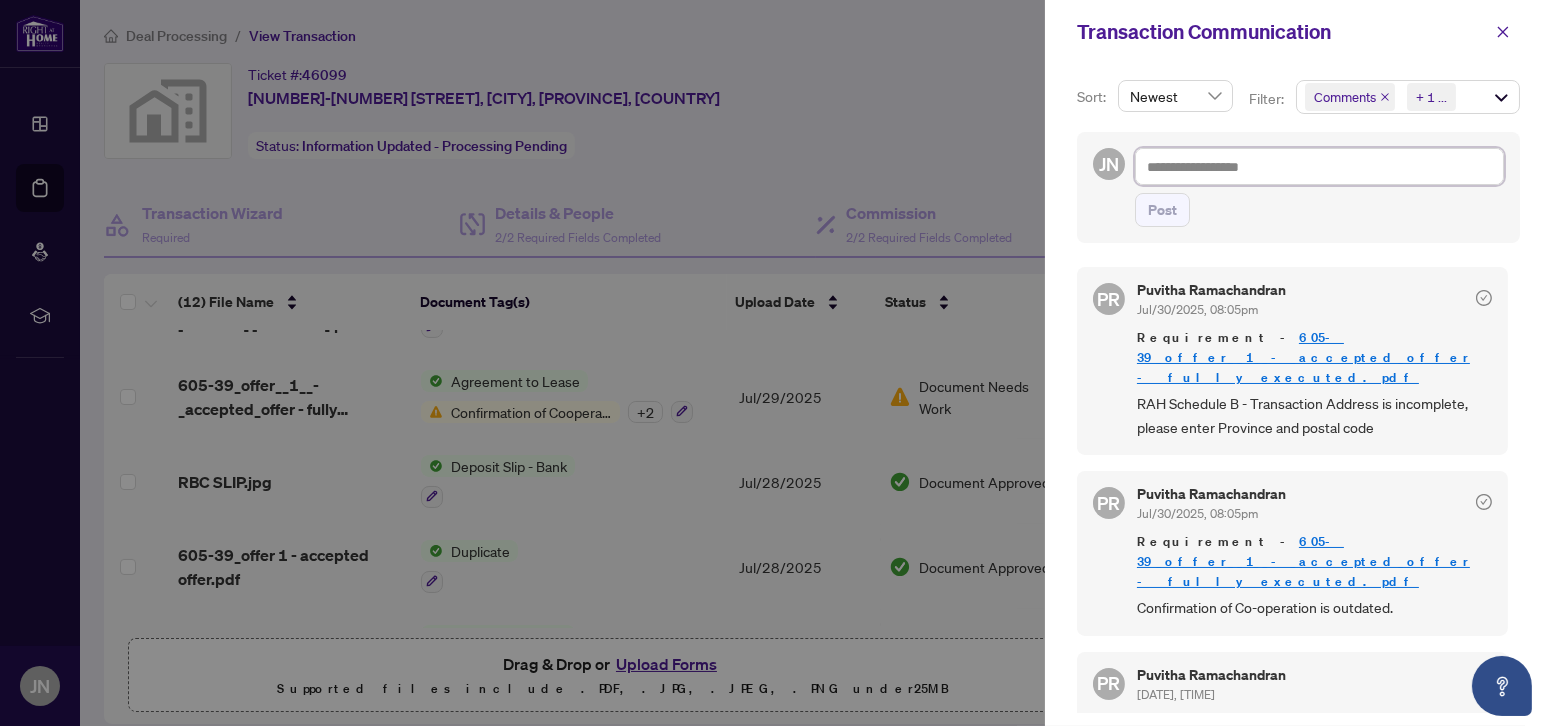 type on "*" 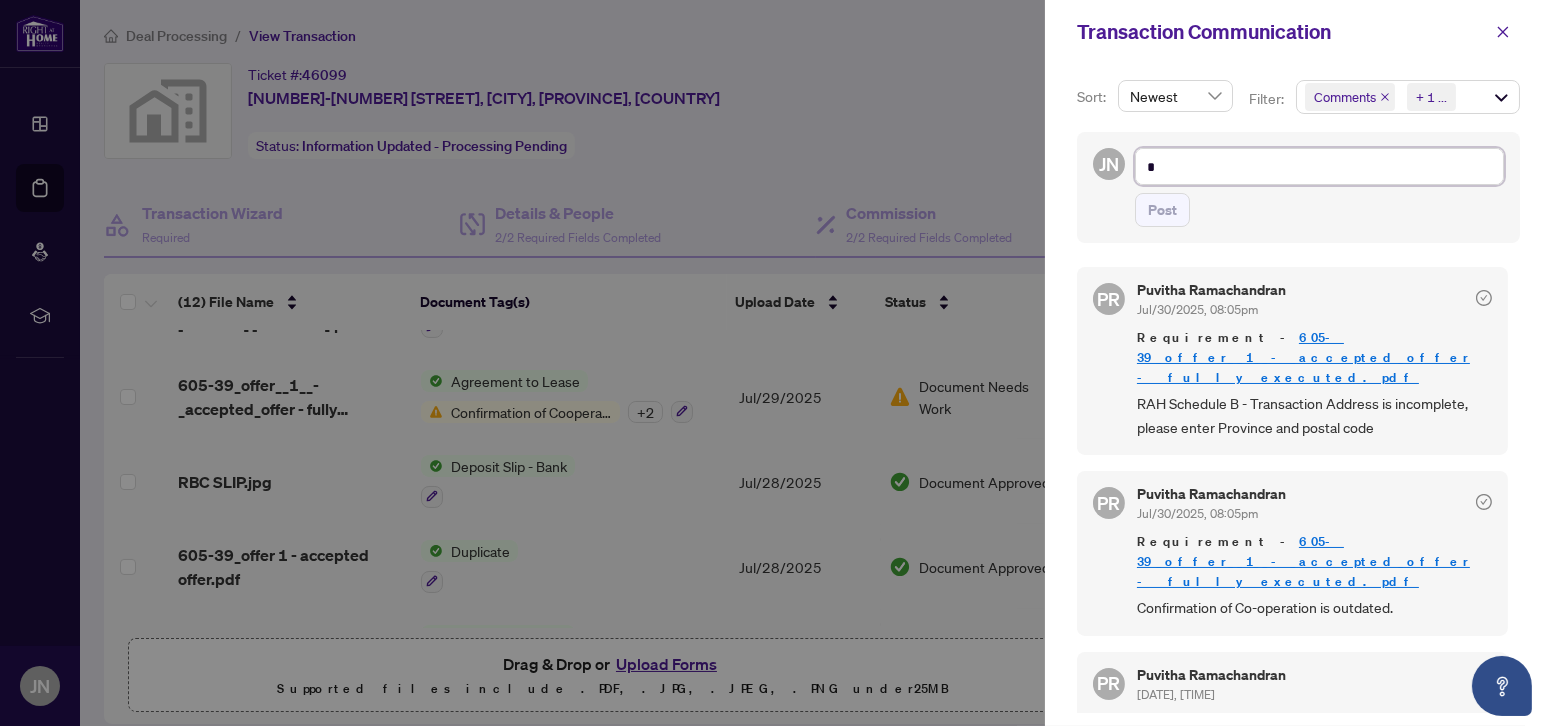 type on "*" 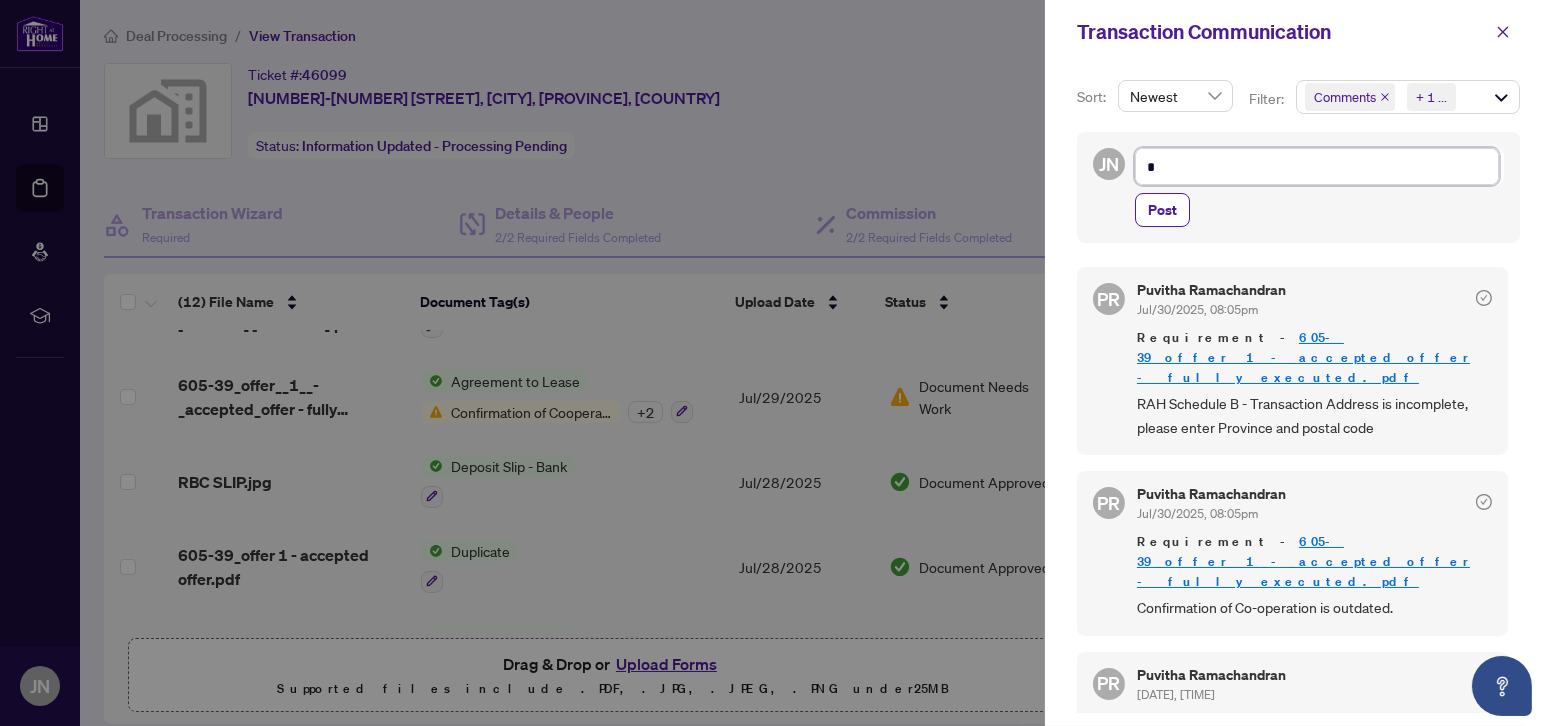 type on "**" 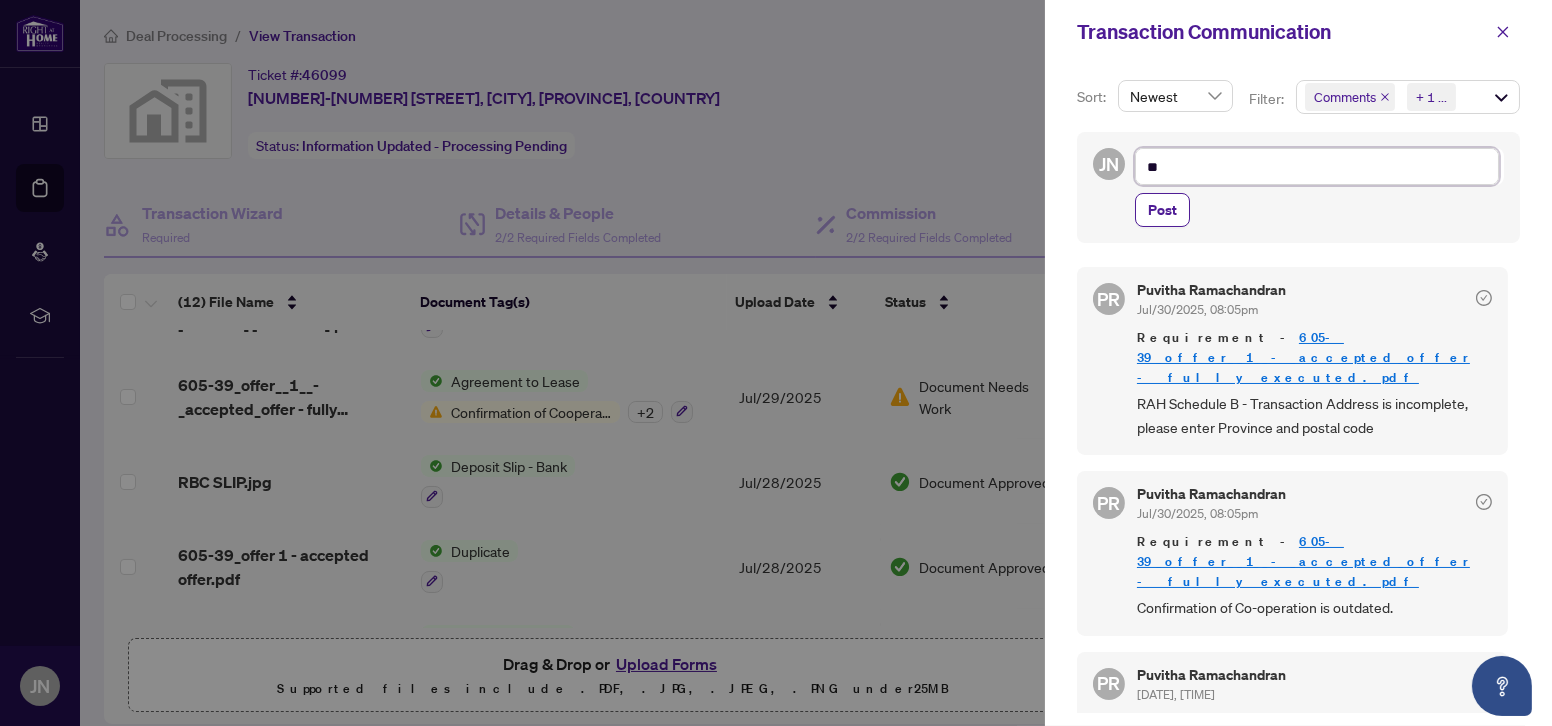 type on "***" 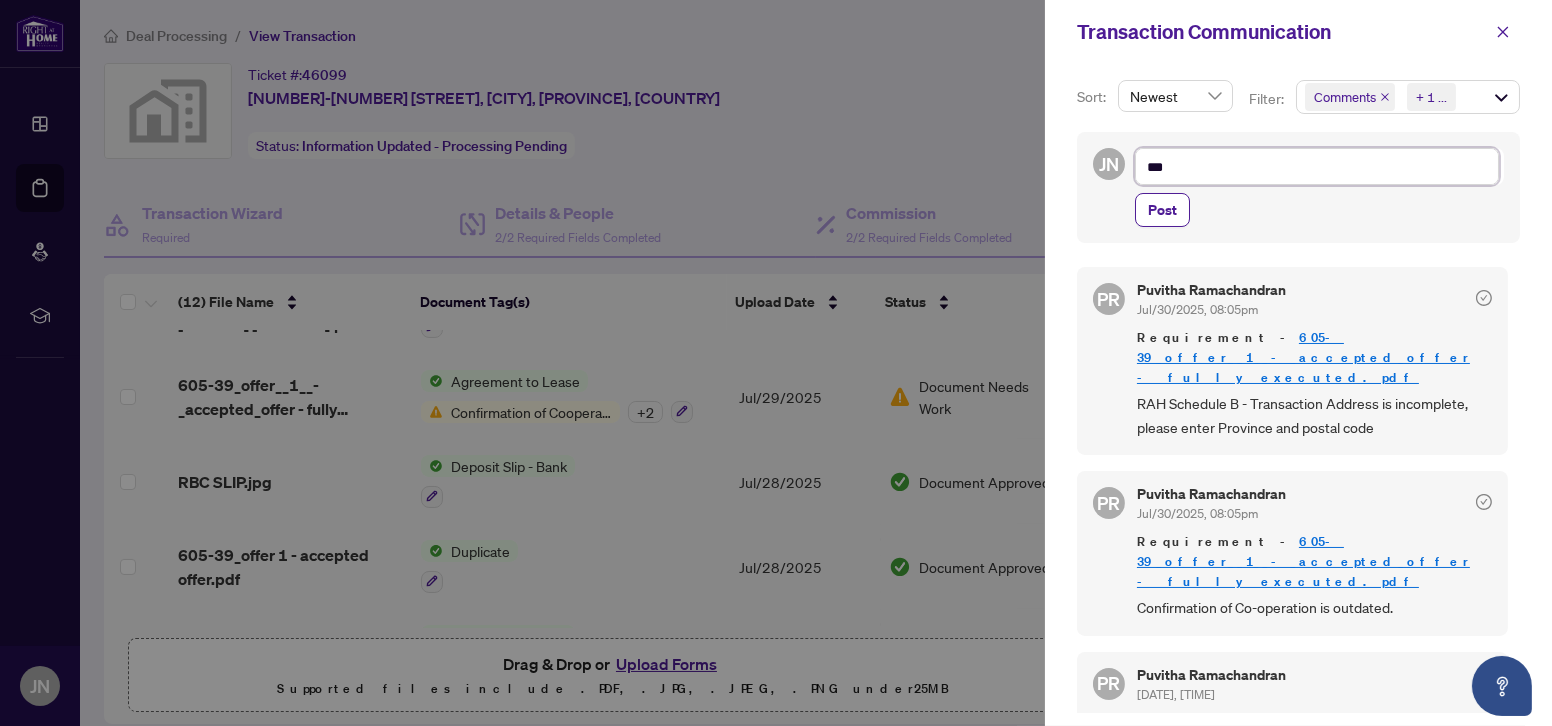 type on "***" 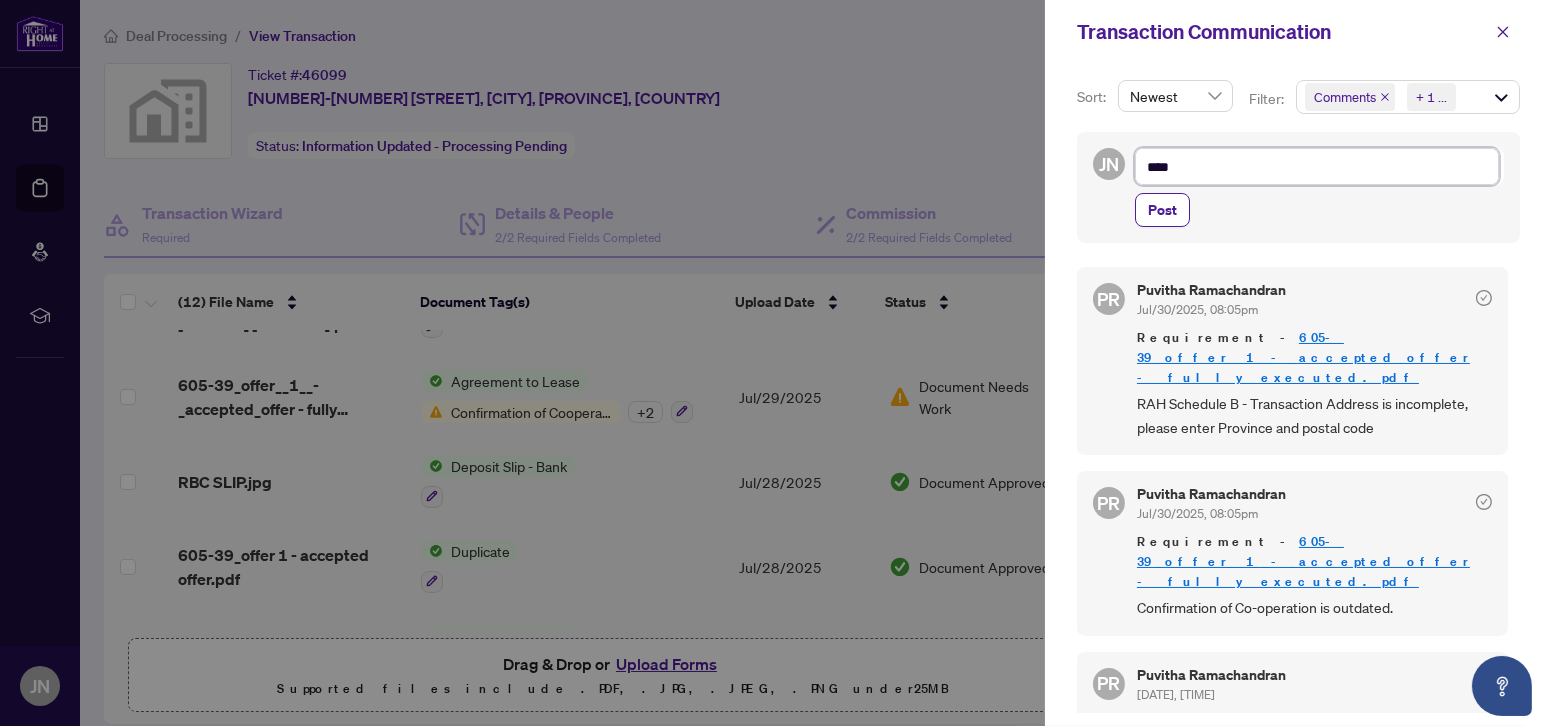type on "*****" 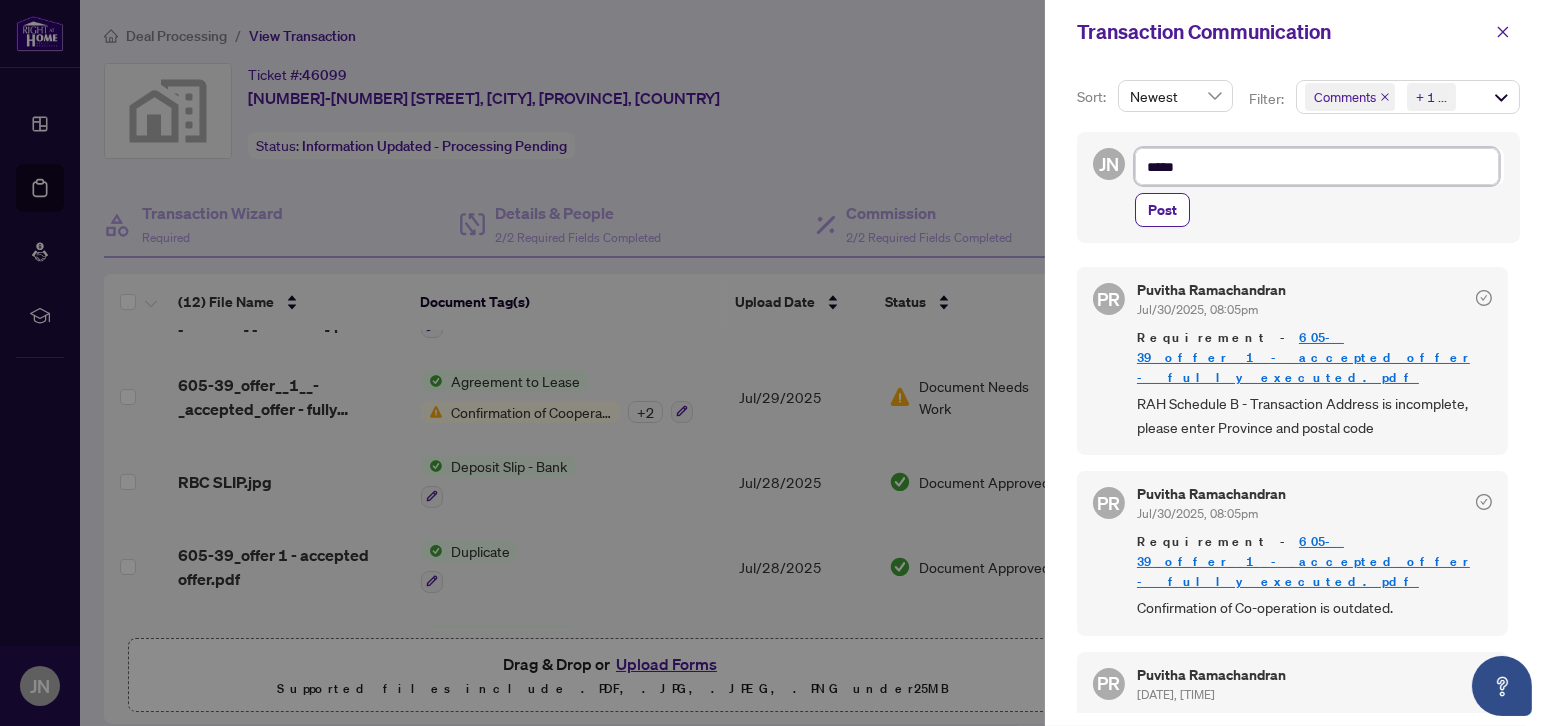 type on "******" 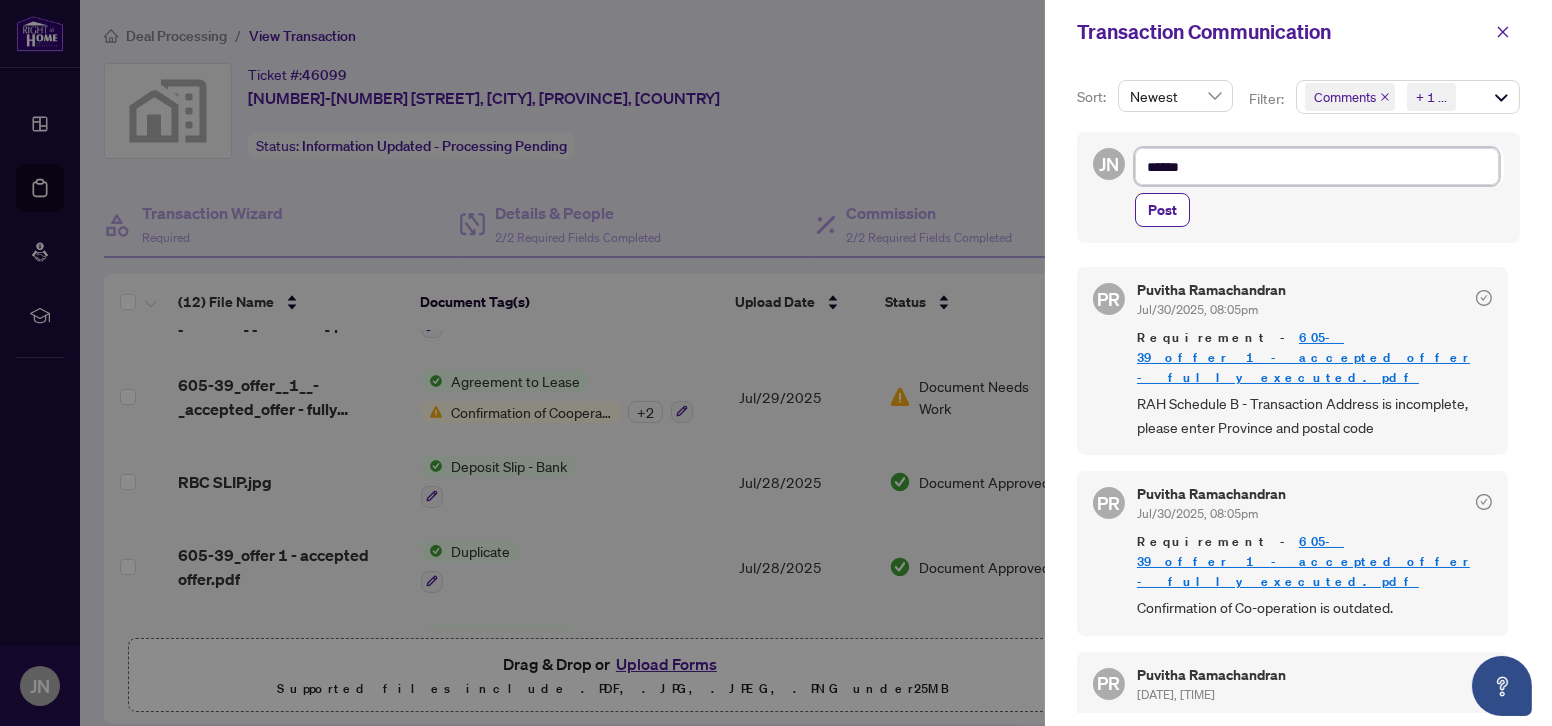 type on "******" 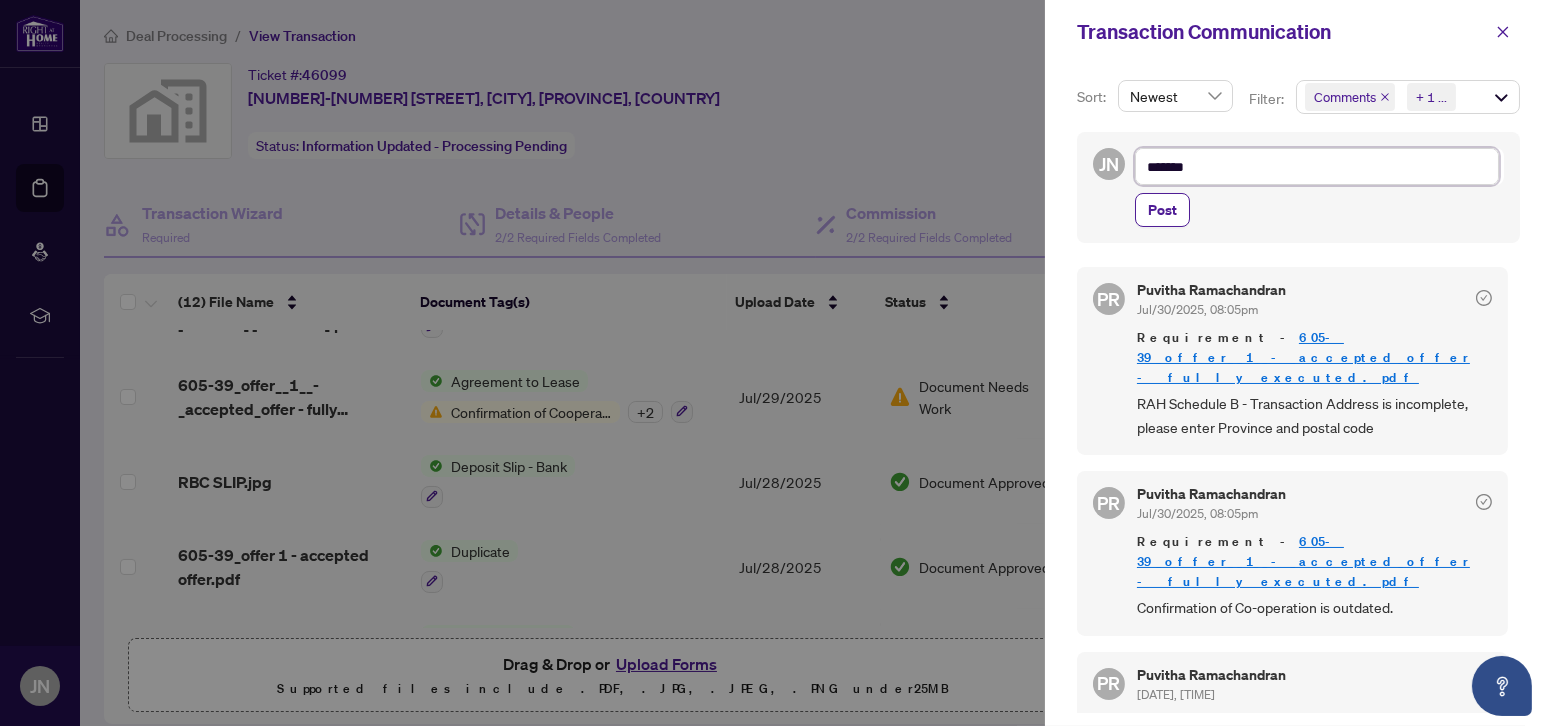 type on "********" 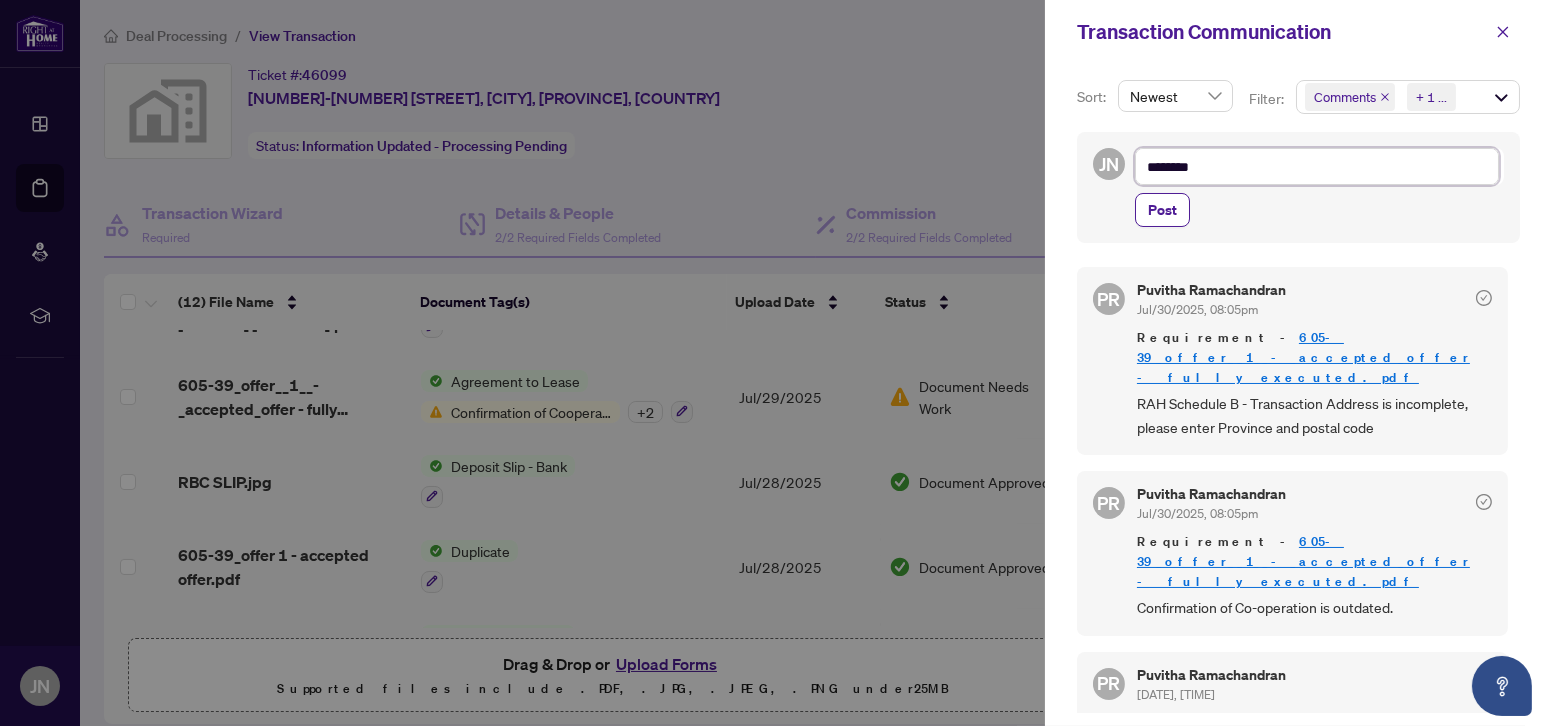 type on "*********" 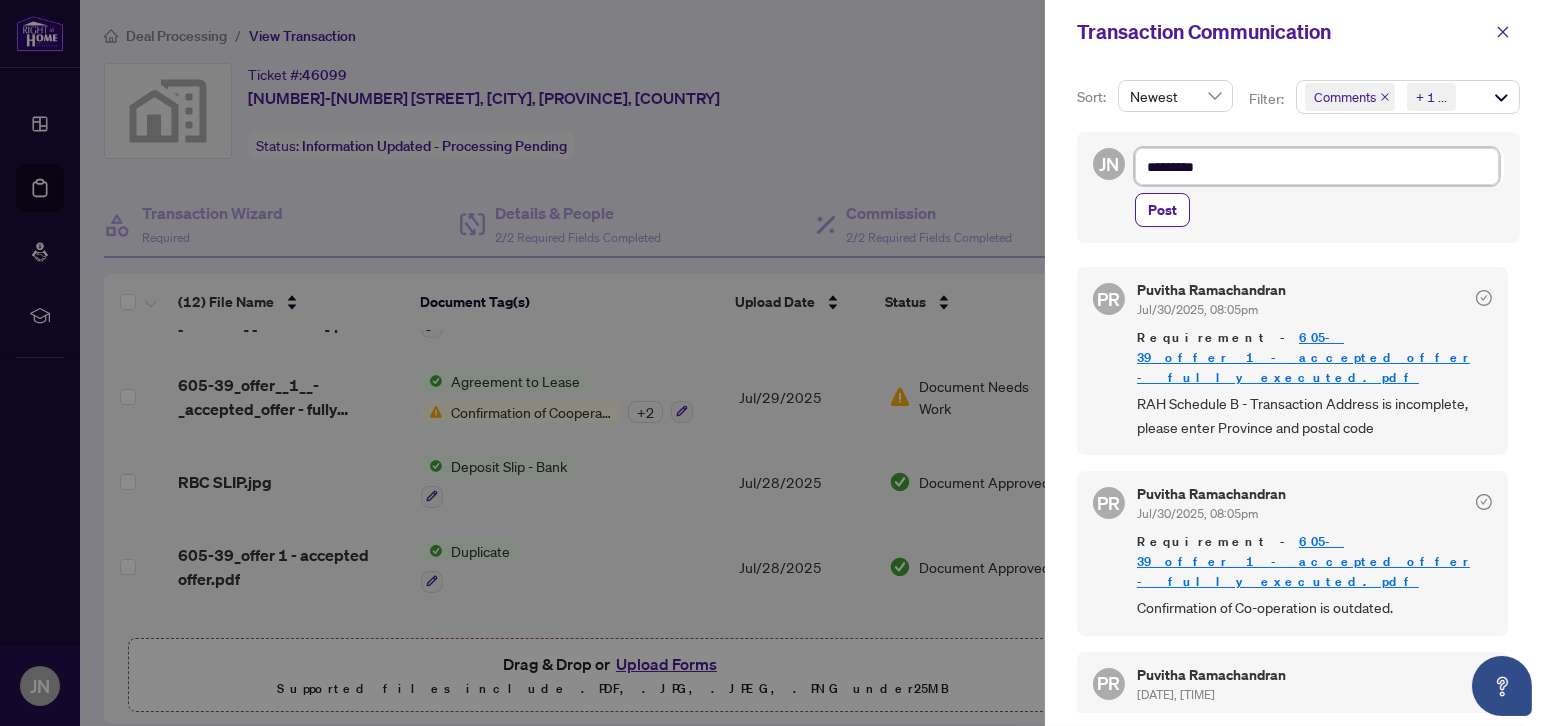 type on "**********" 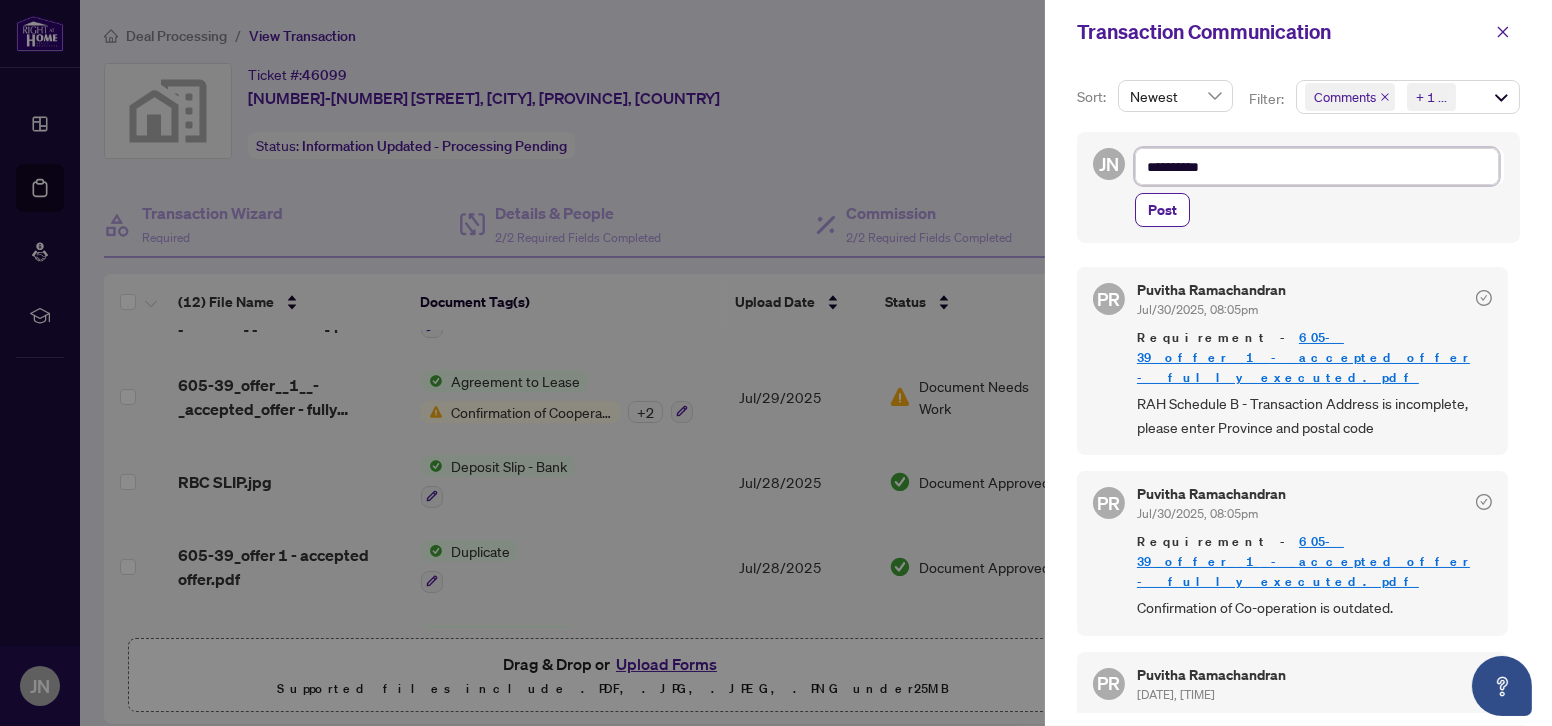 type on "**********" 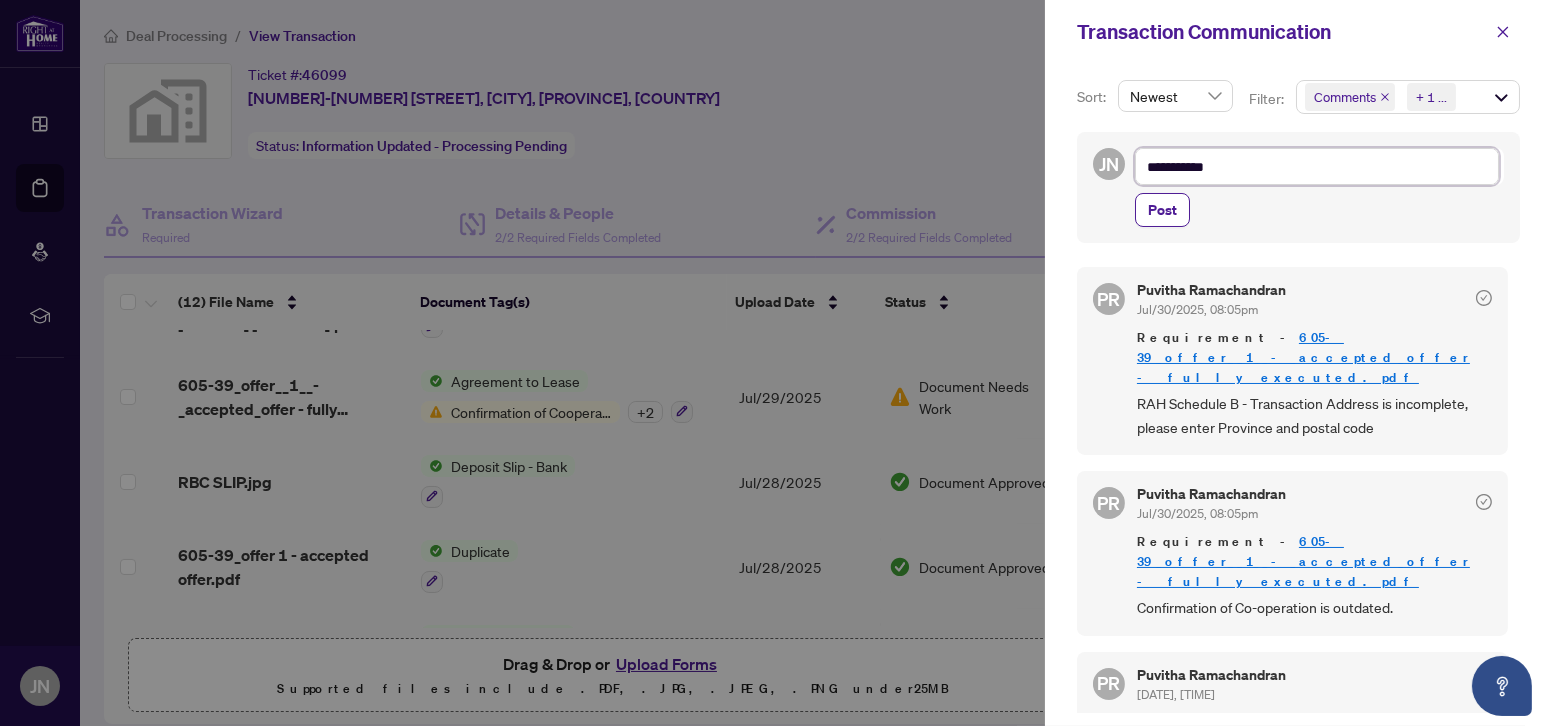type on "**********" 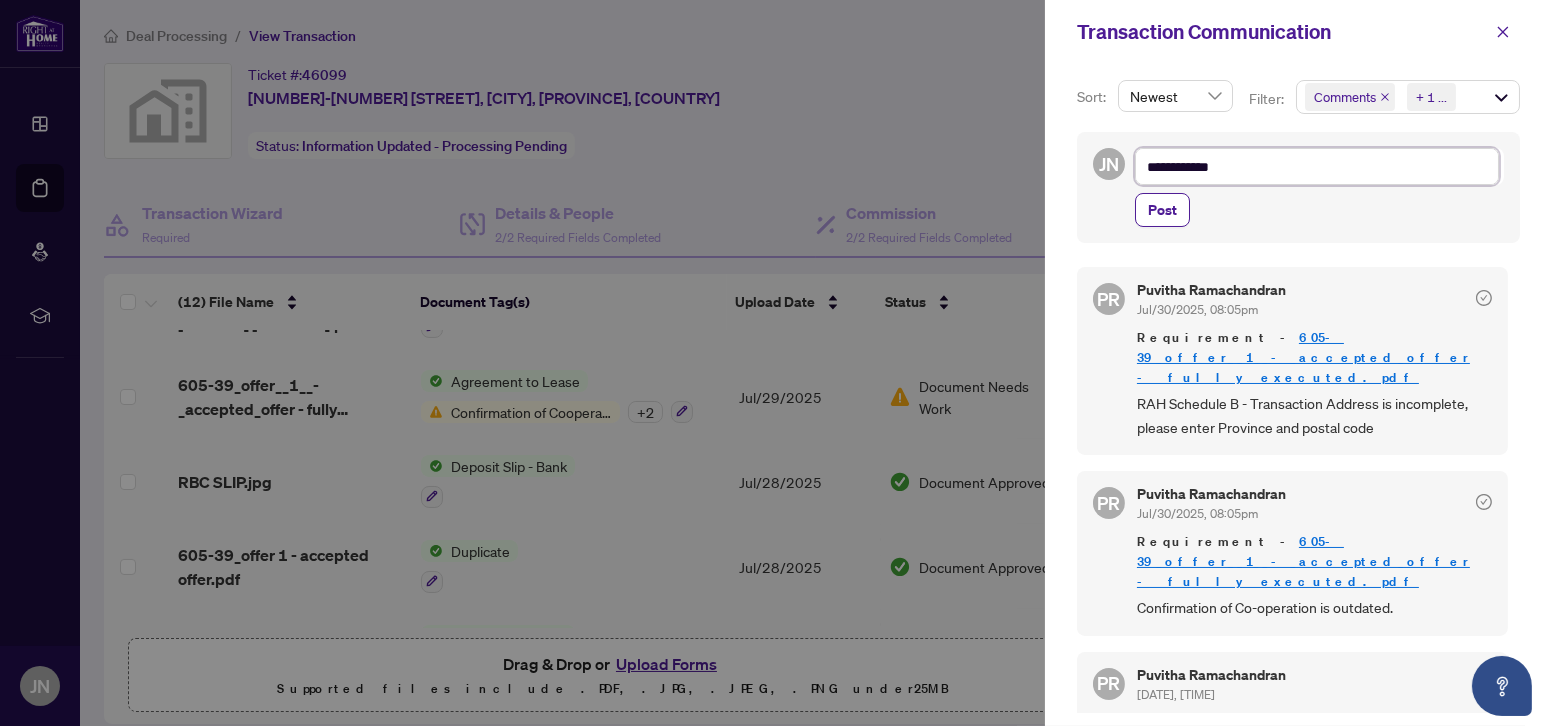 type on "**********" 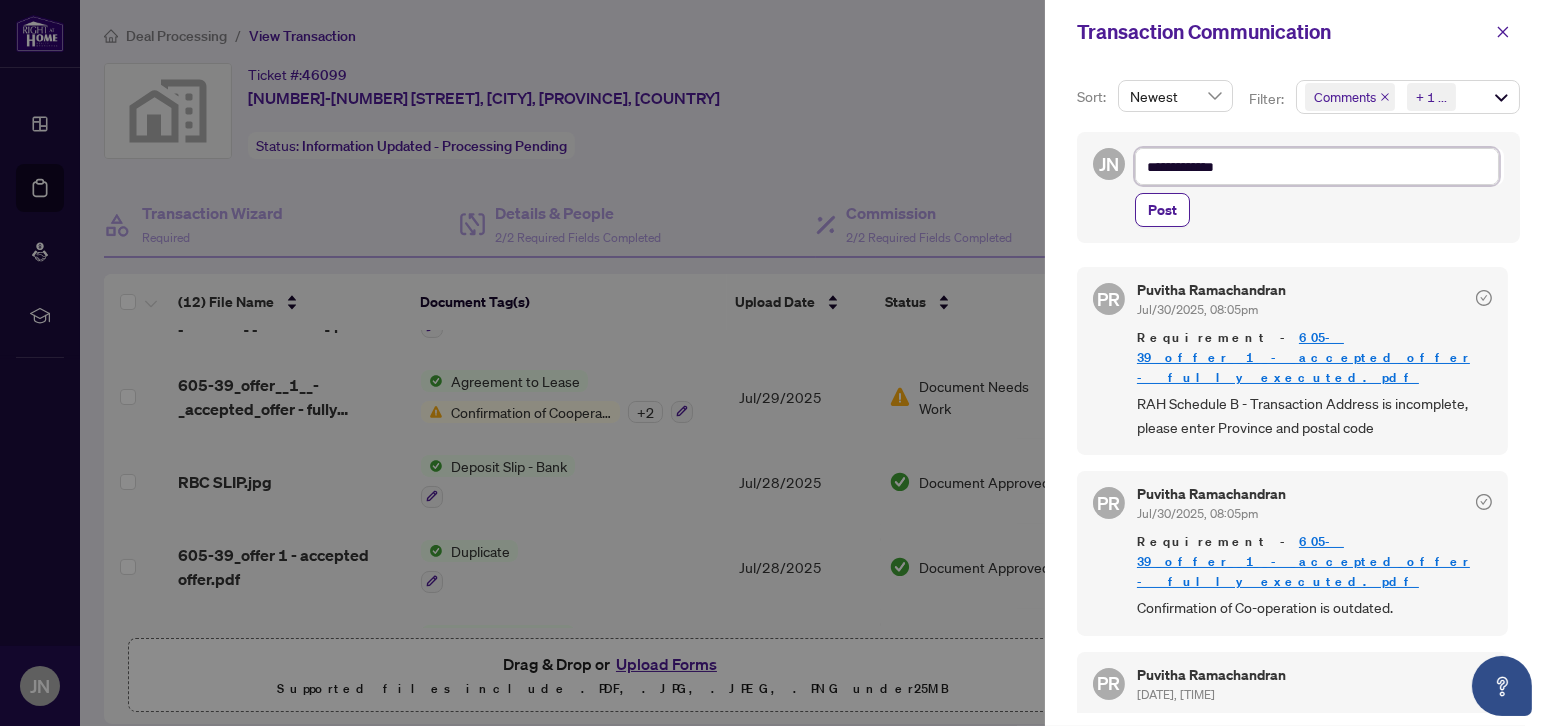 type on "**********" 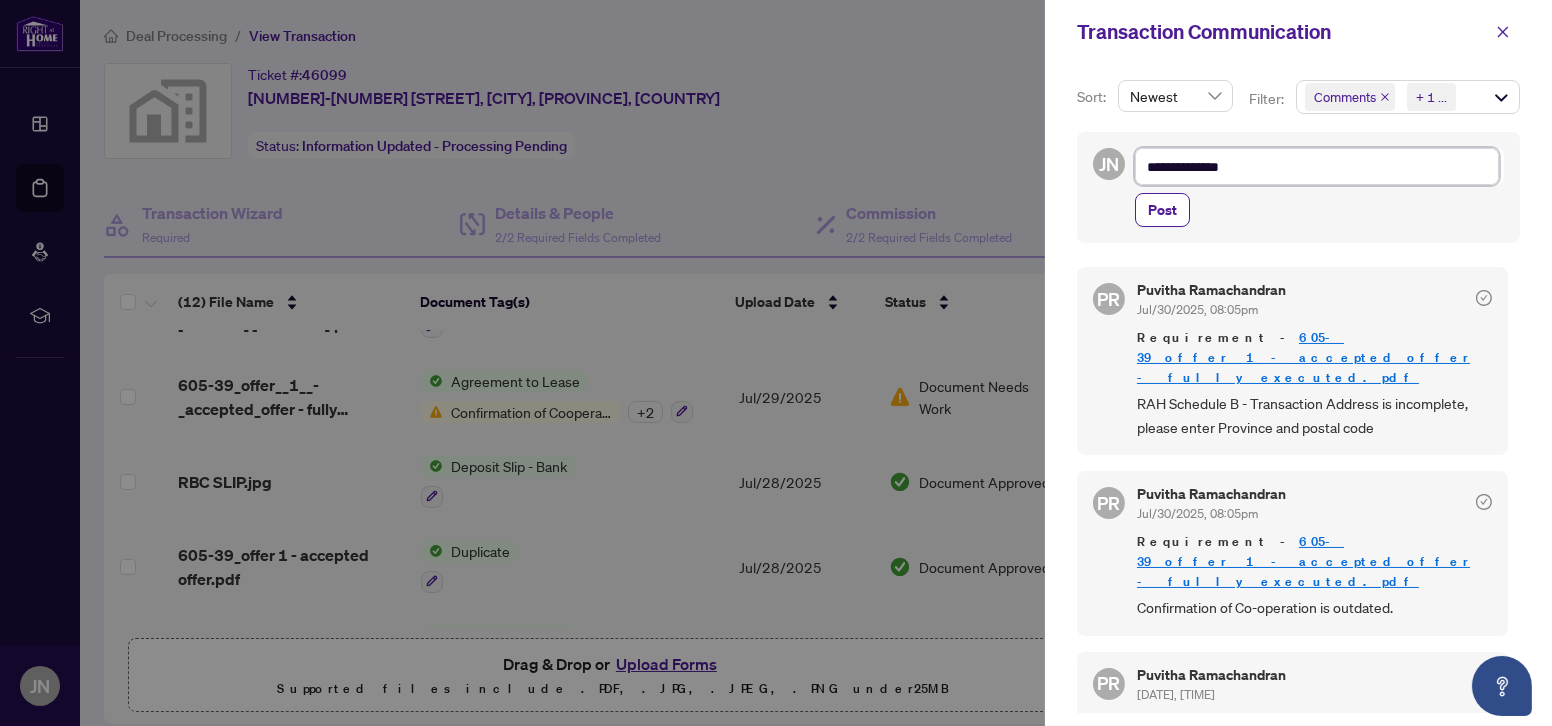 type on "**********" 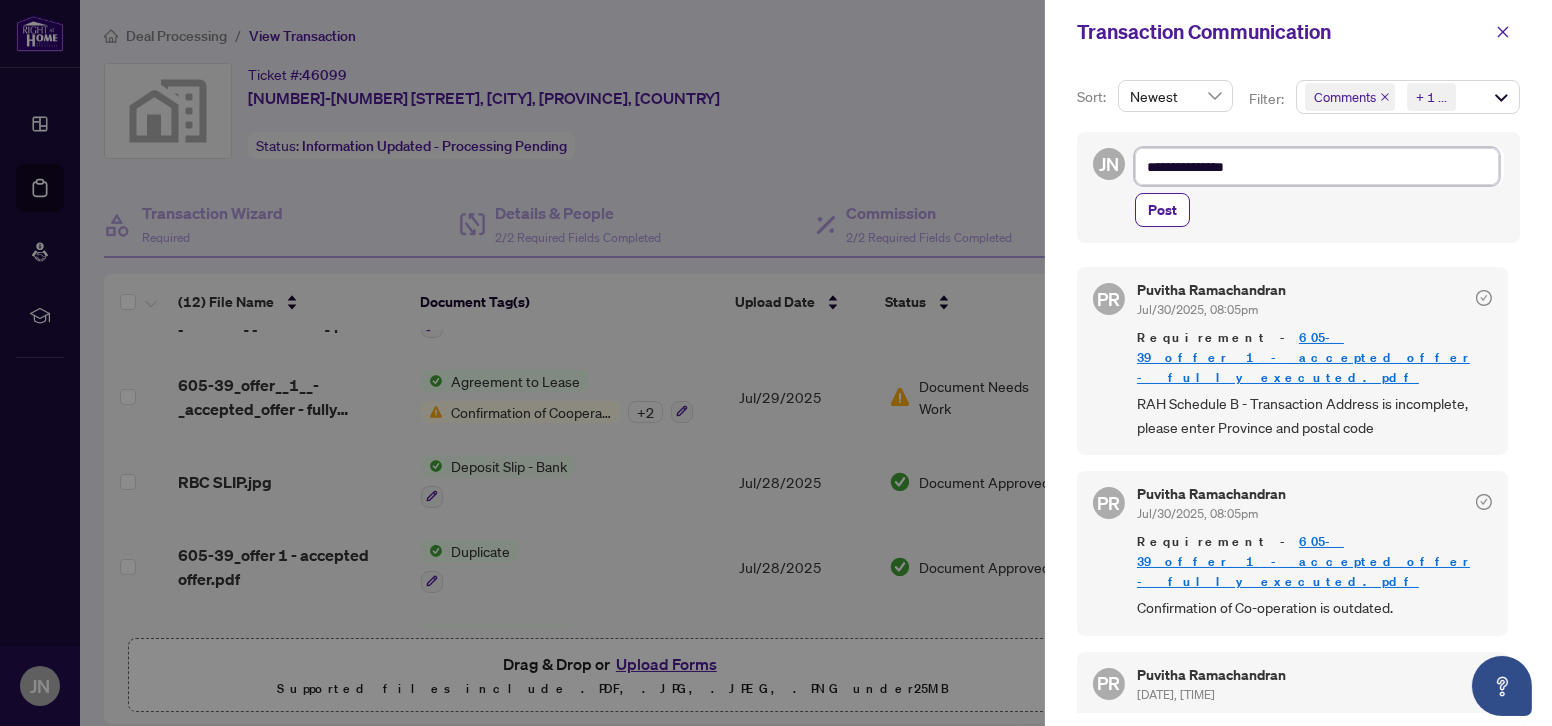 type on "**********" 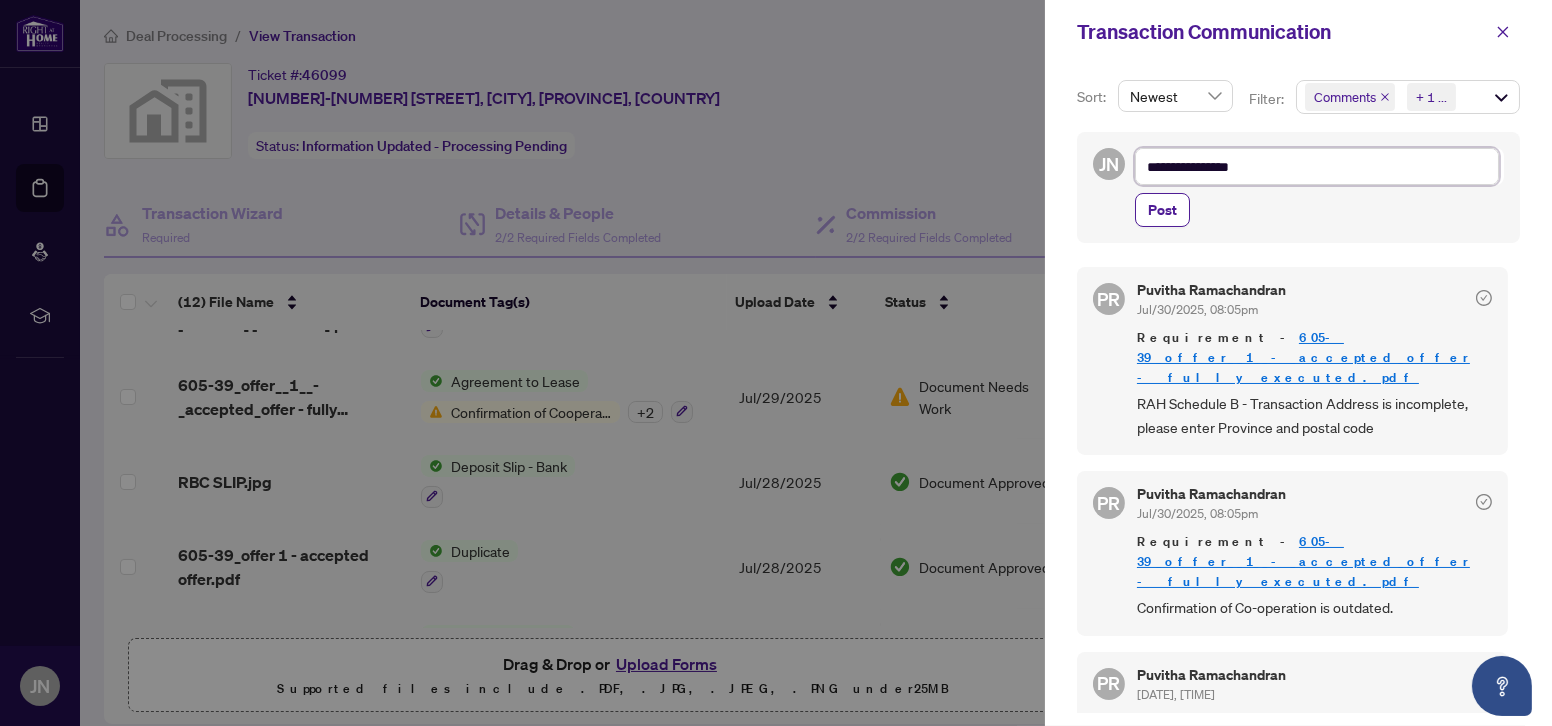 type on "**********" 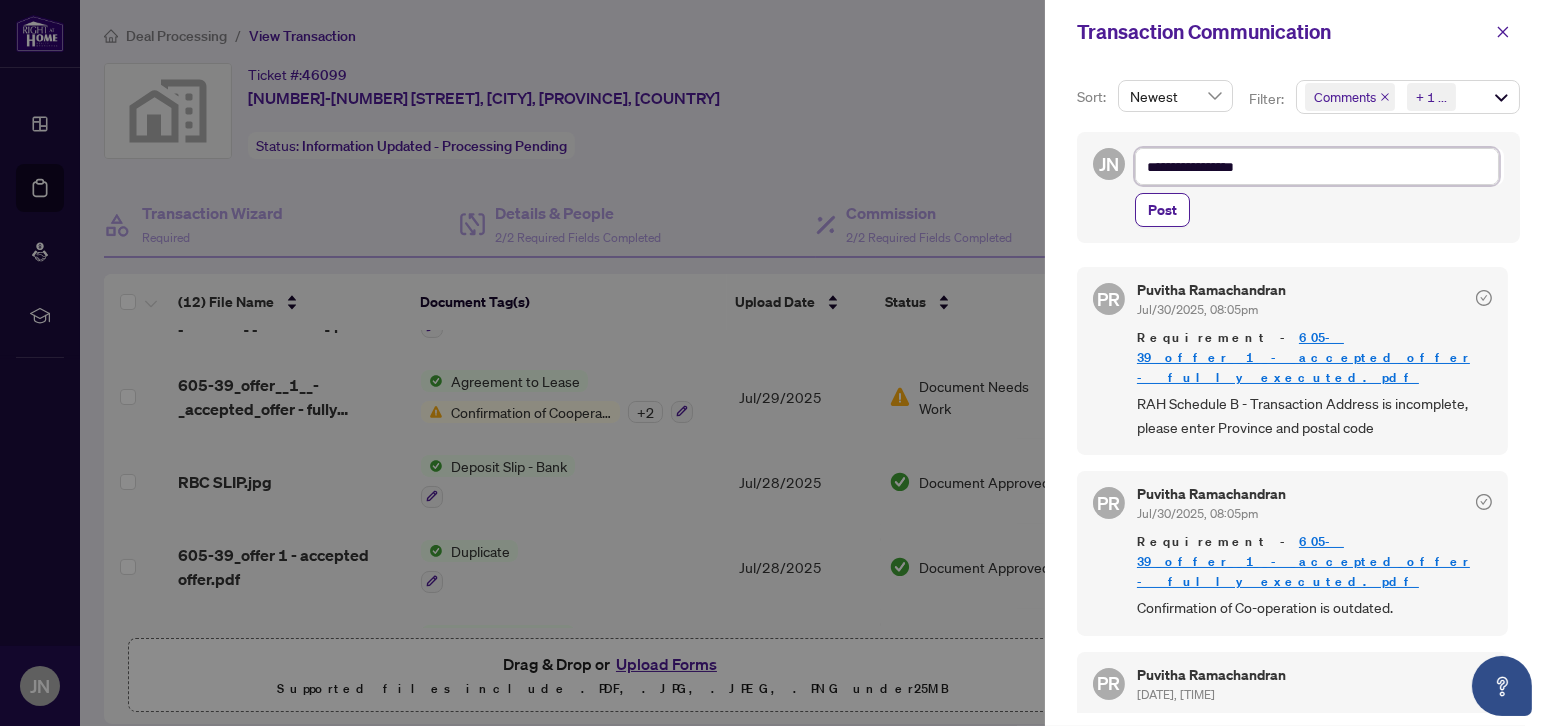 type on "**********" 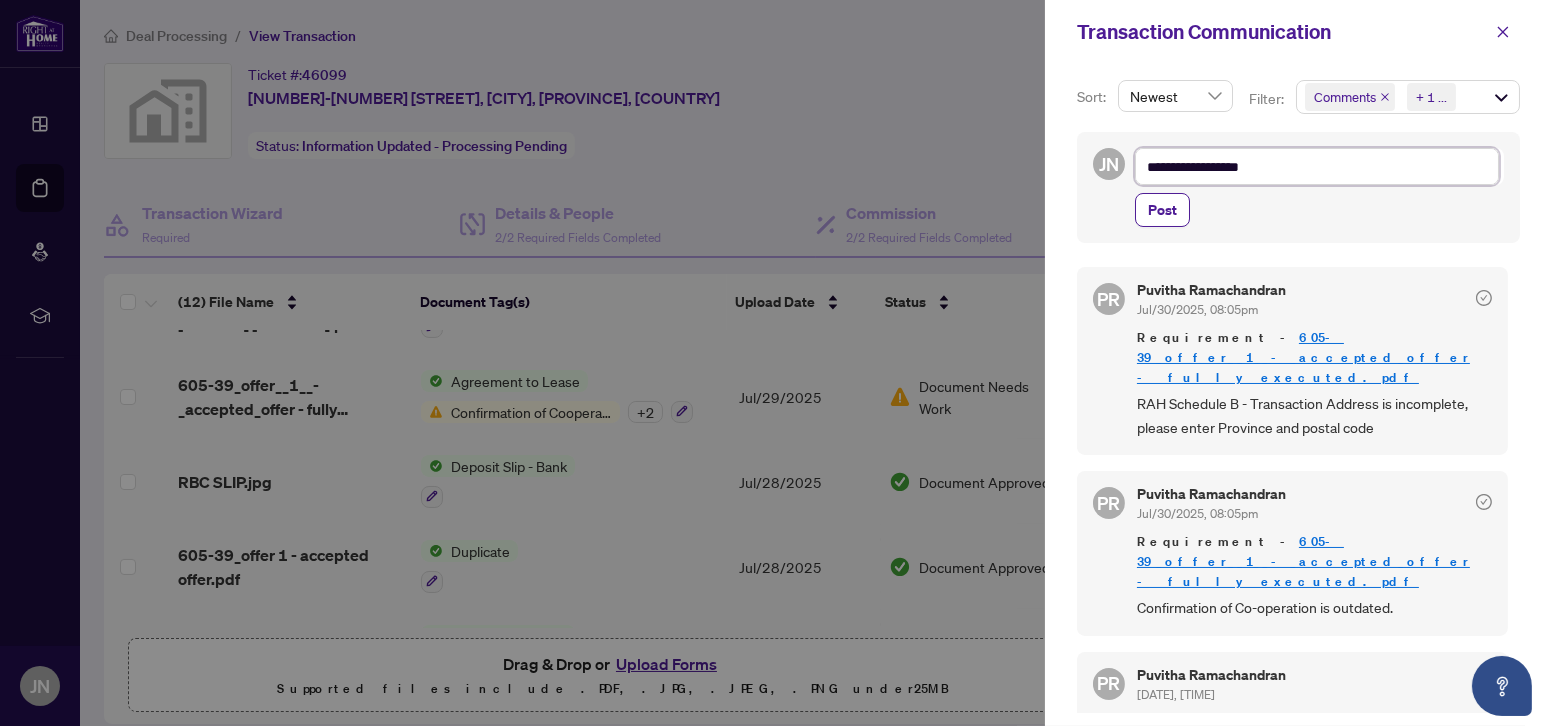 type on "**********" 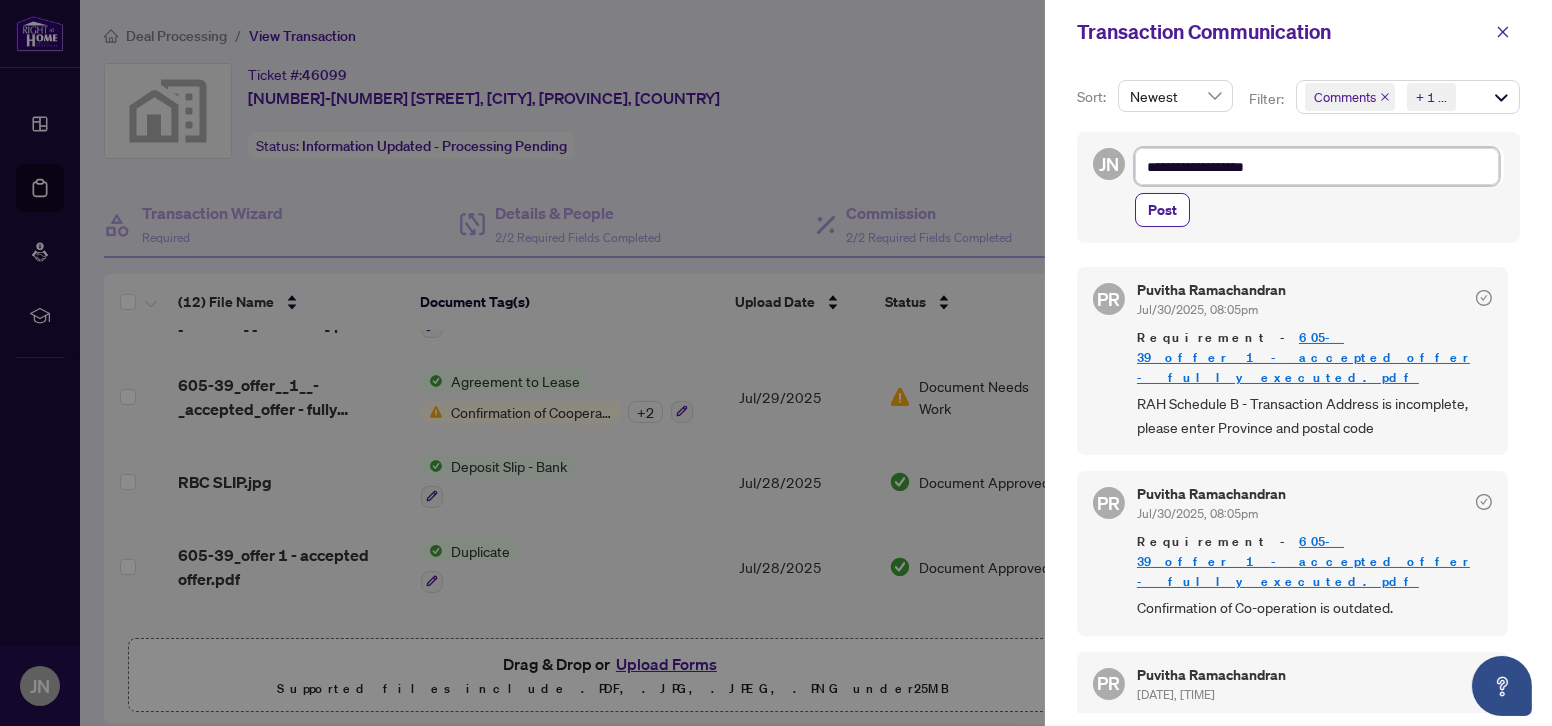 type on "**********" 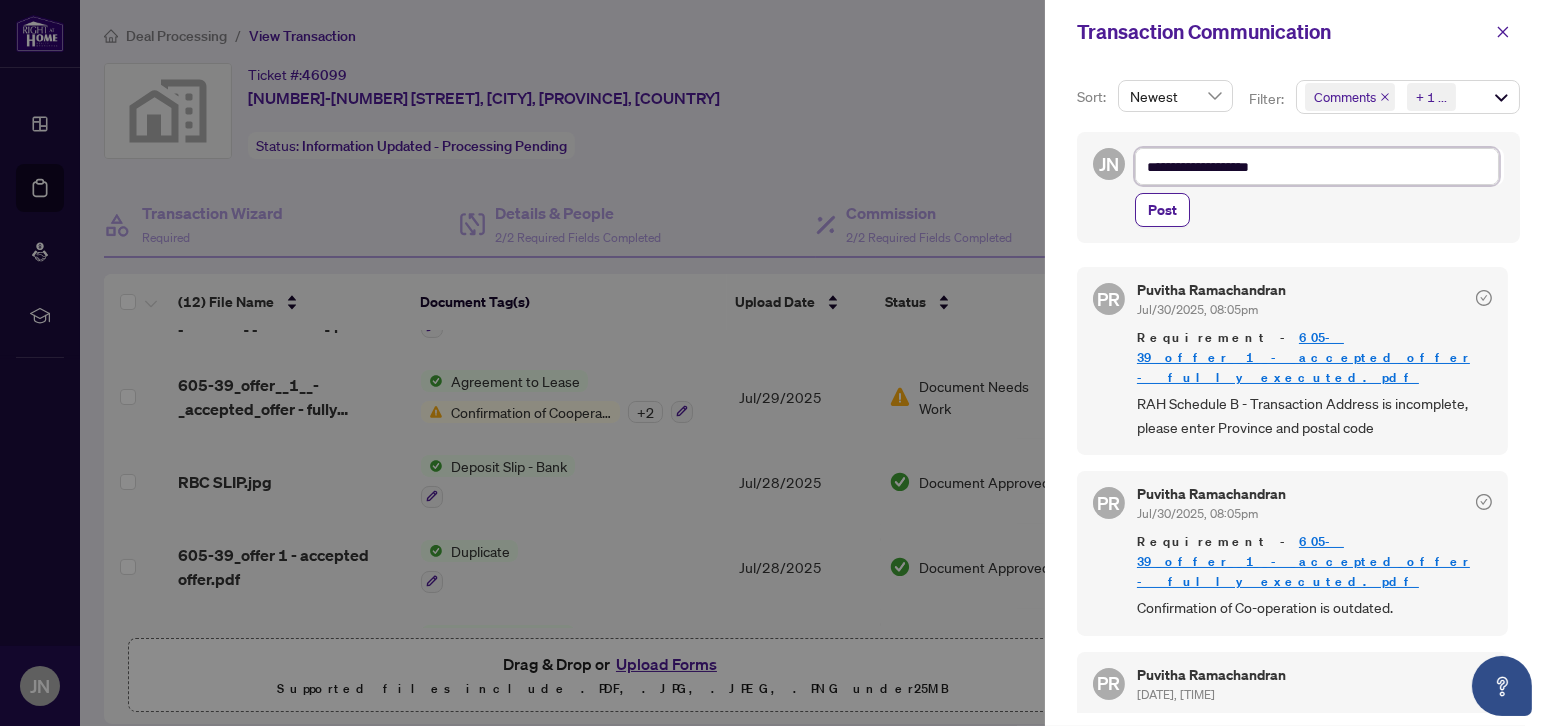 type on "**********" 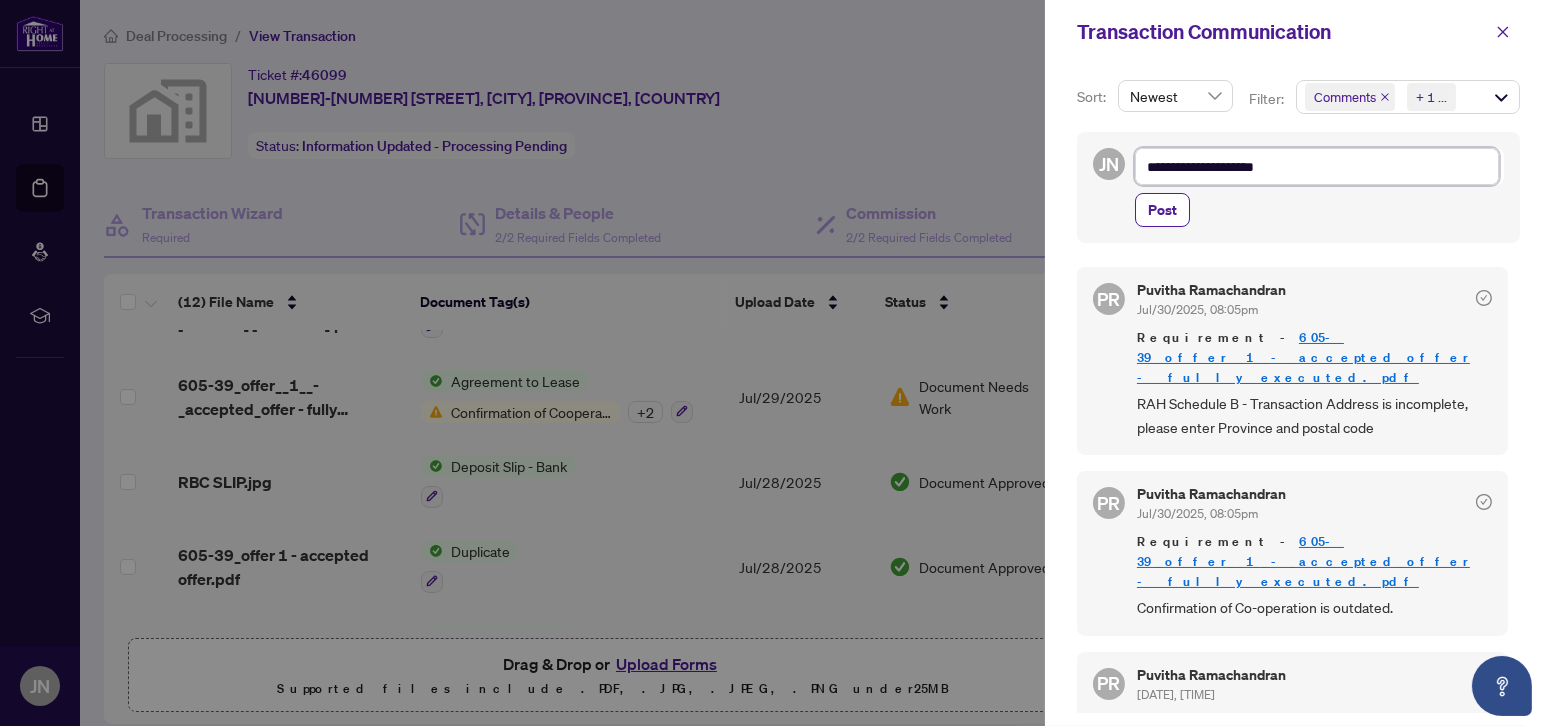 type on "**********" 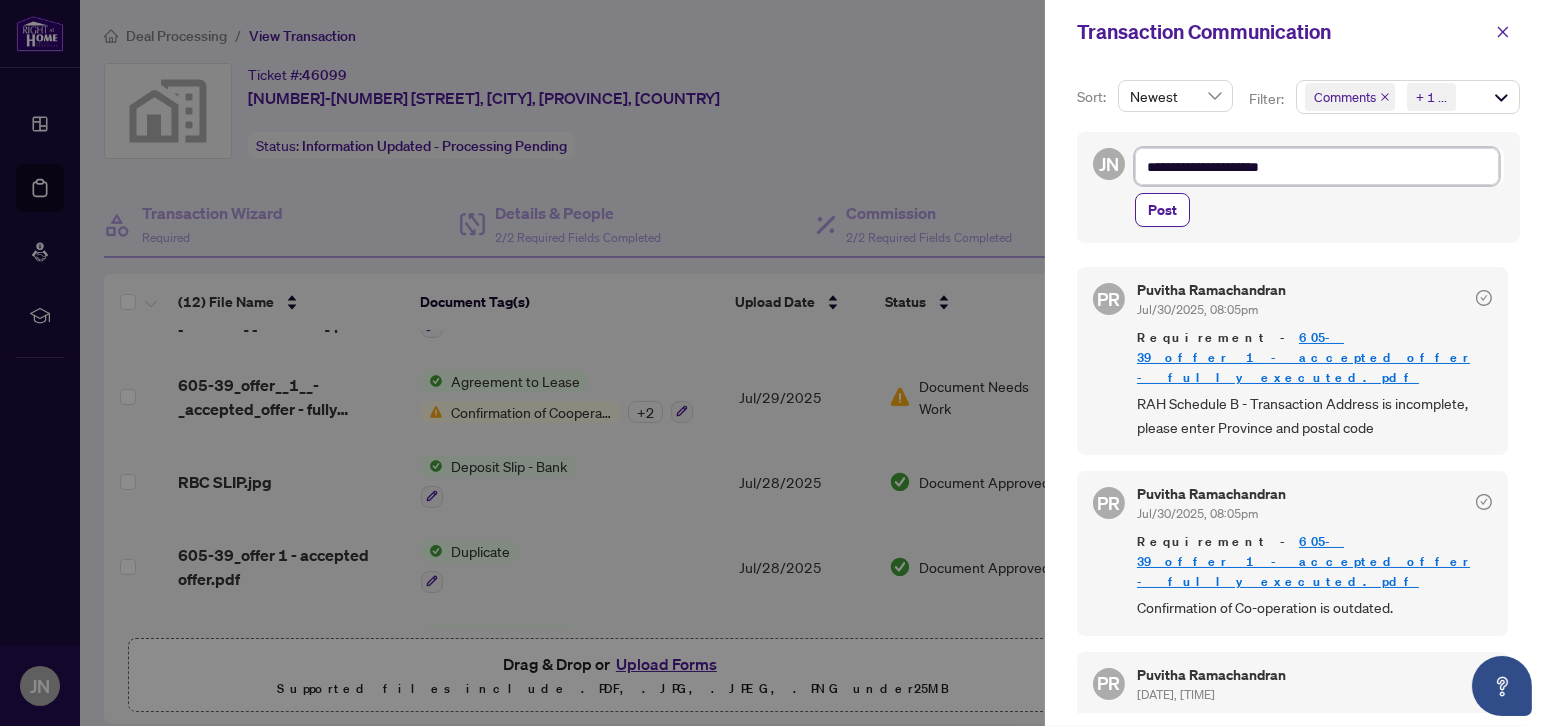 type on "**********" 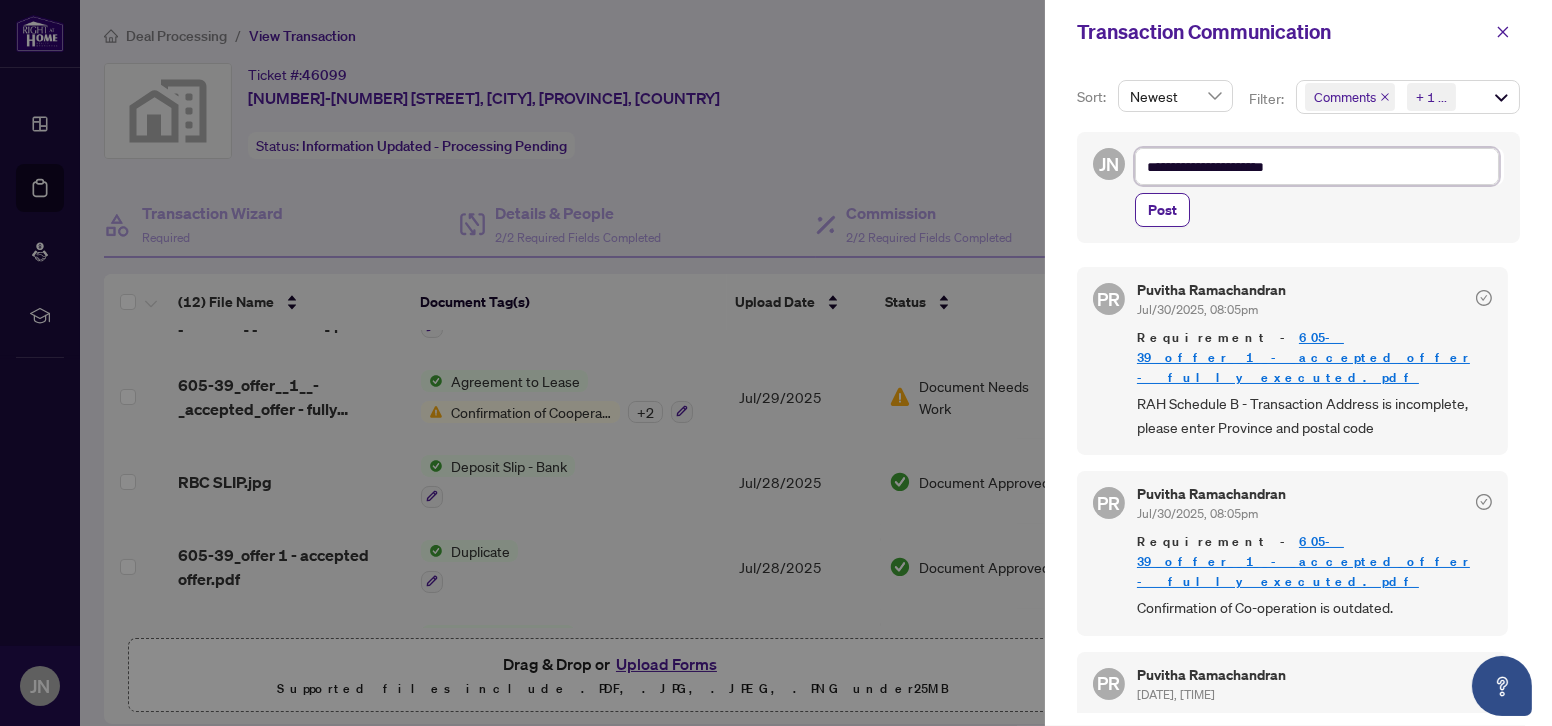 type on "**********" 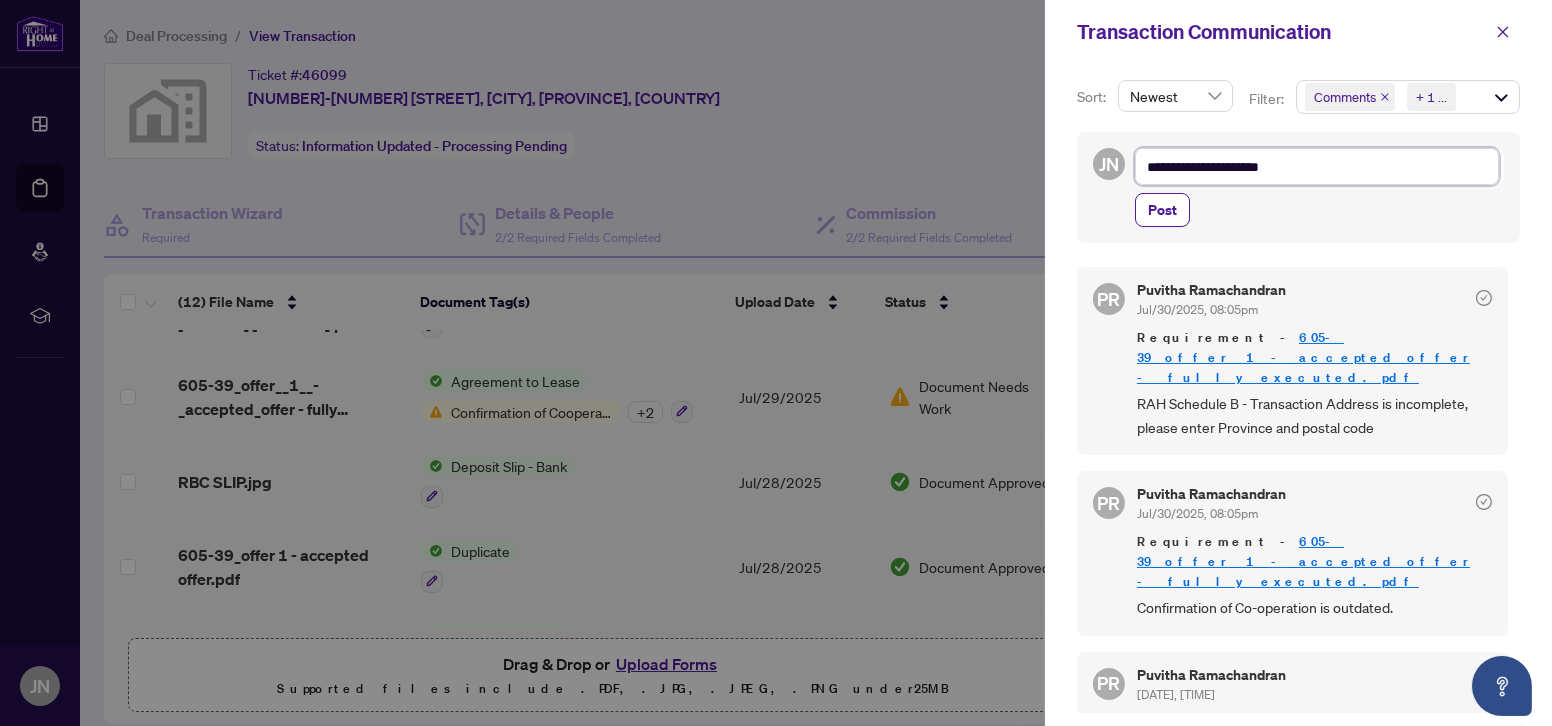 type on "**********" 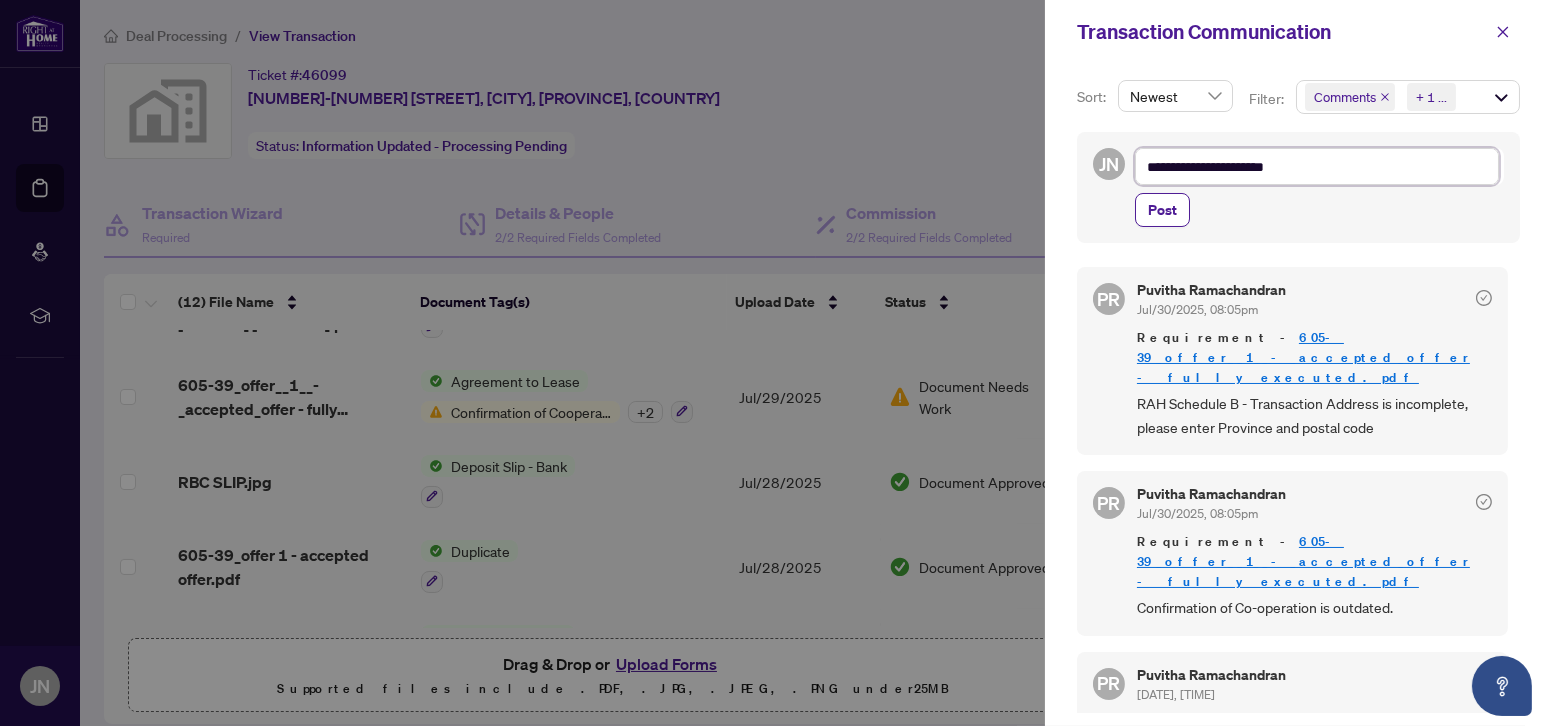 type on "**********" 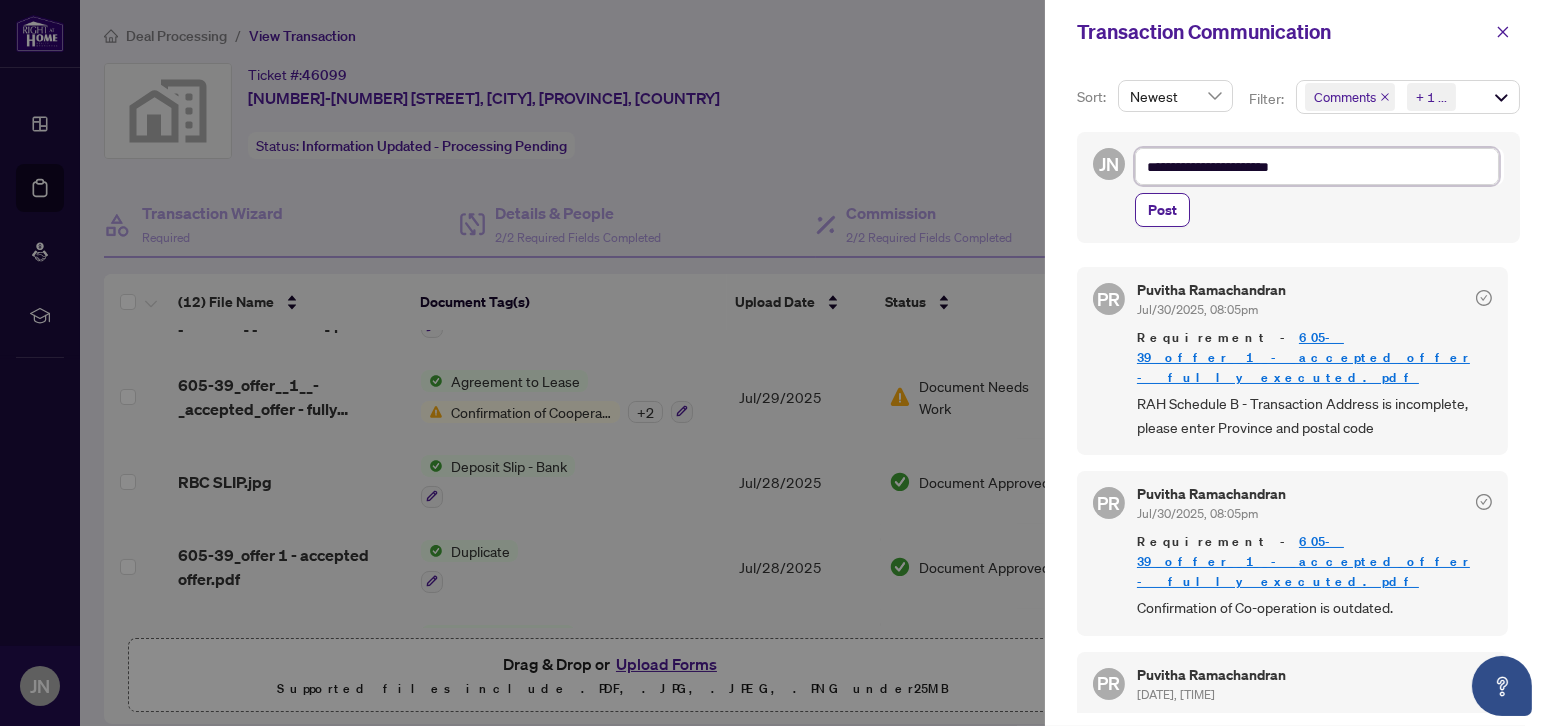 type on "**********" 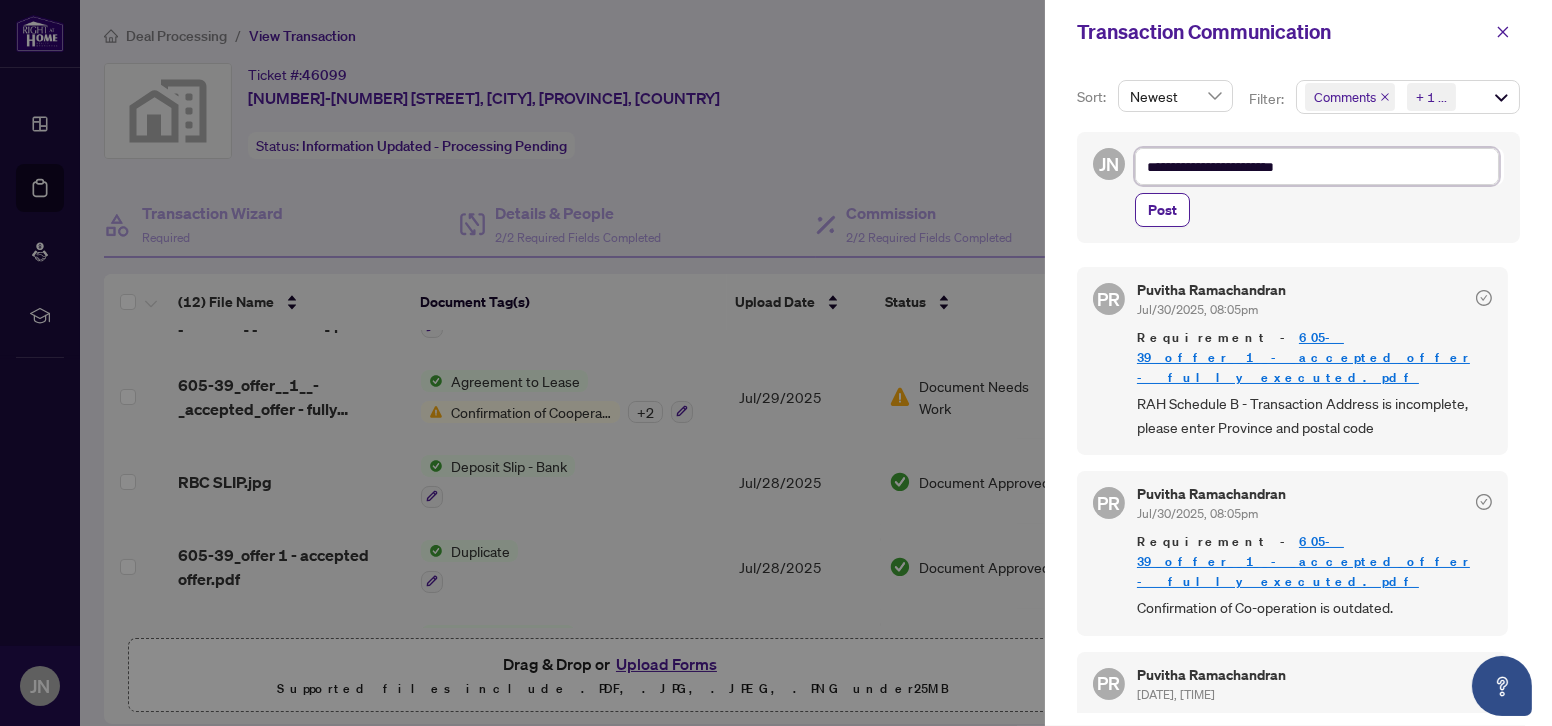 type on "**********" 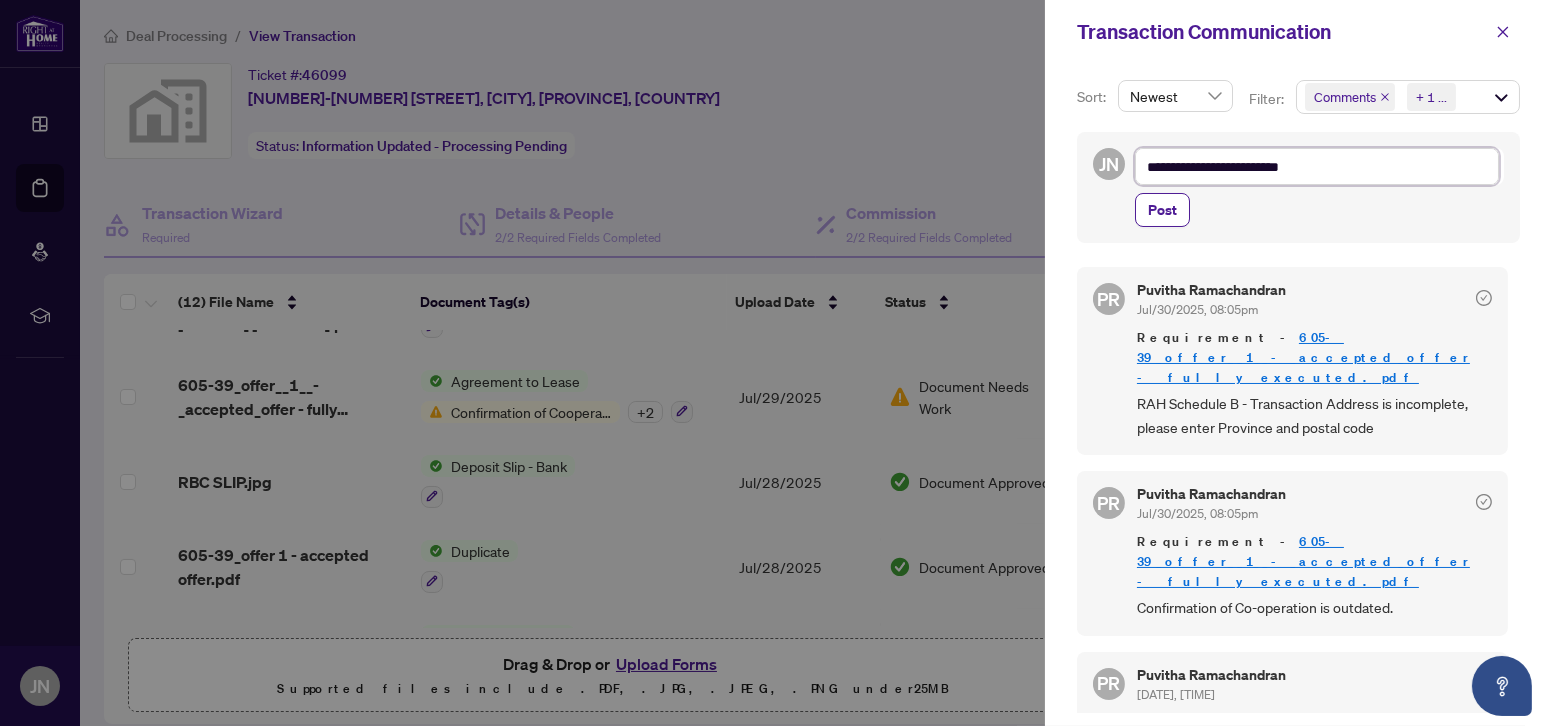 type on "**********" 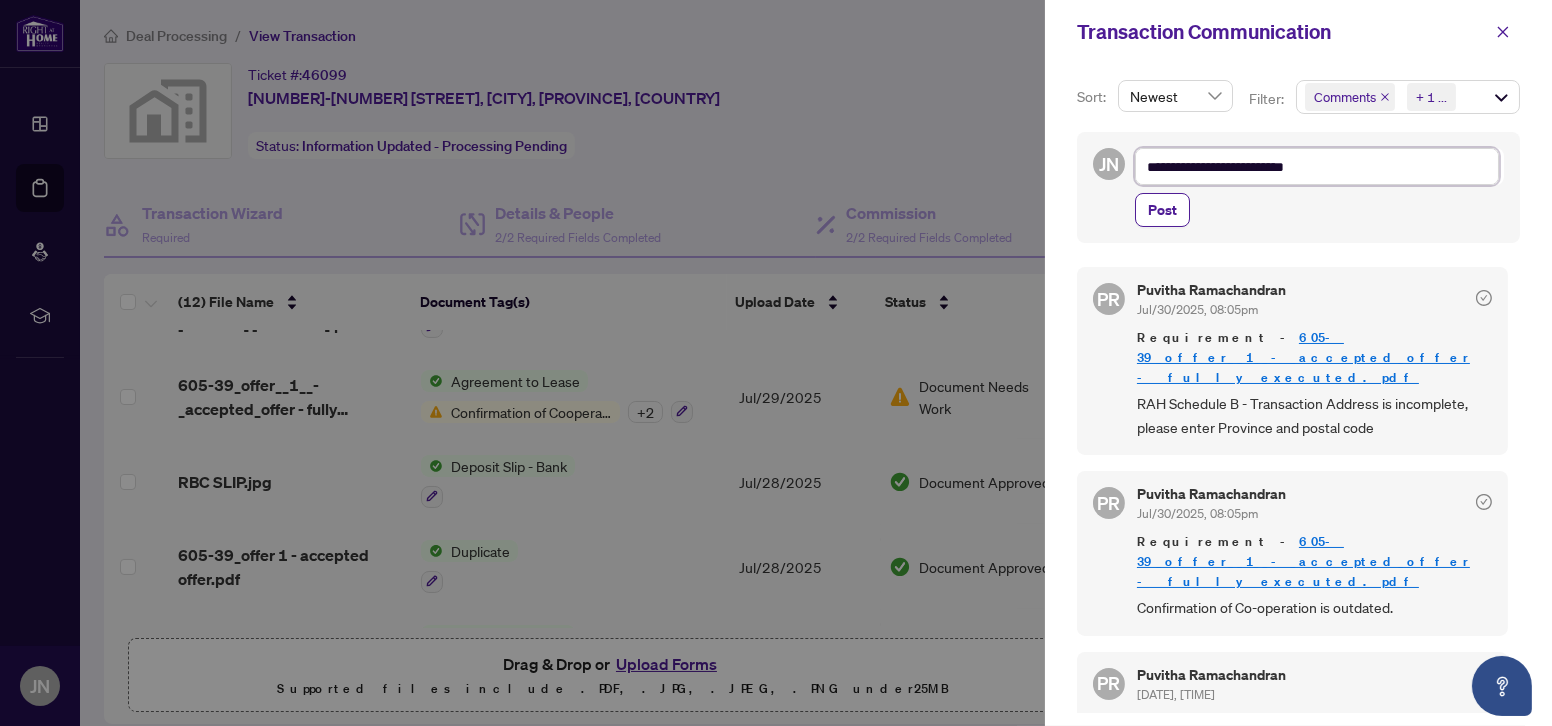type on "**********" 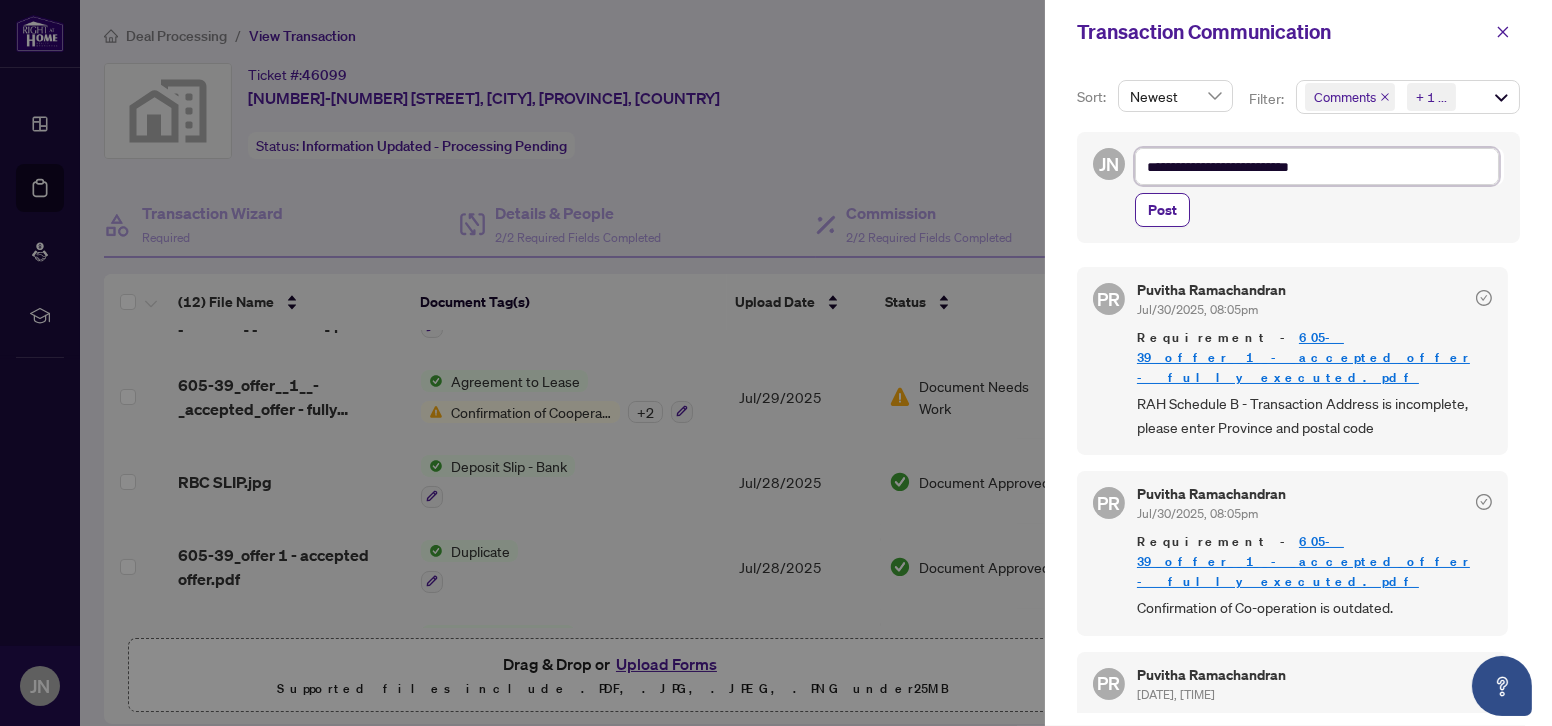 type on "**********" 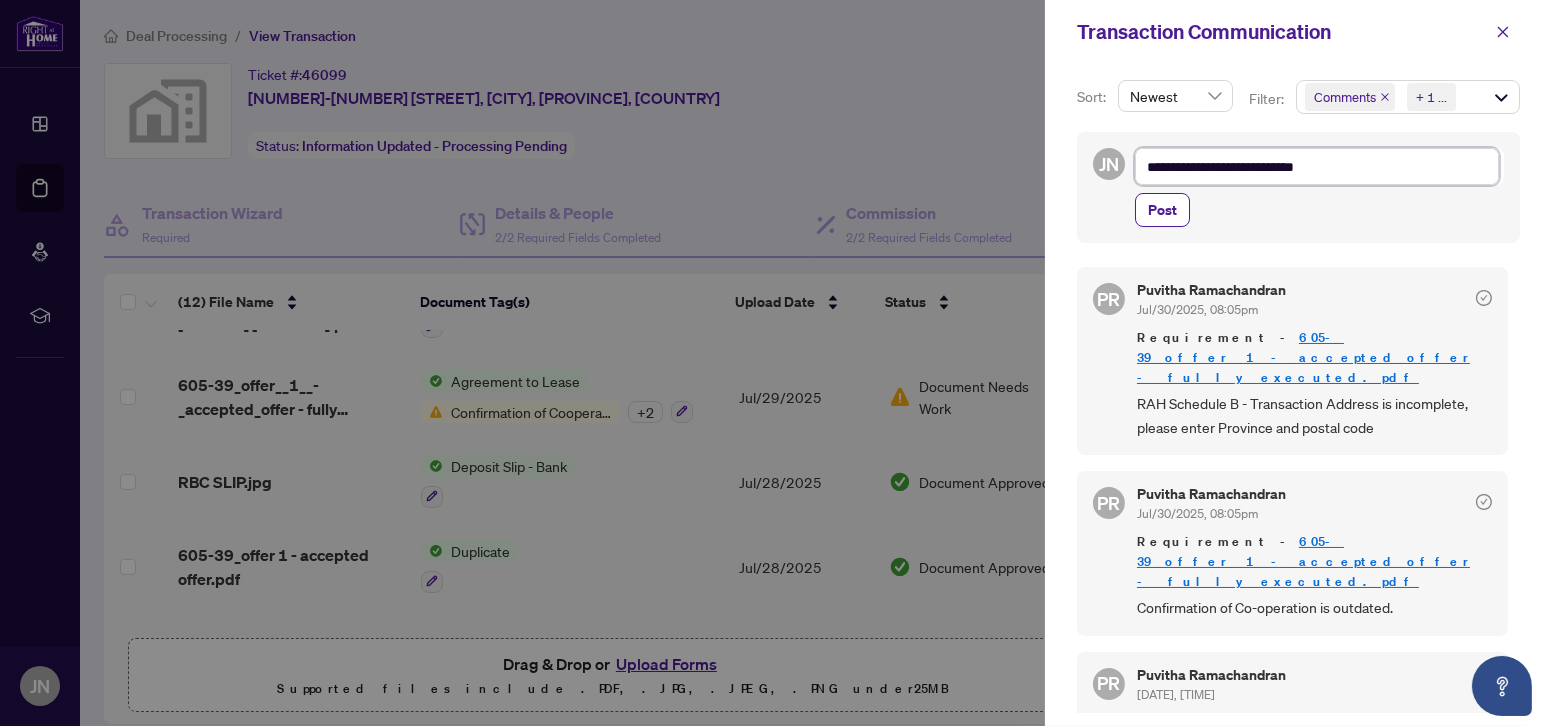 type on "**********" 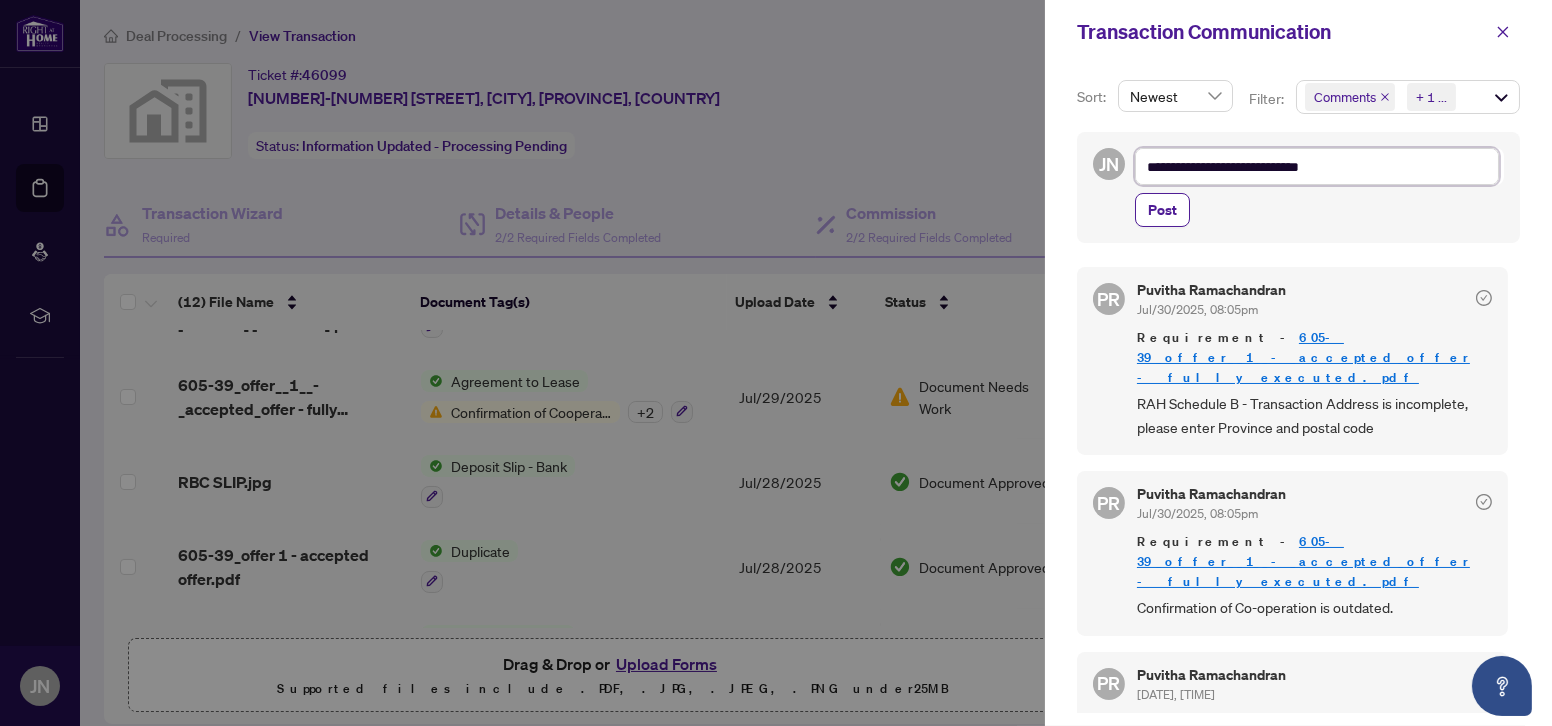 type on "**********" 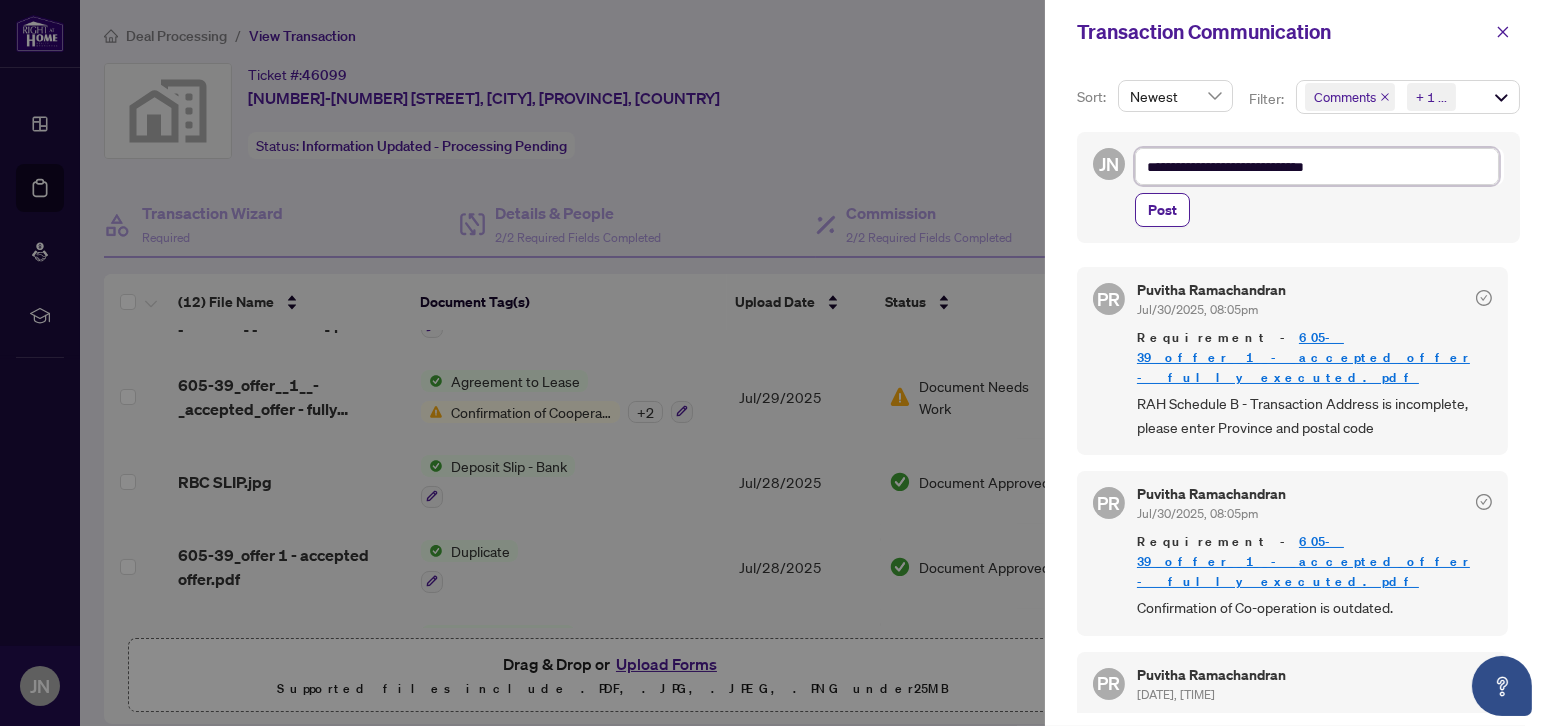 type on "**********" 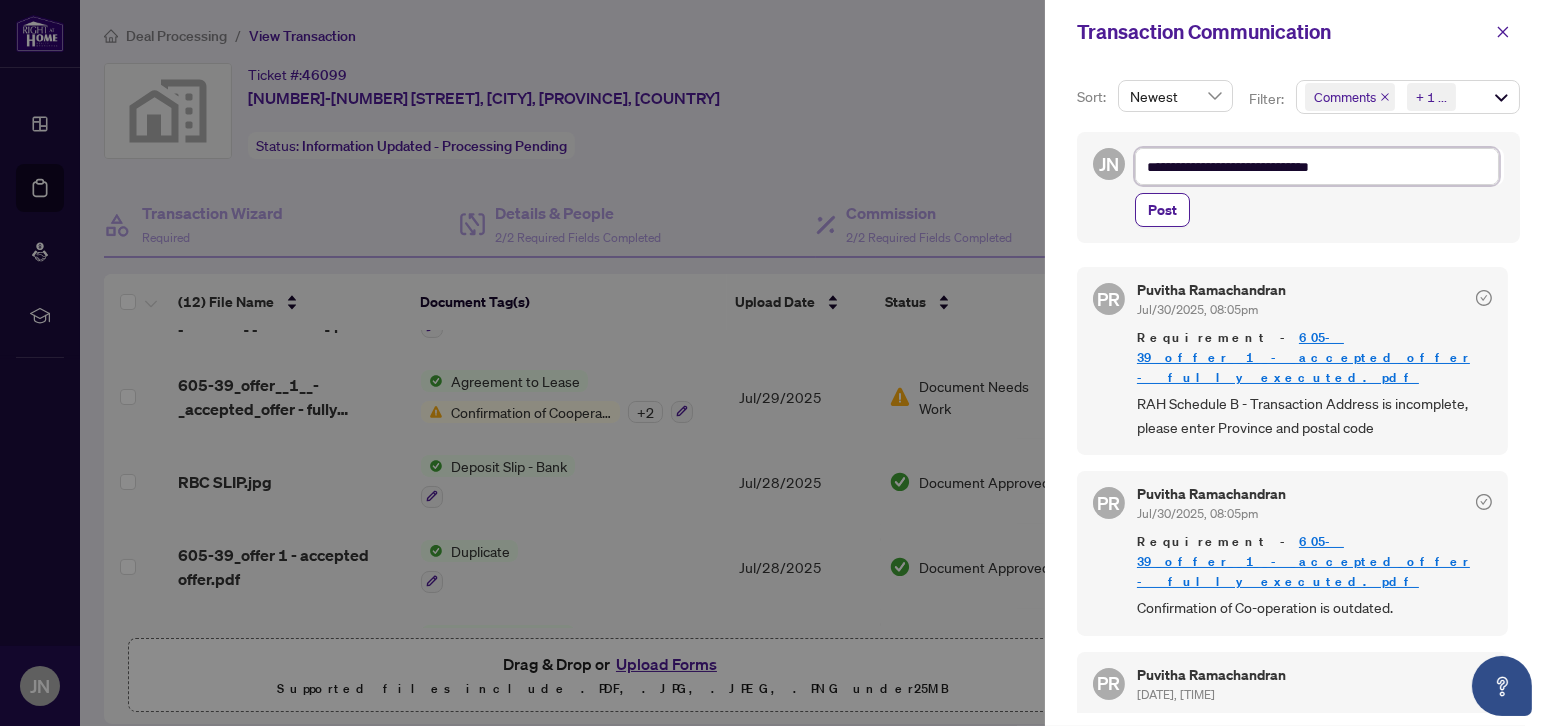 type on "**********" 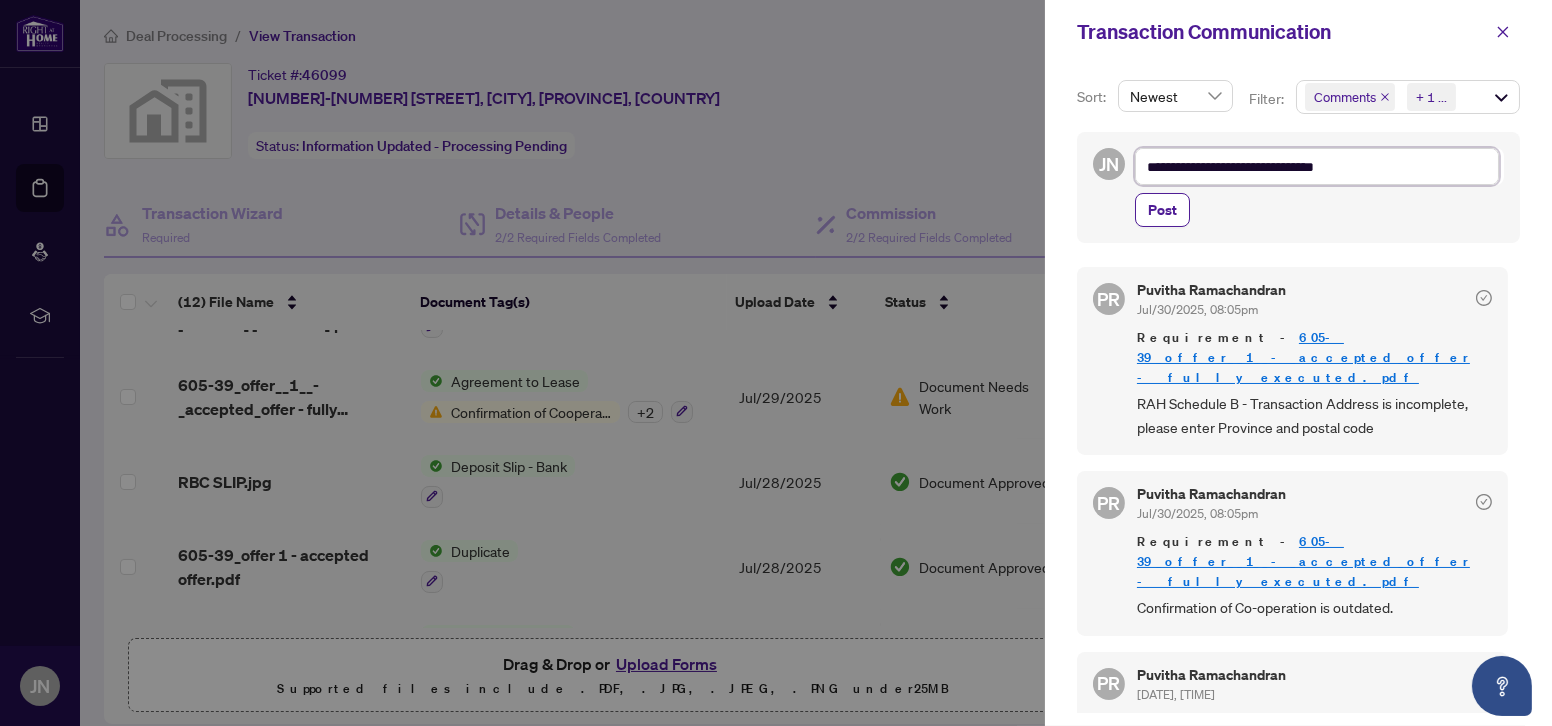 type on "**********" 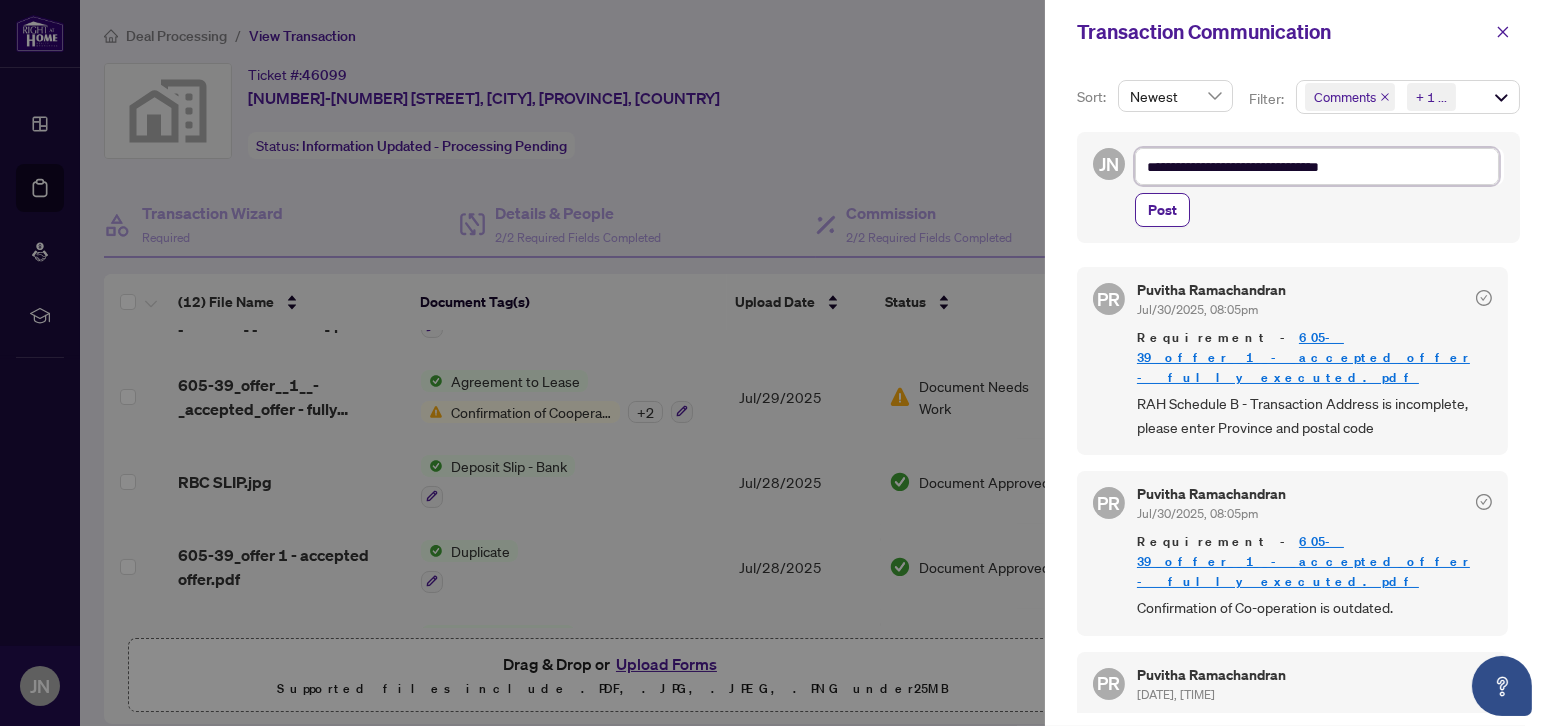 type on "**********" 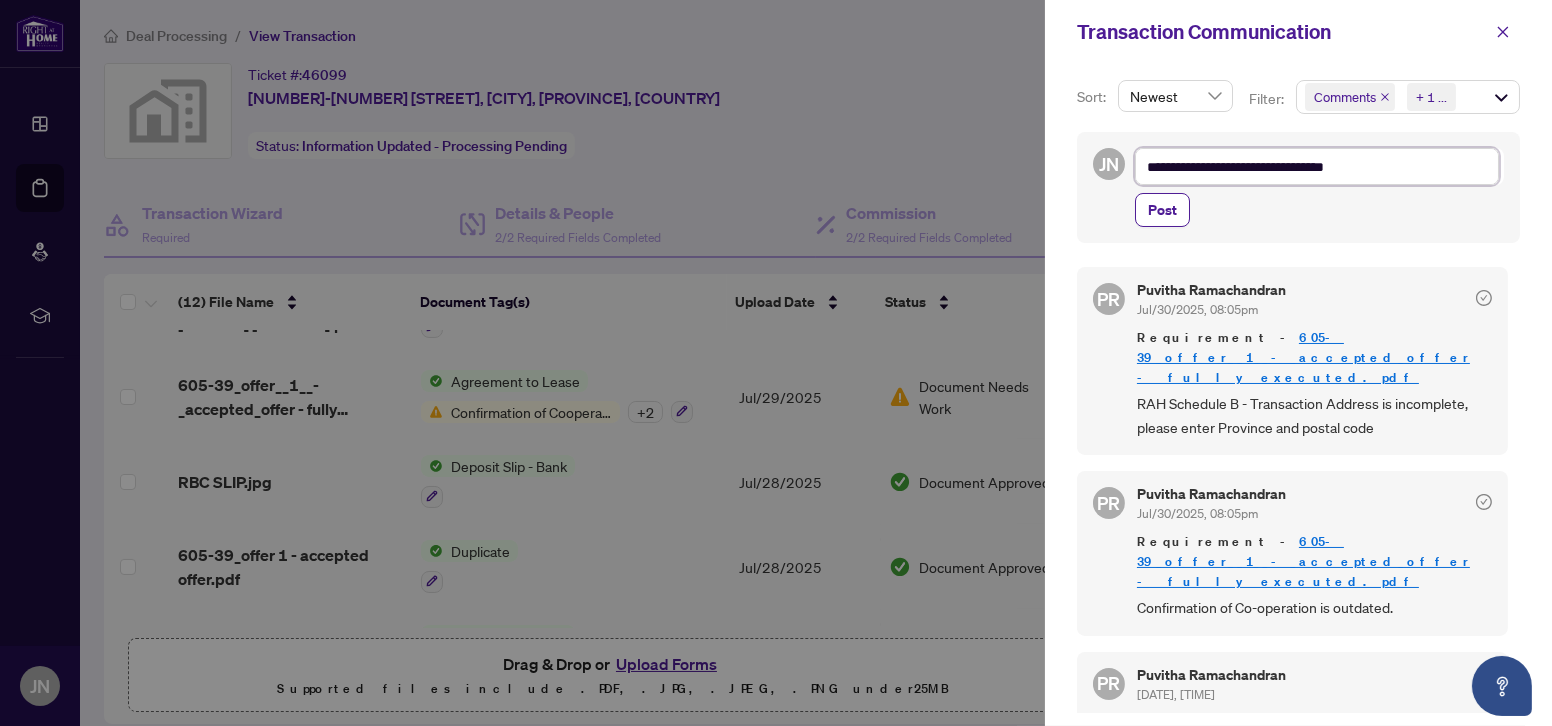 type on "**********" 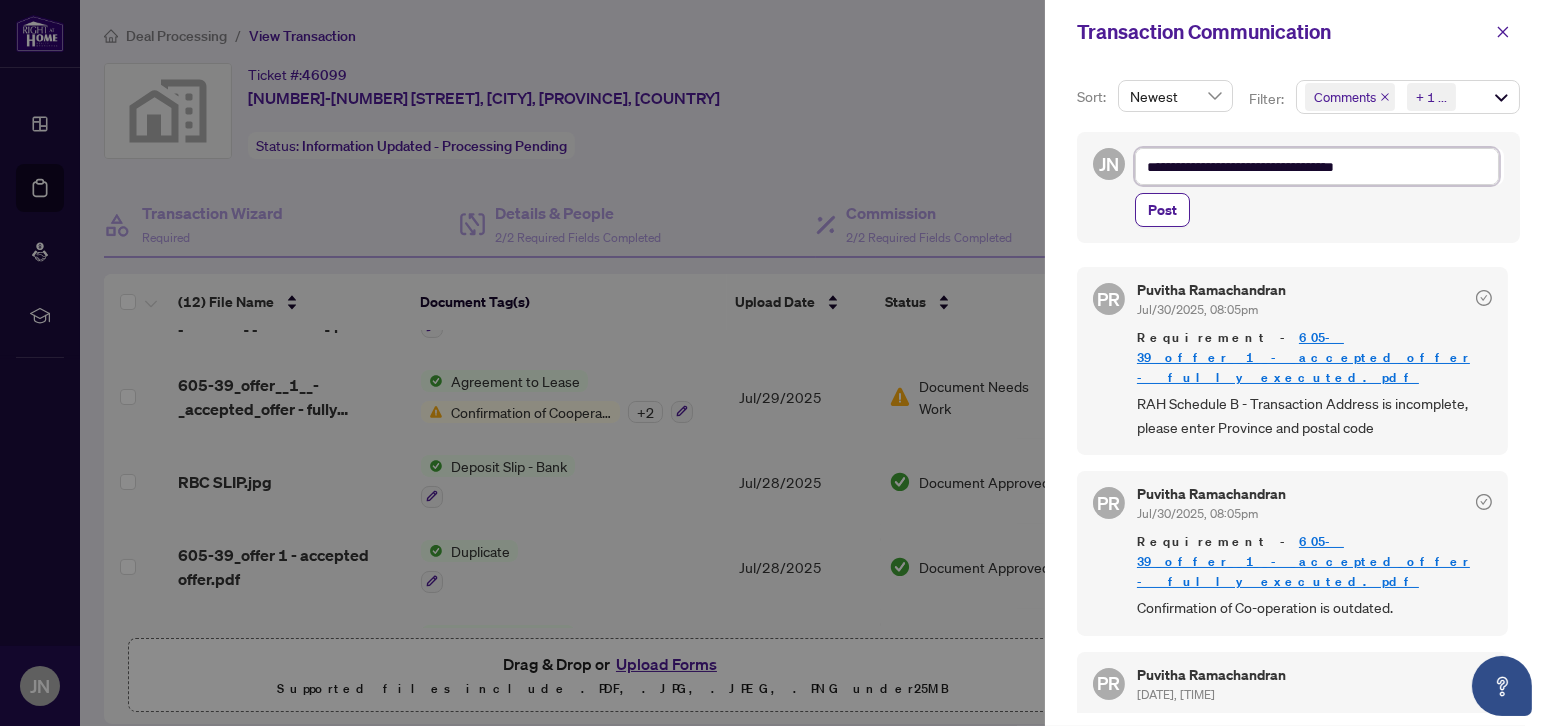 type on "**********" 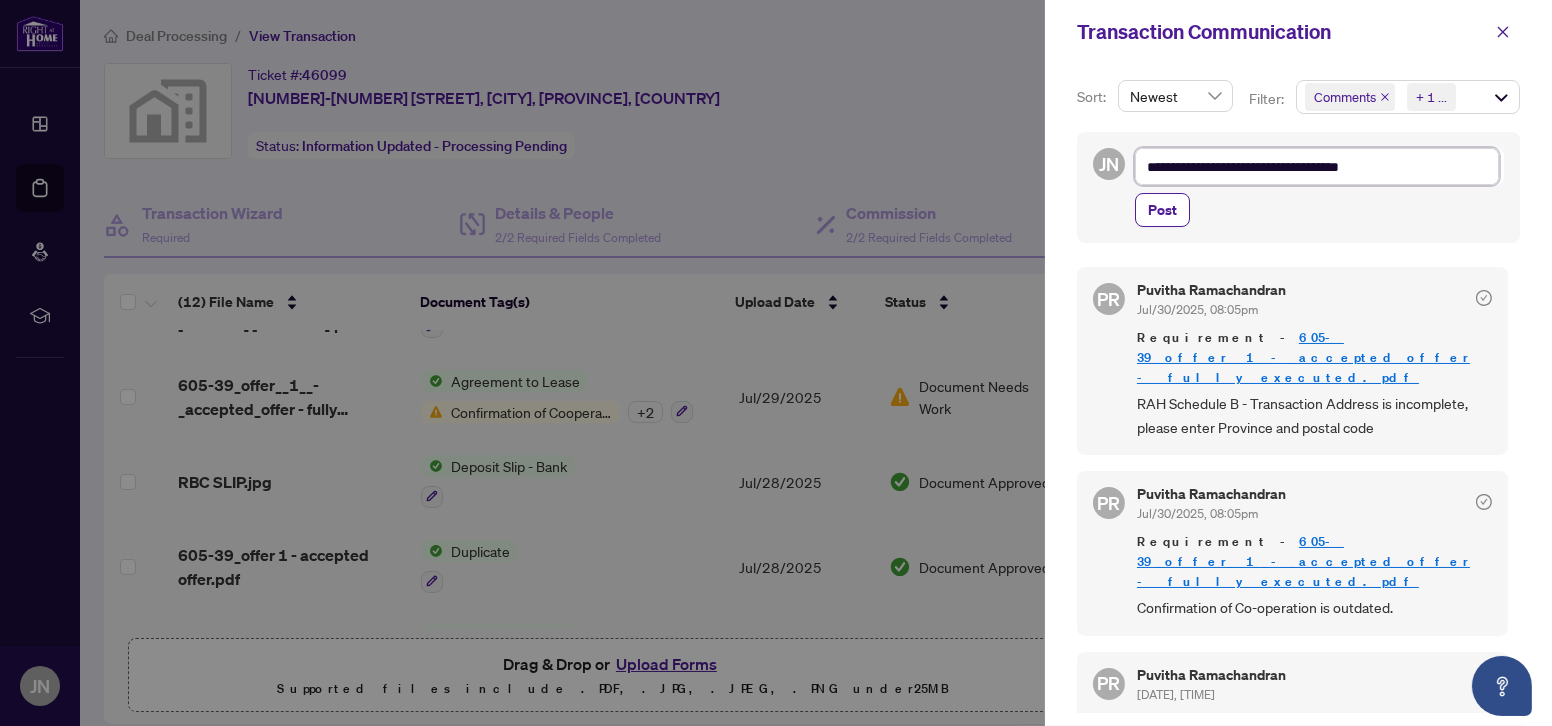 type on "**********" 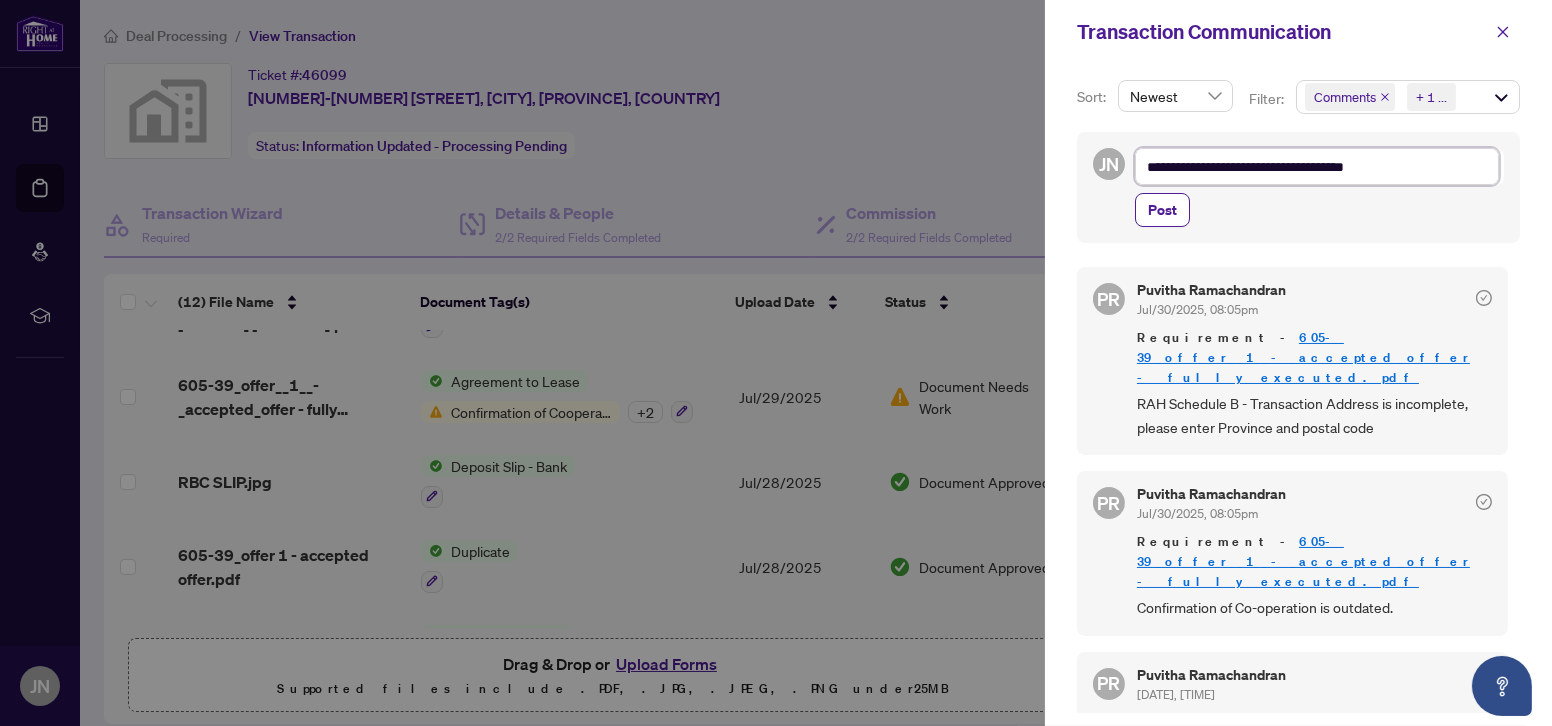 type on "**********" 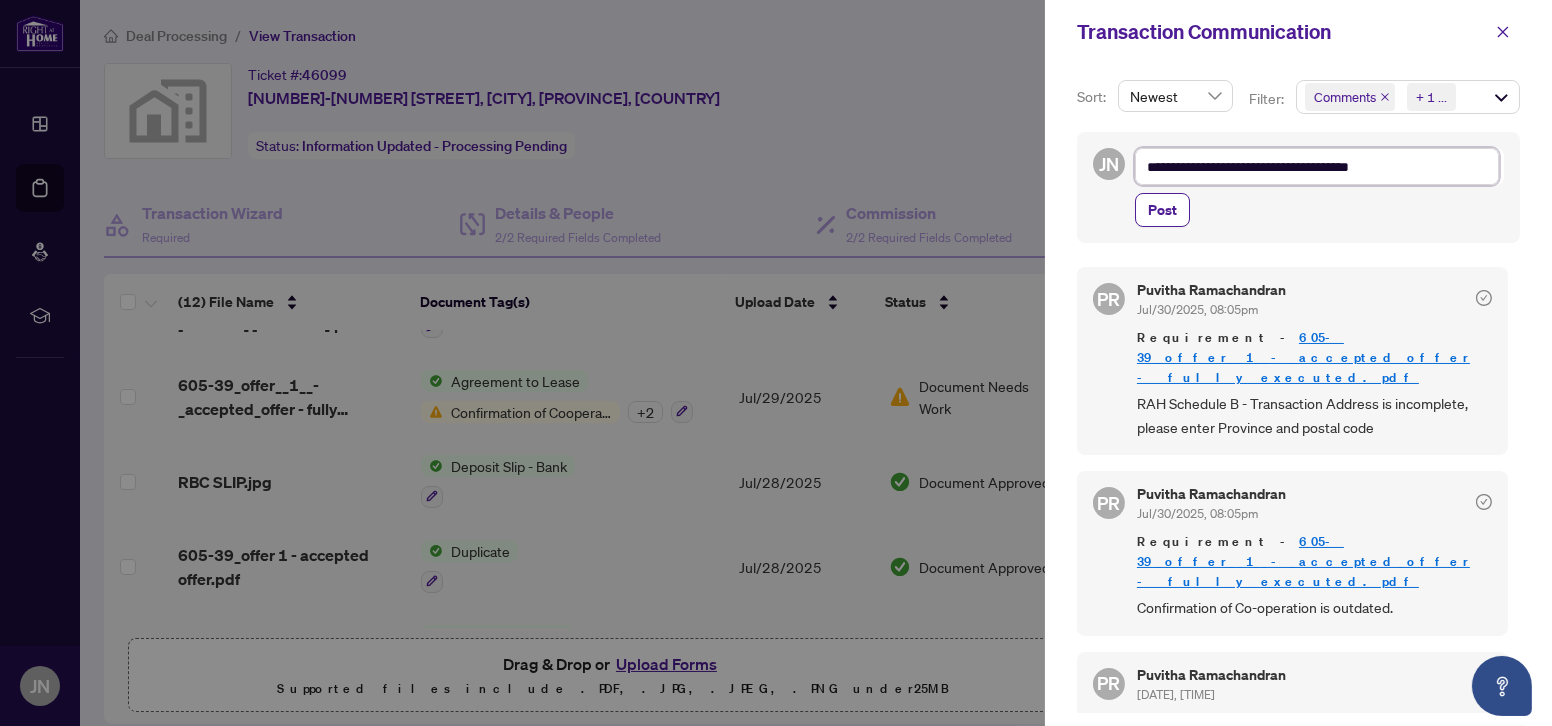 type on "**********" 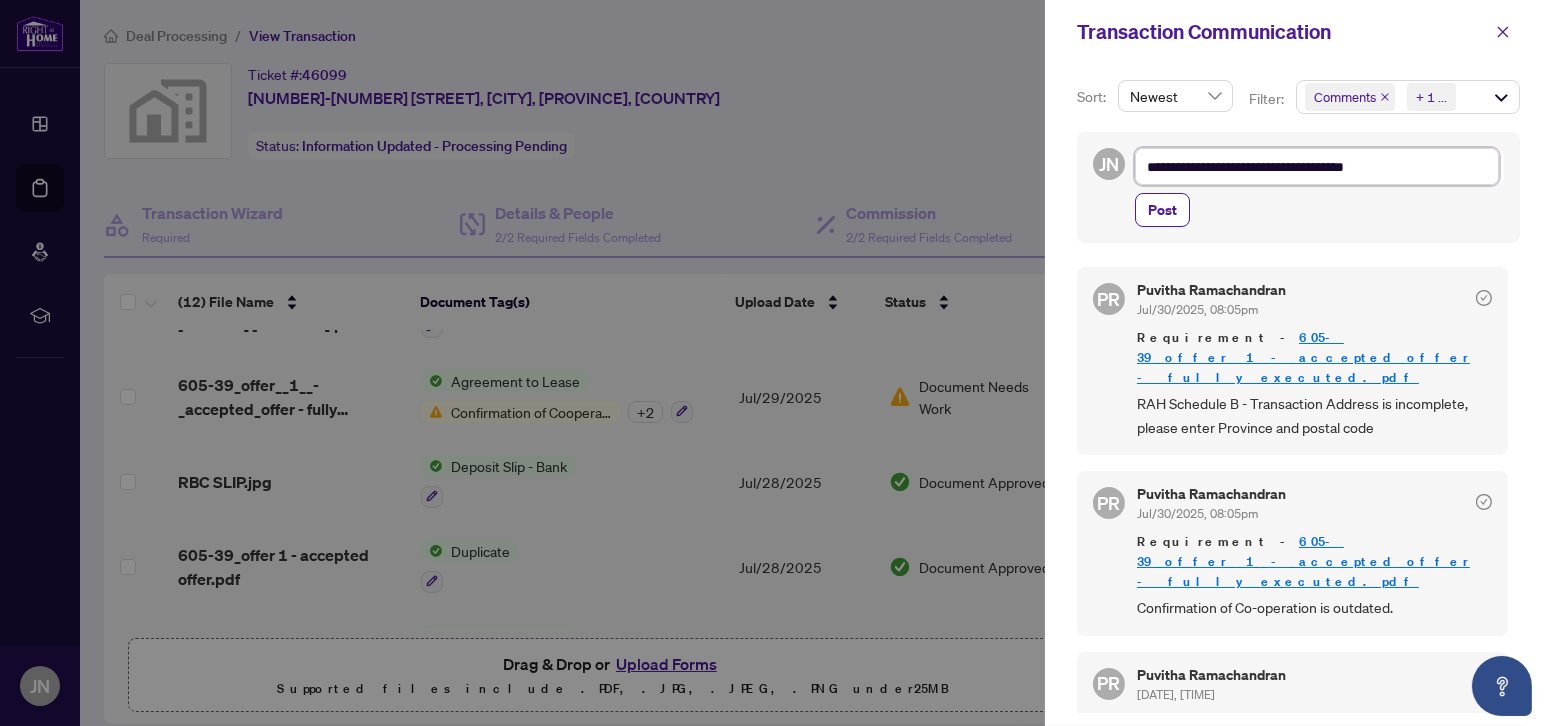 type on "**********" 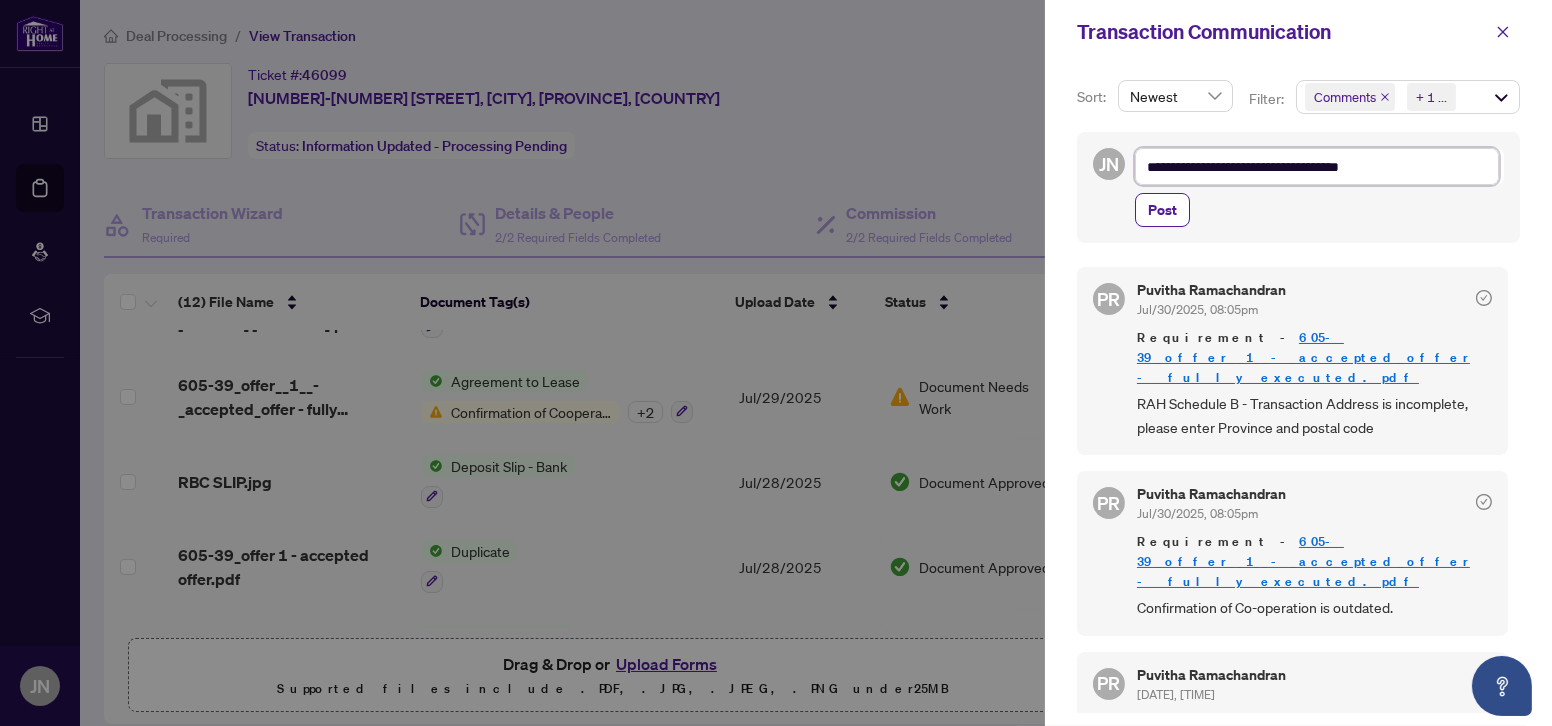 type on "**********" 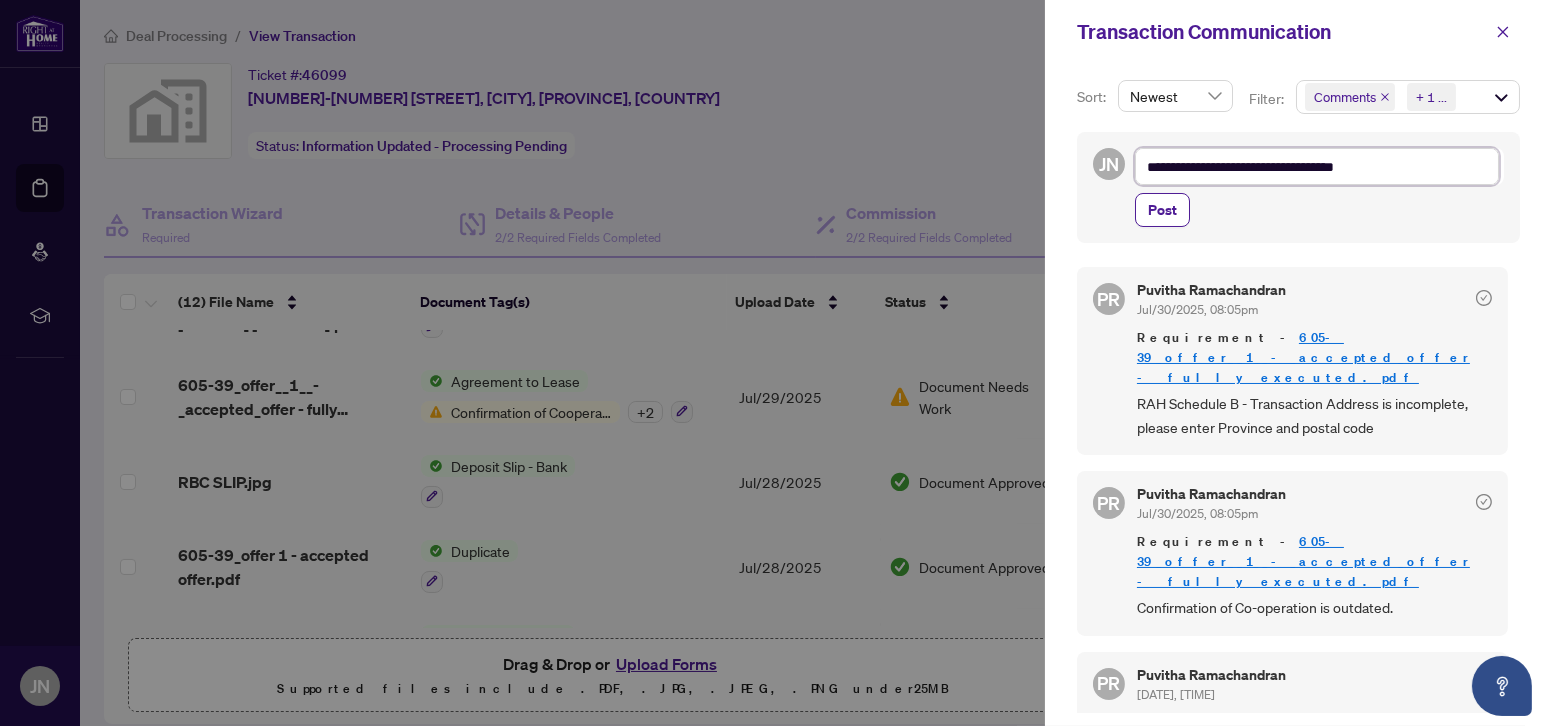 type on "**********" 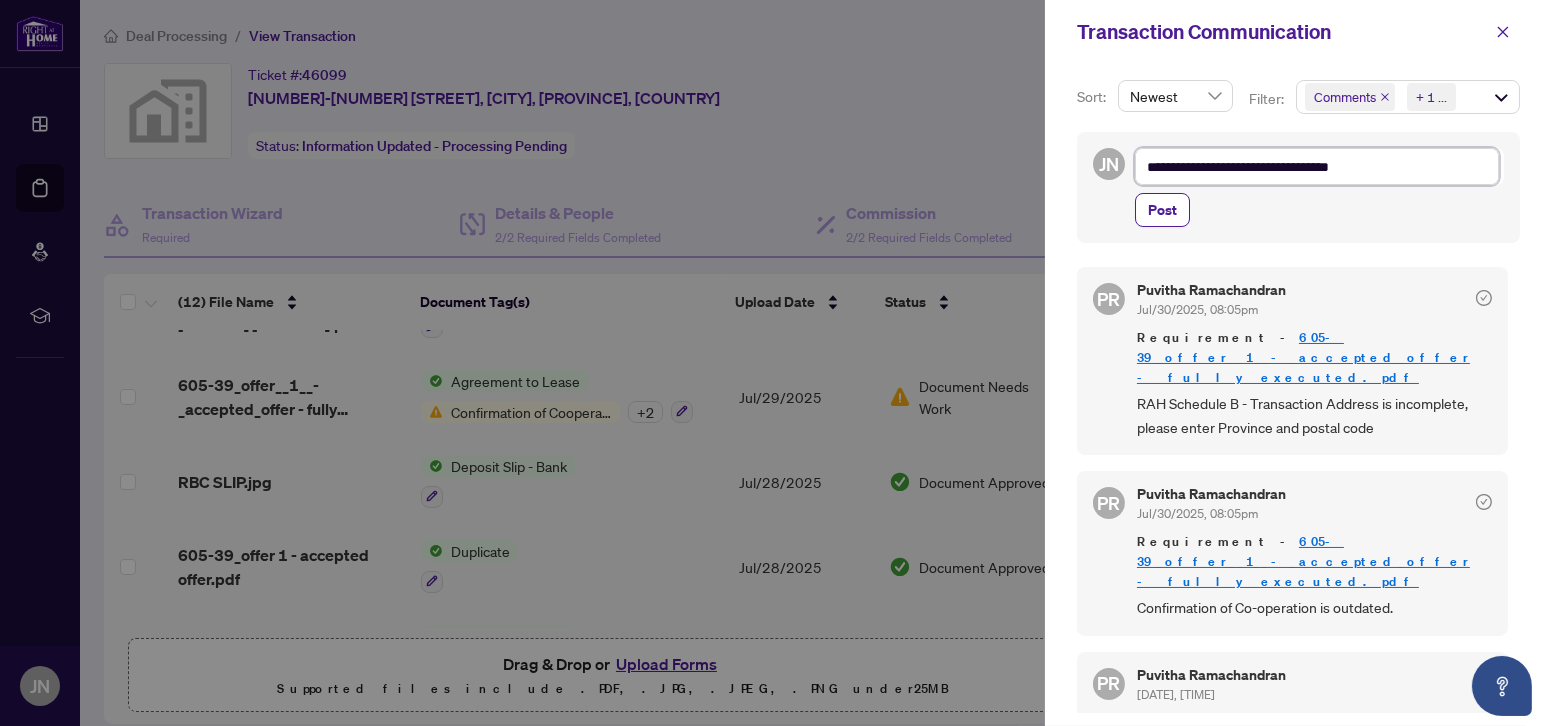 type on "**********" 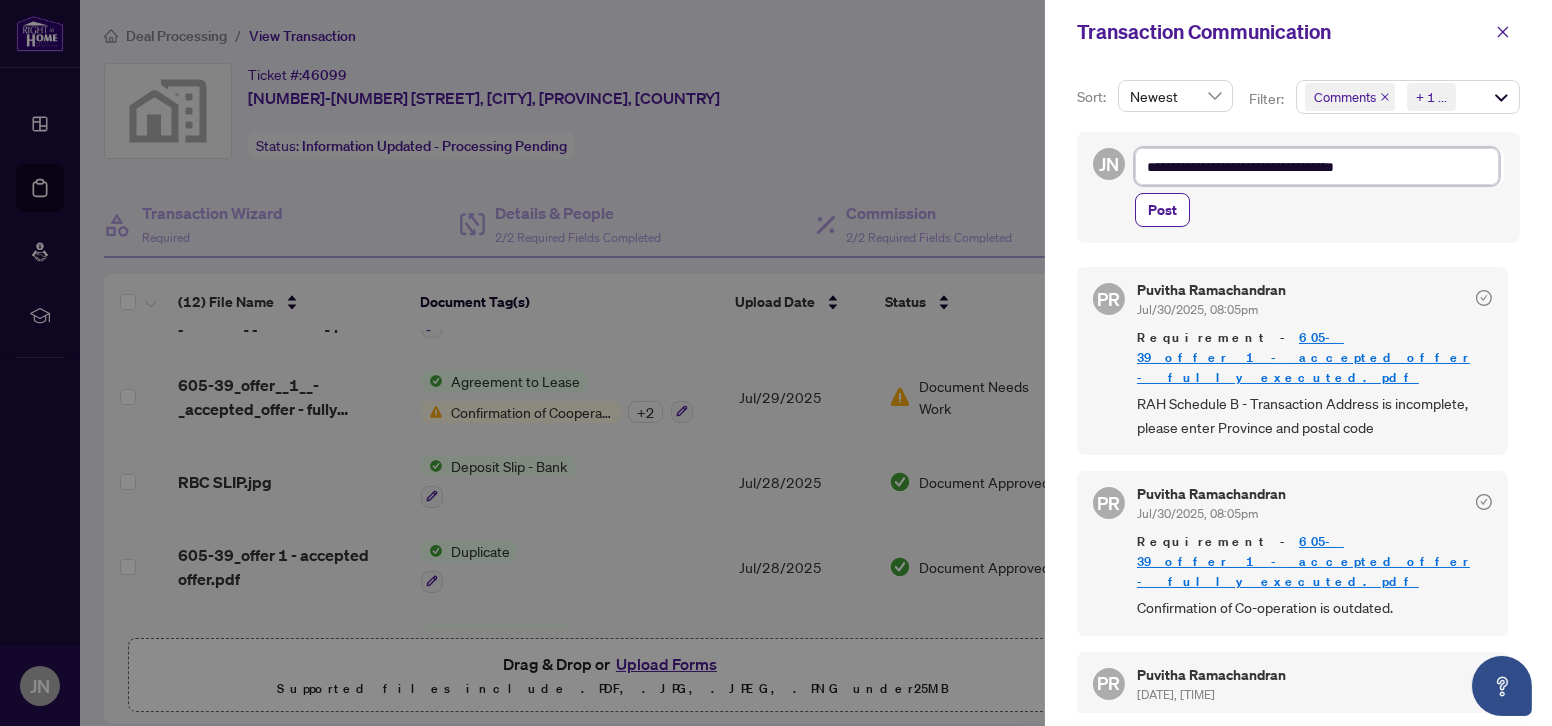 type on "**********" 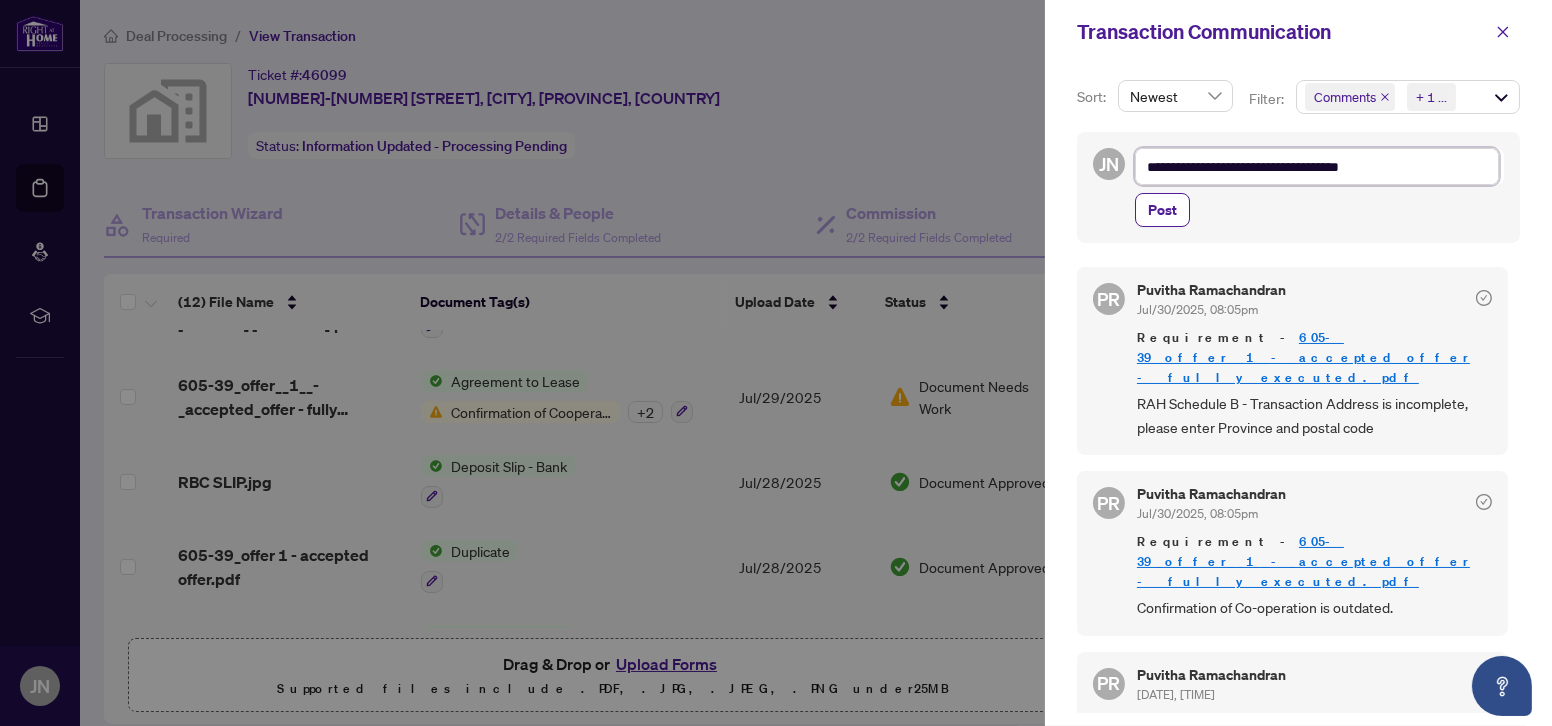 type on "**********" 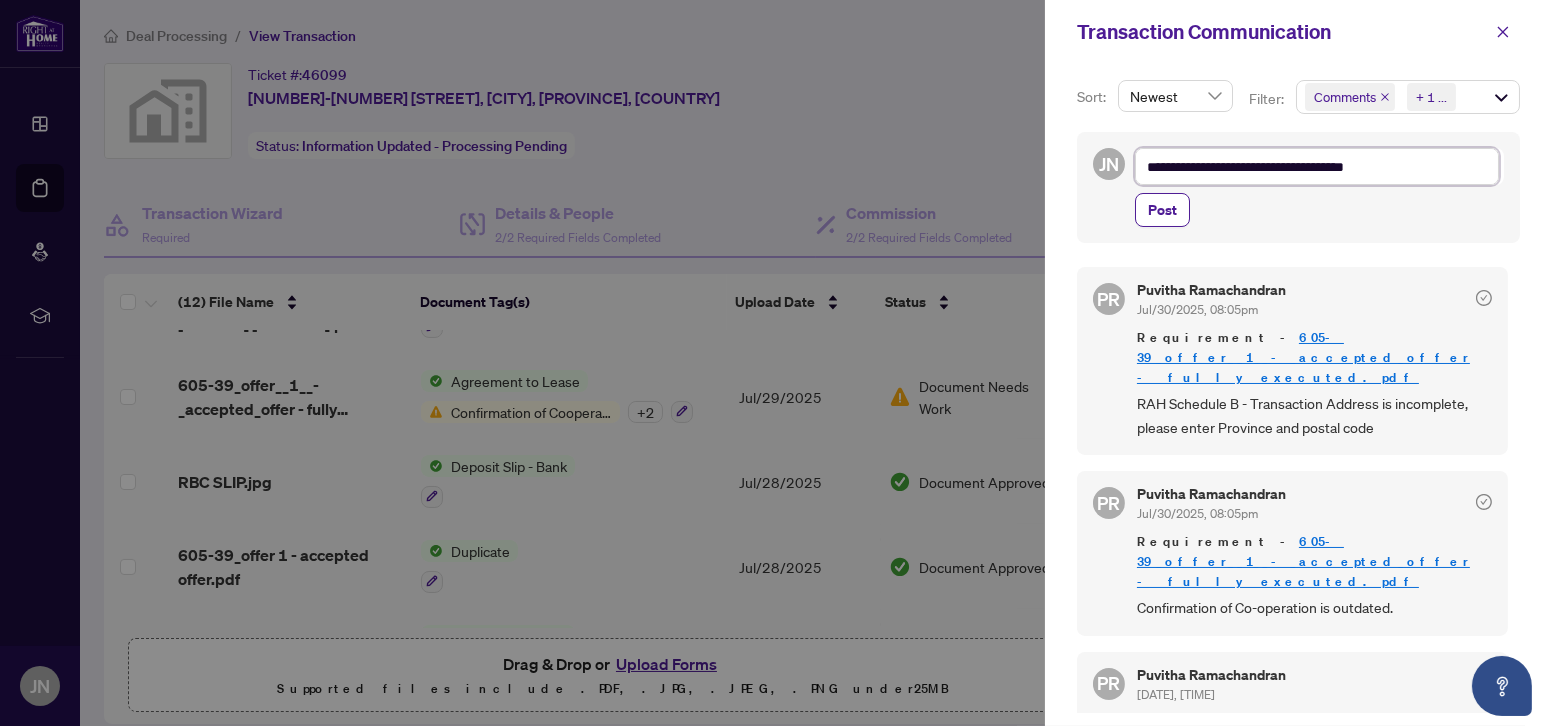 type on "**********" 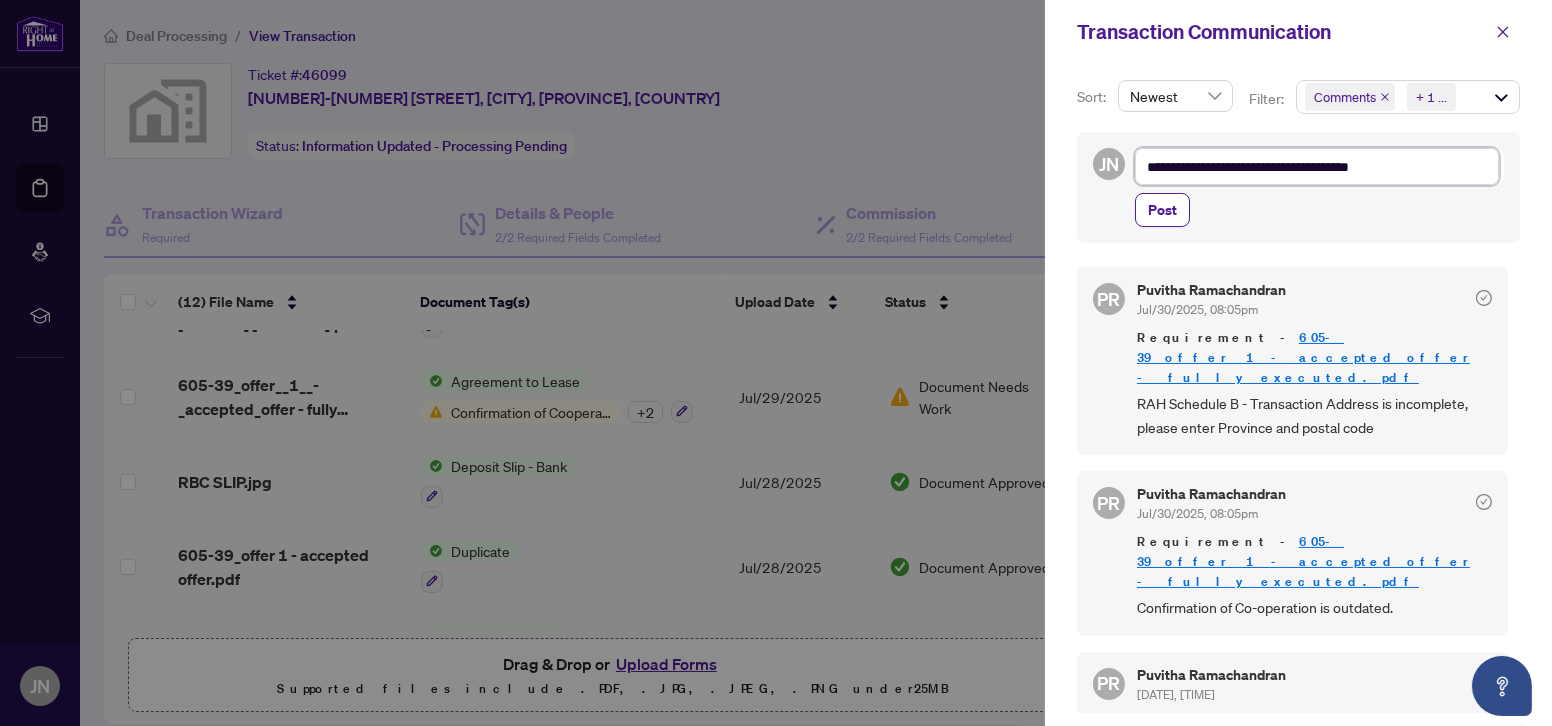 type on "**********" 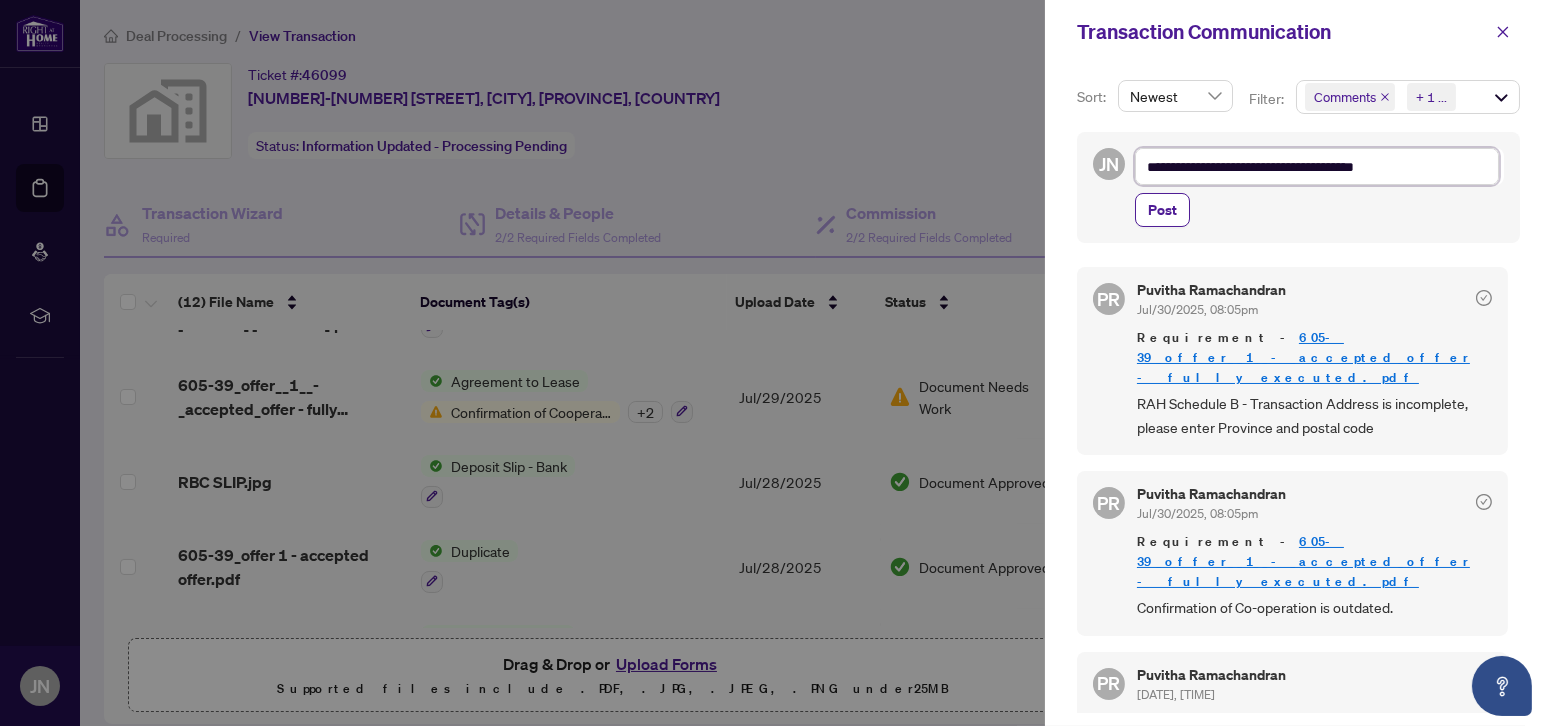 type on "**********" 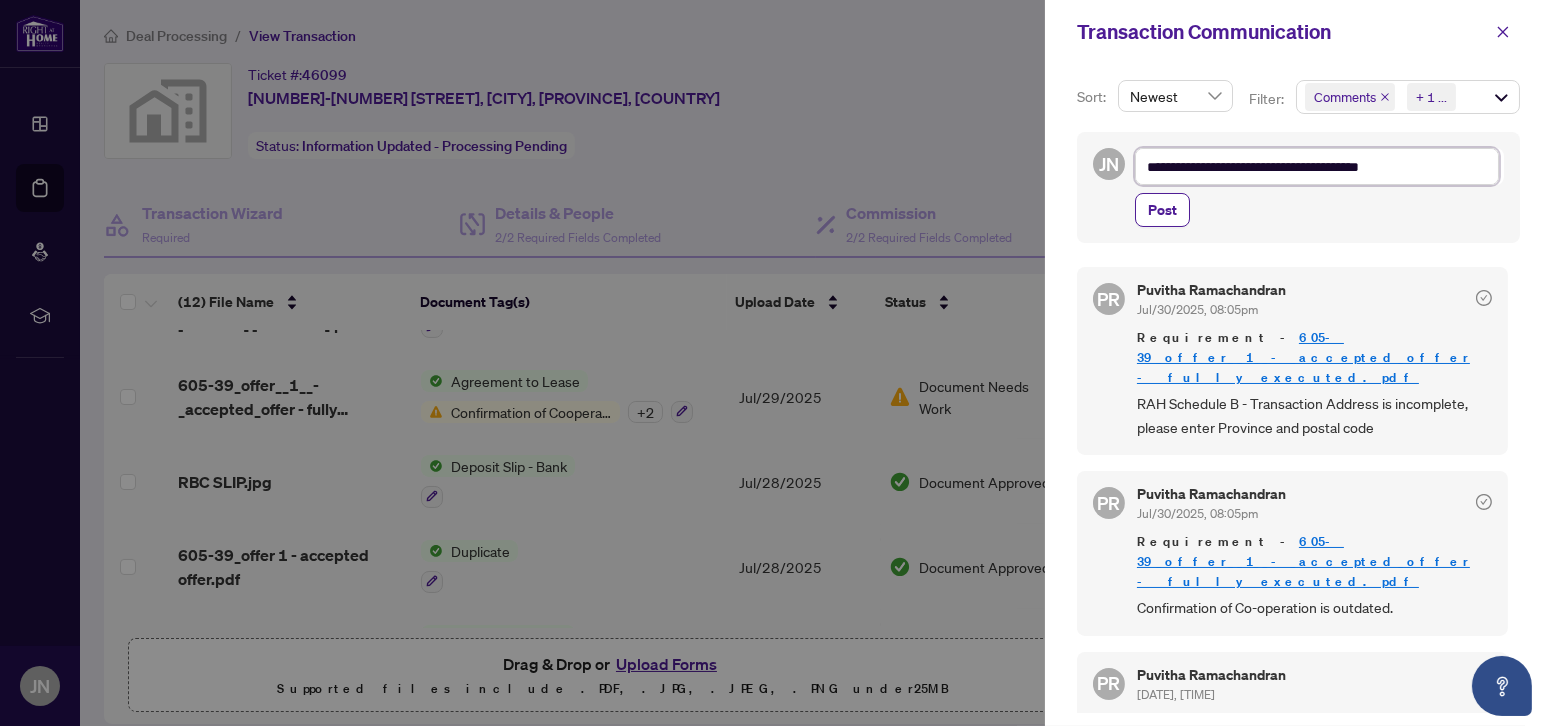 type on "**********" 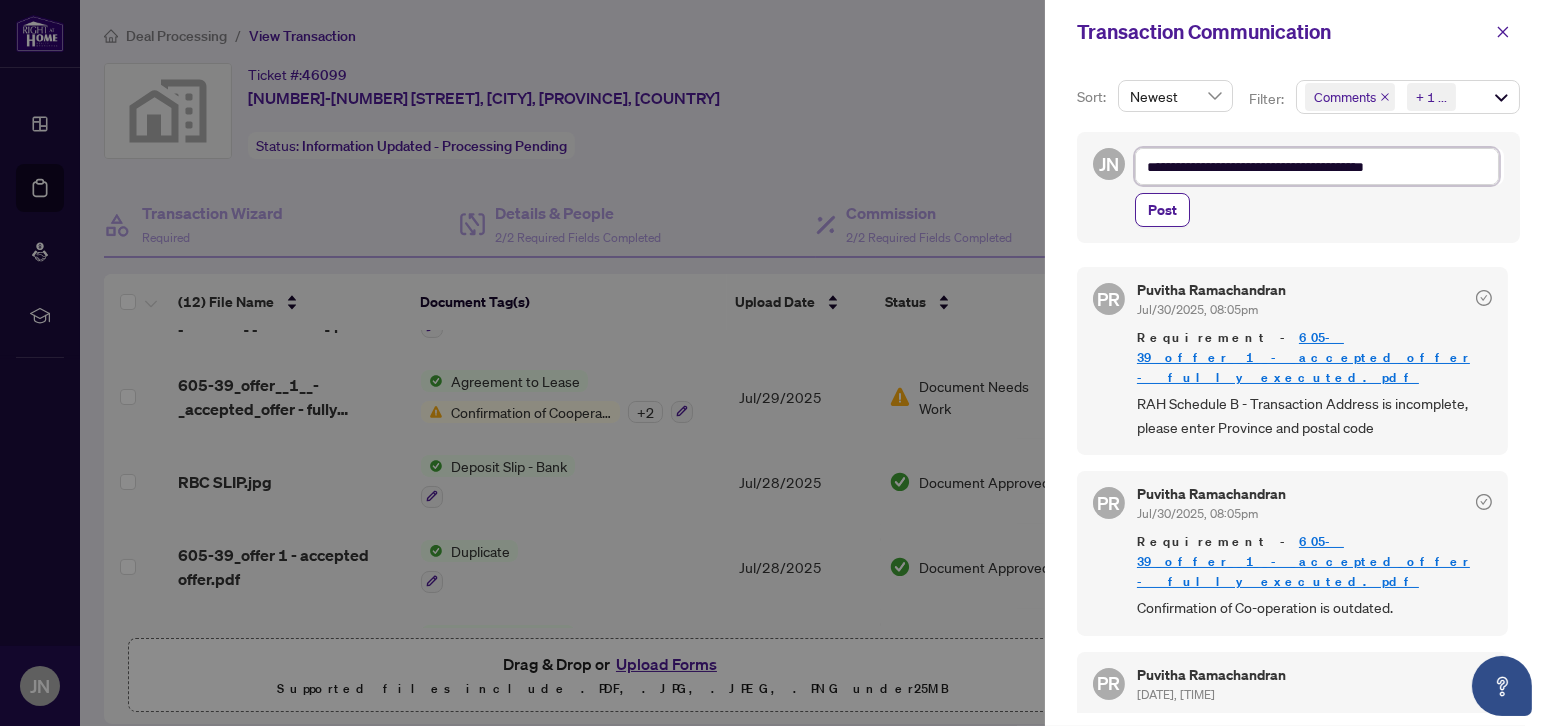 type on "**********" 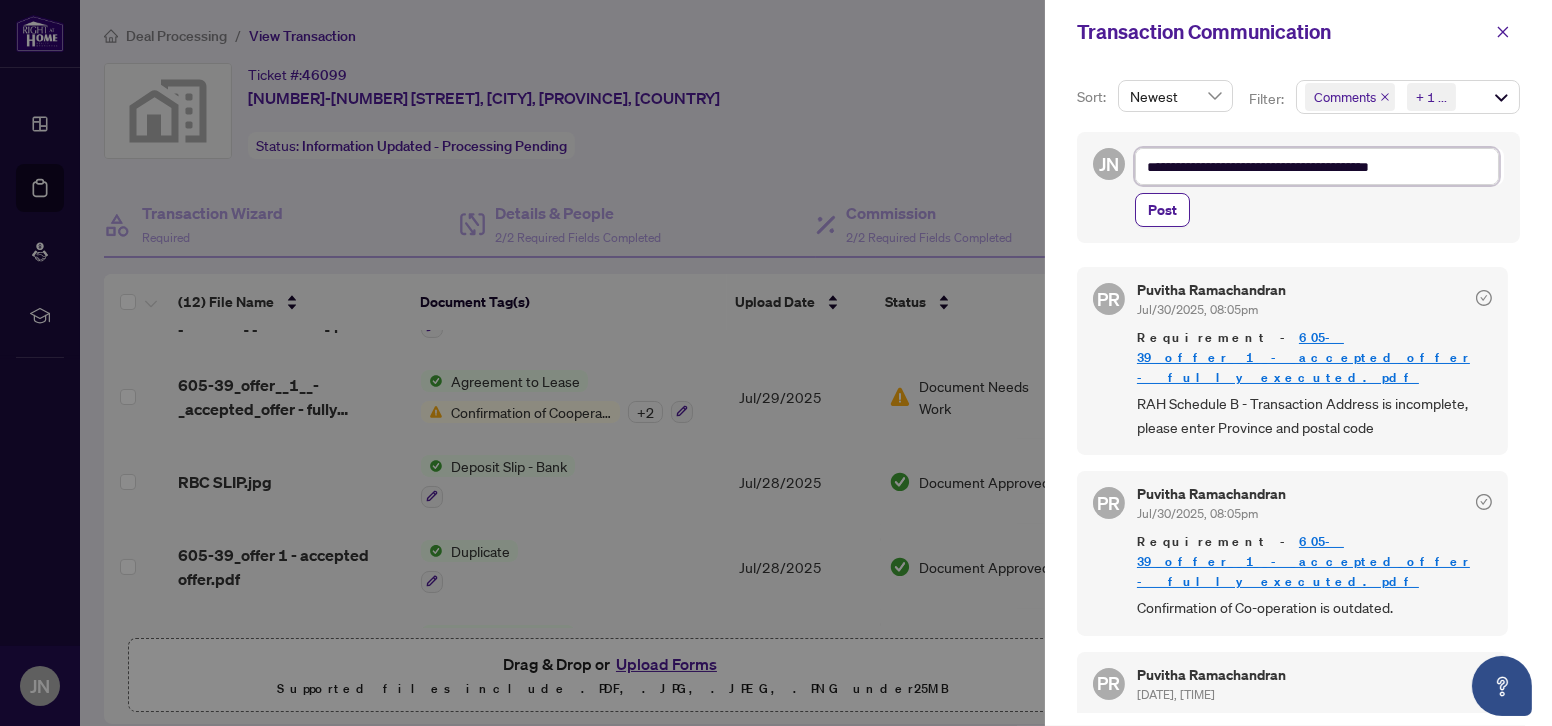 type on "**********" 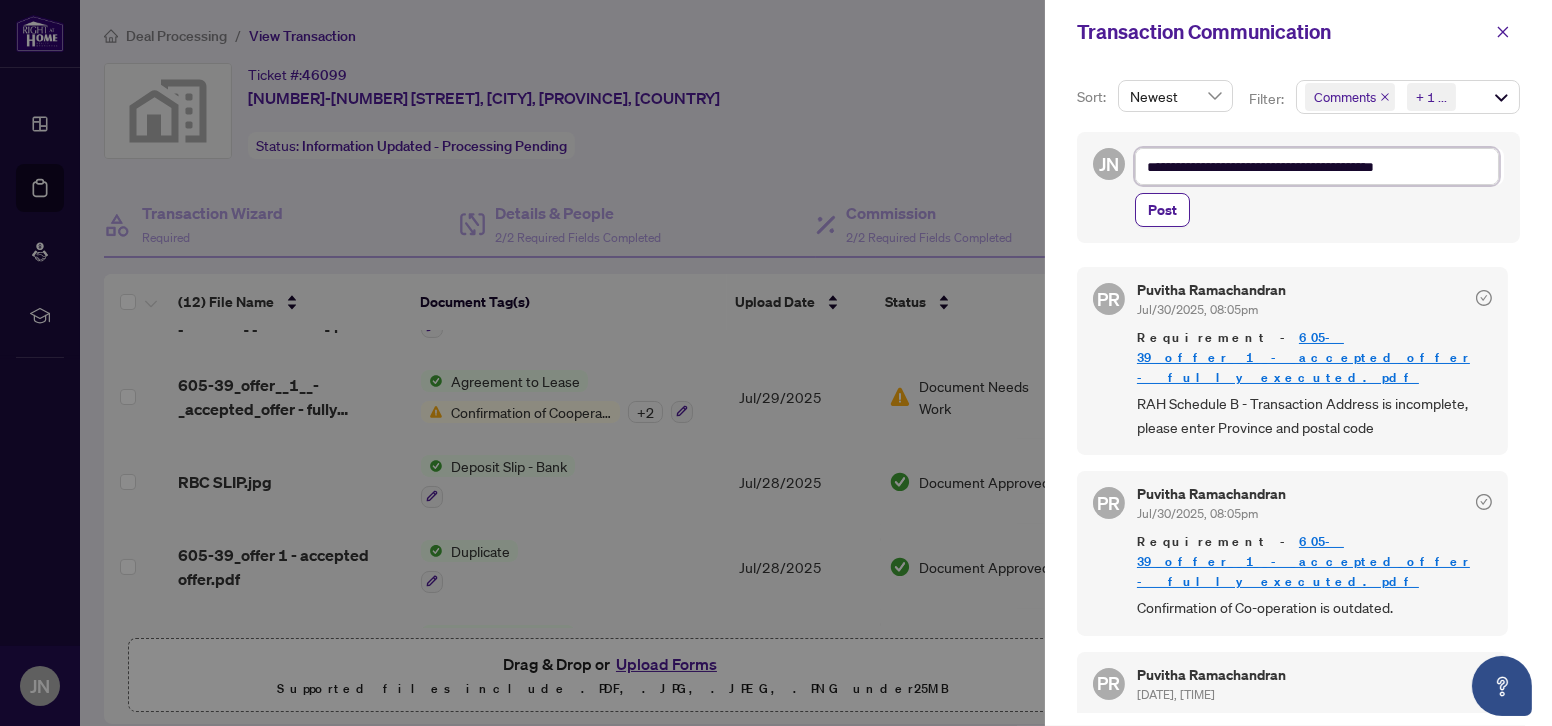 type on "**********" 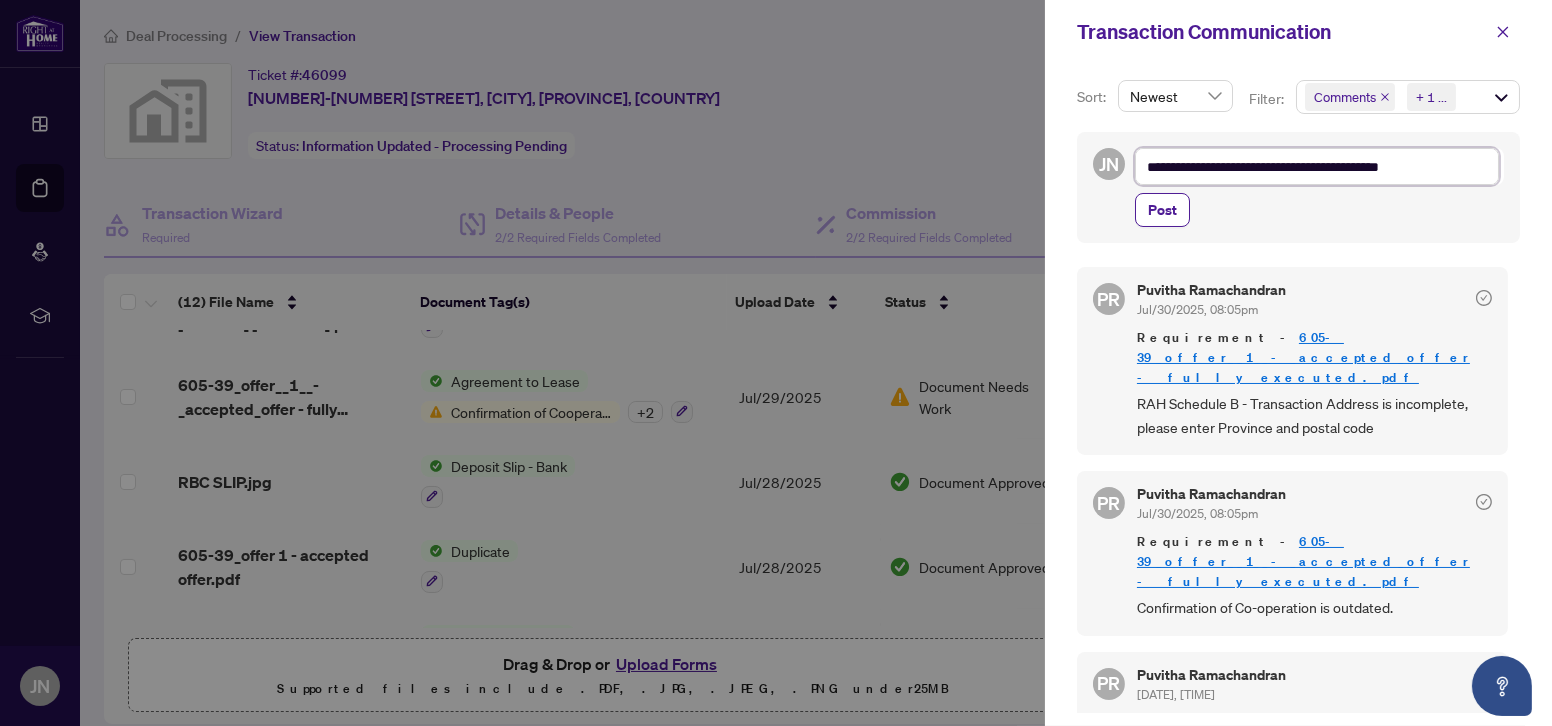 type on "**********" 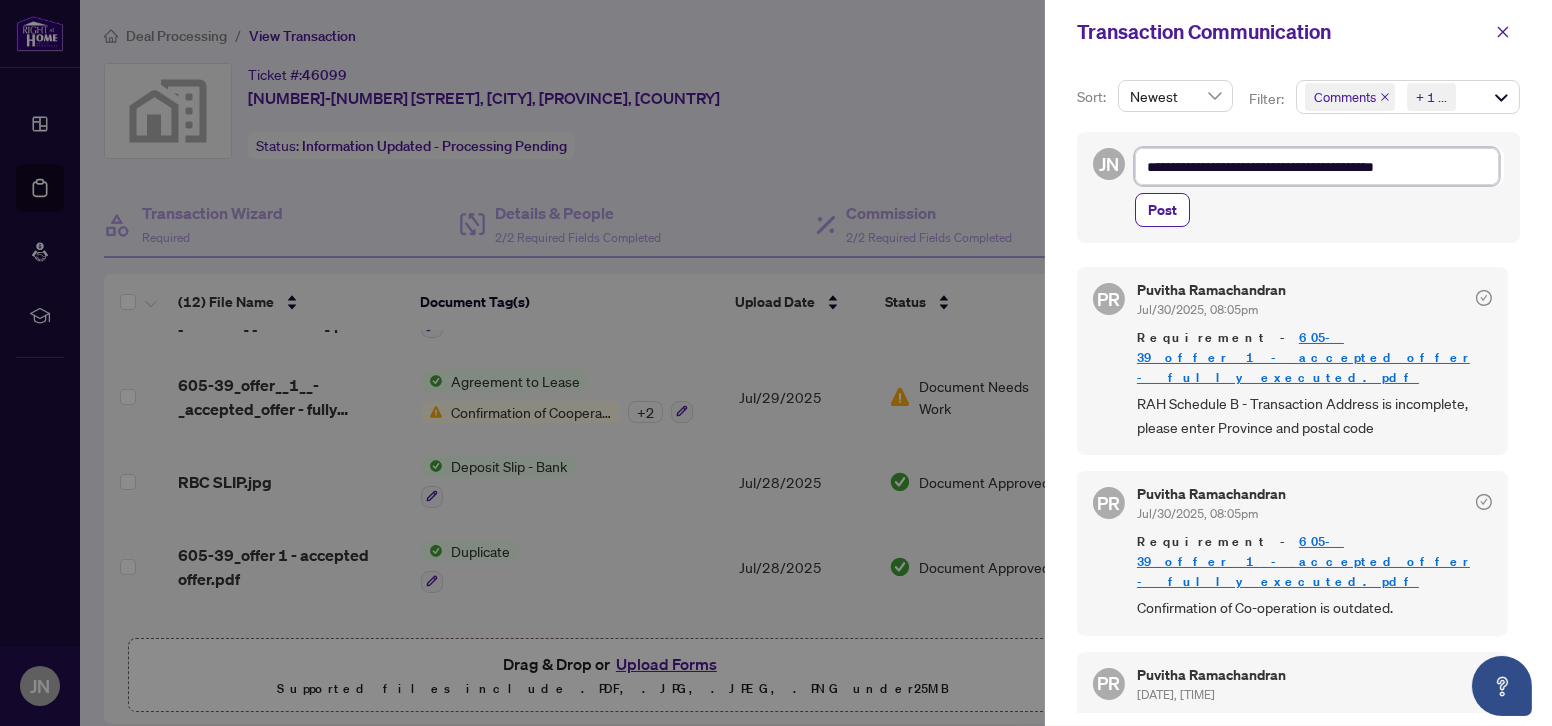 type on "**********" 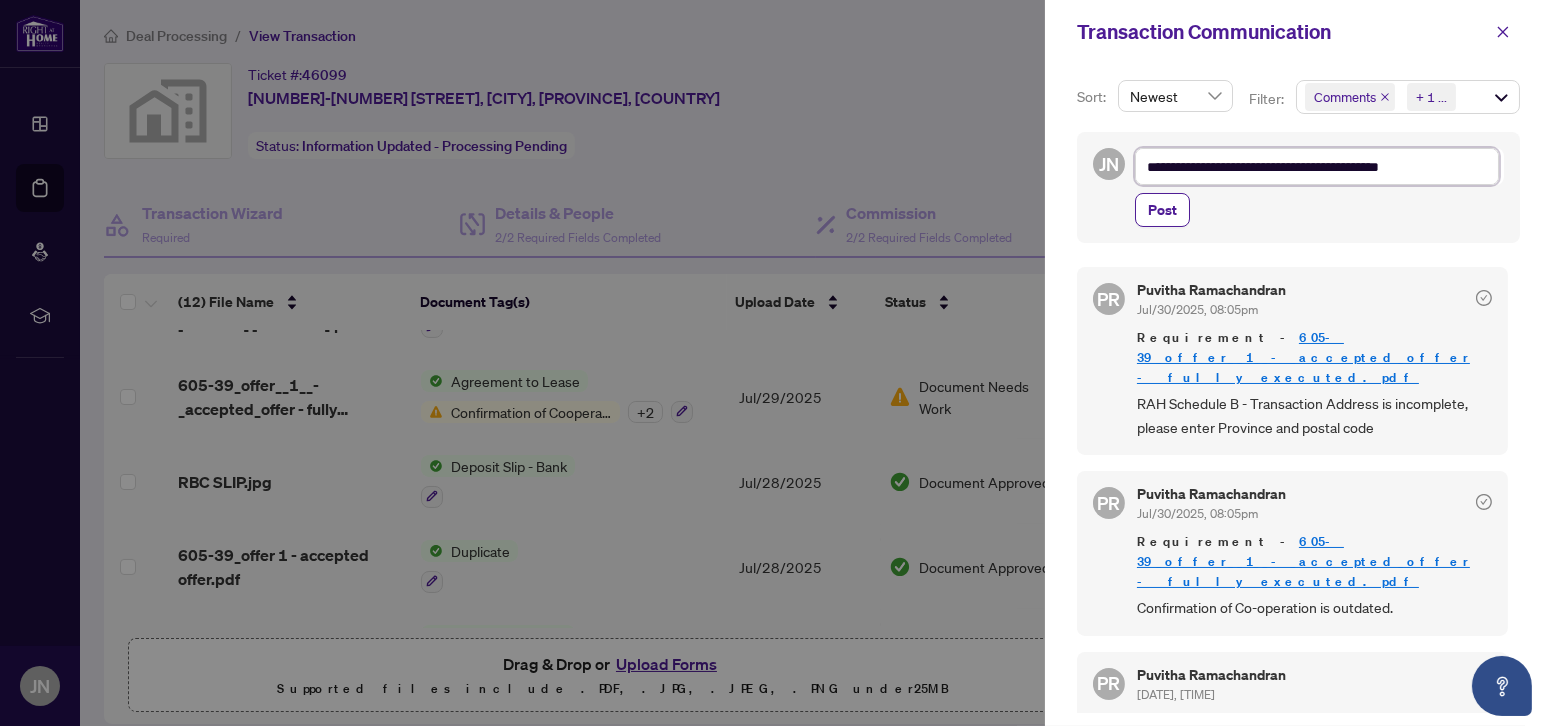 type on "**********" 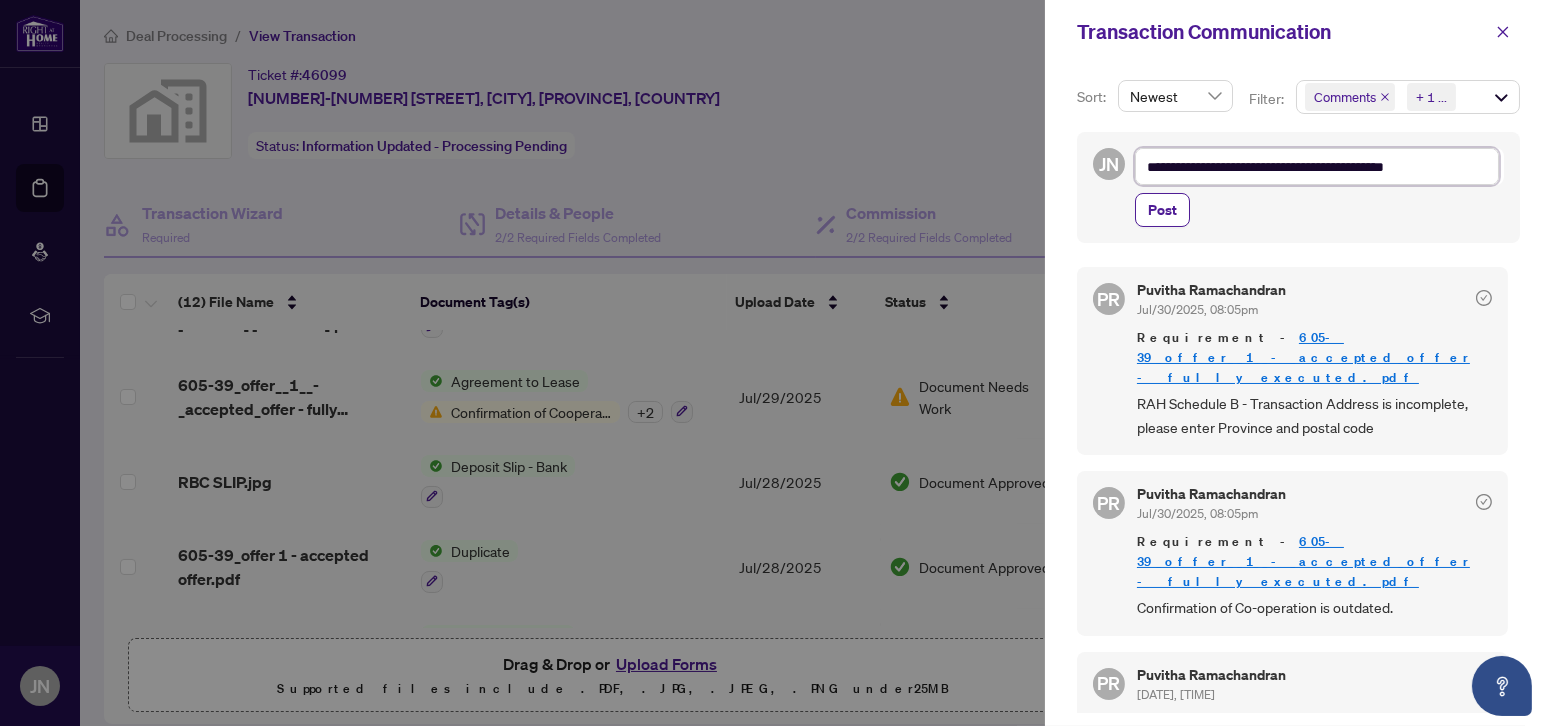 type on "**********" 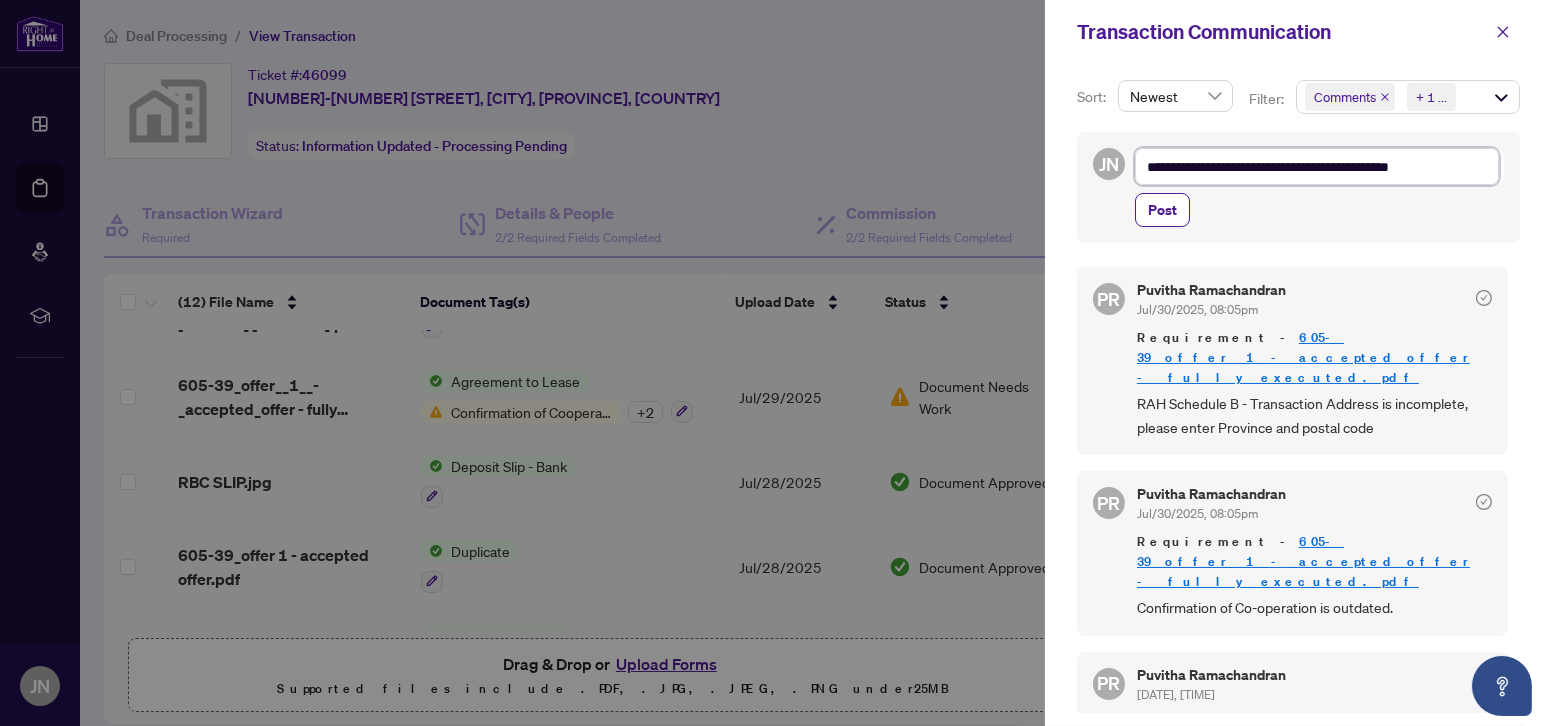 type on "**********" 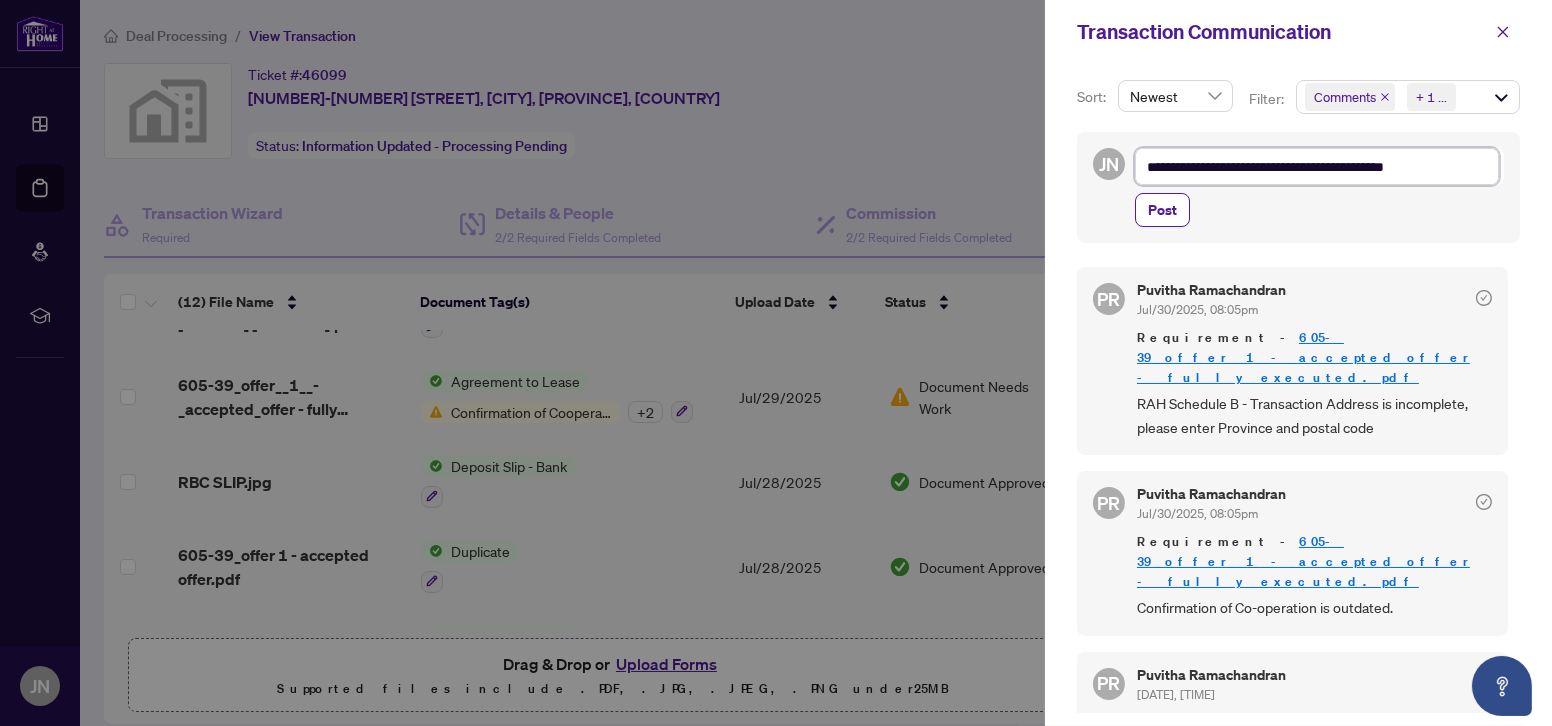 type on "**********" 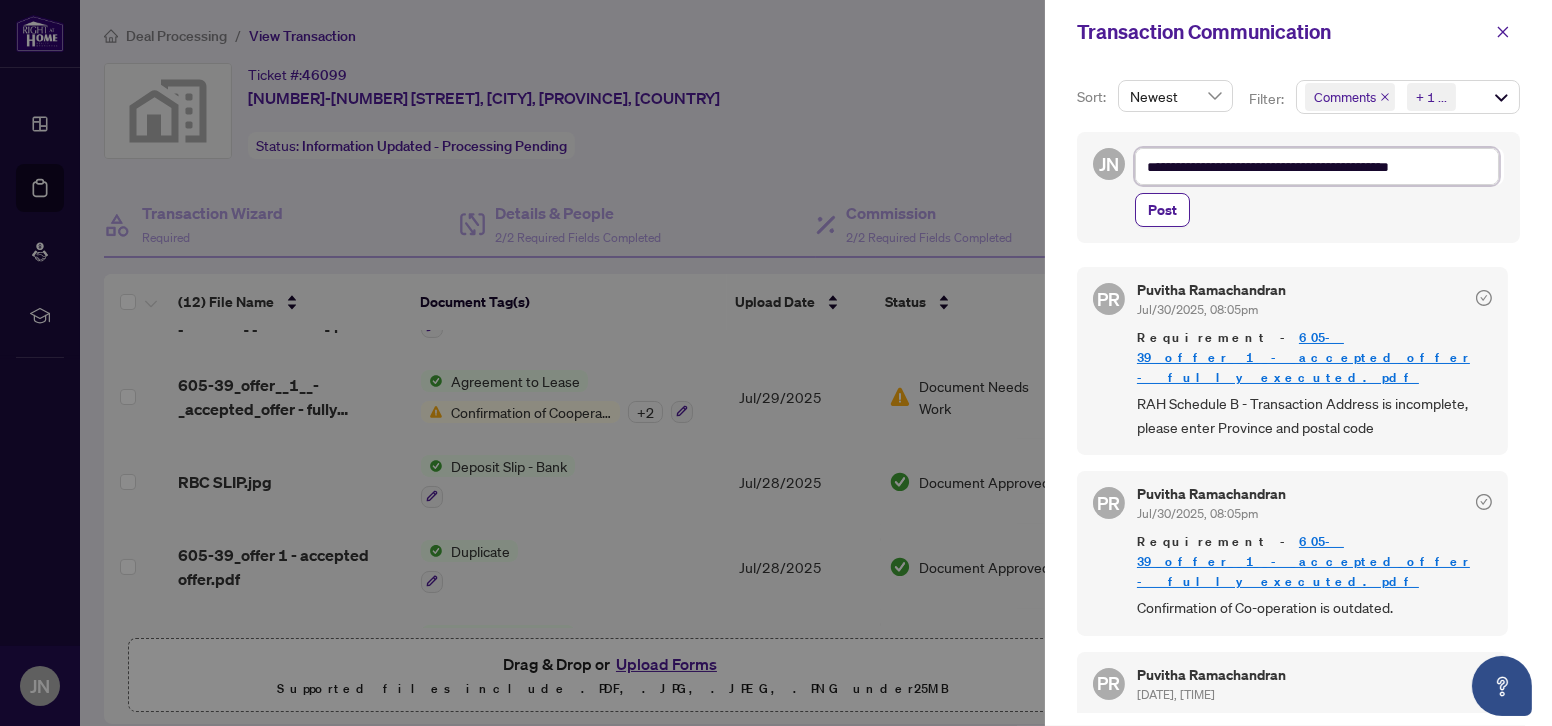 type on "**********" 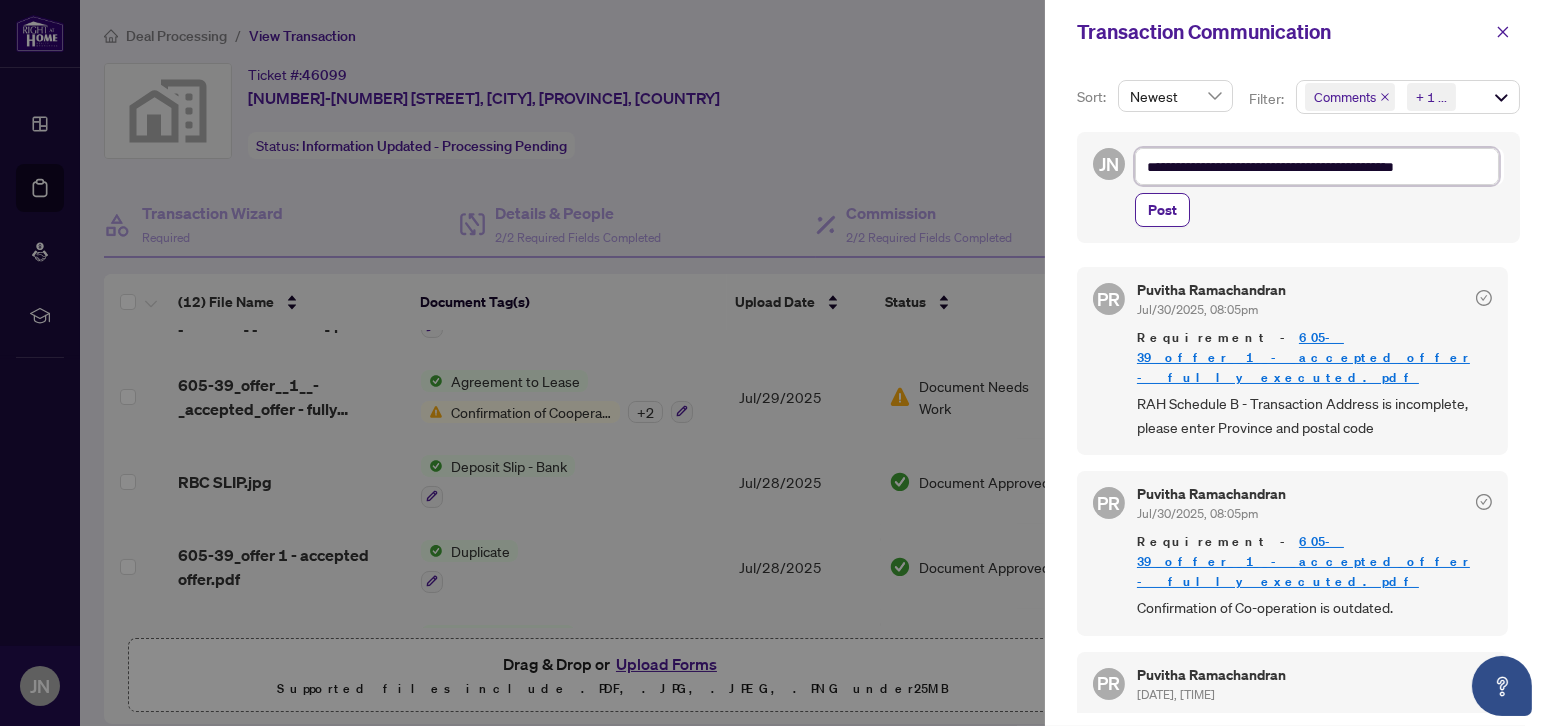 type on "**********" 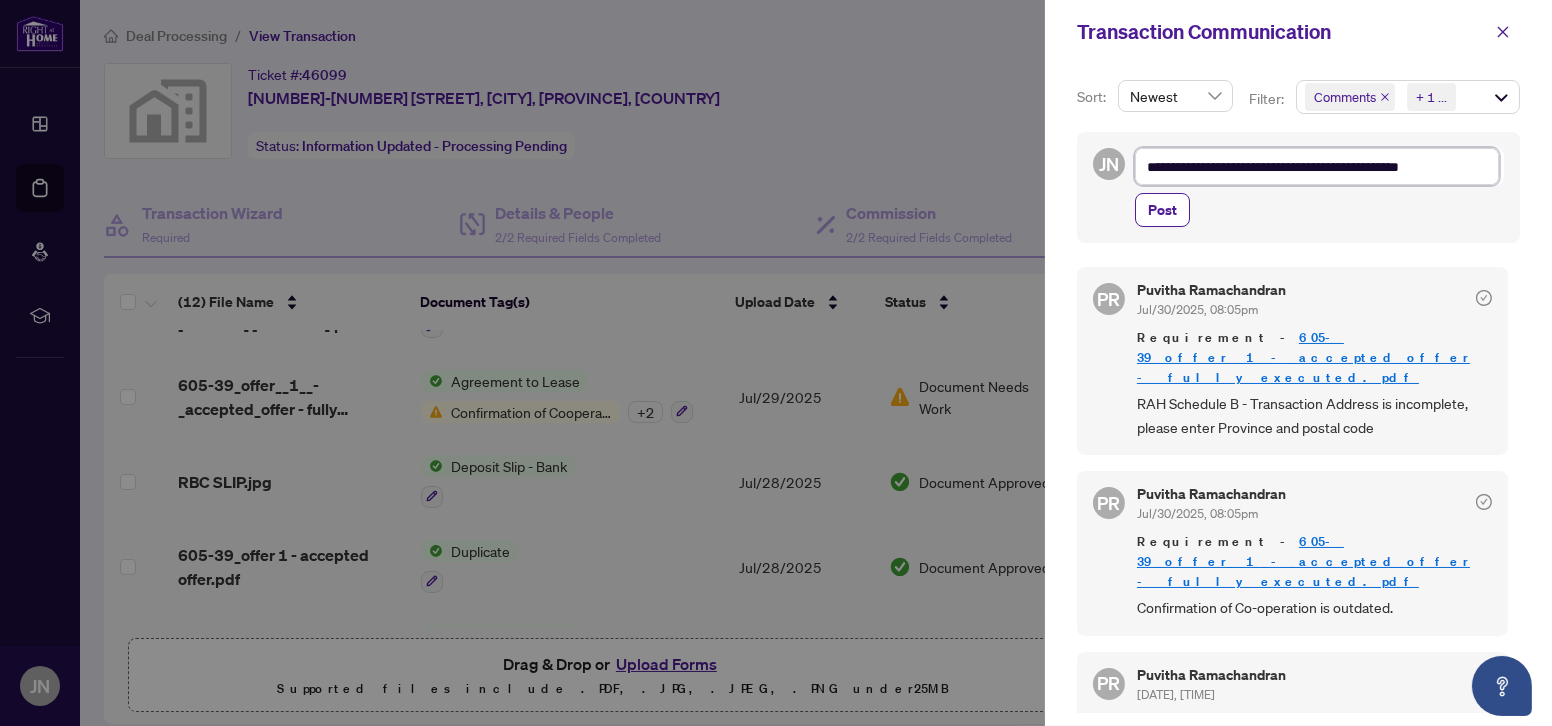 type on "**********" 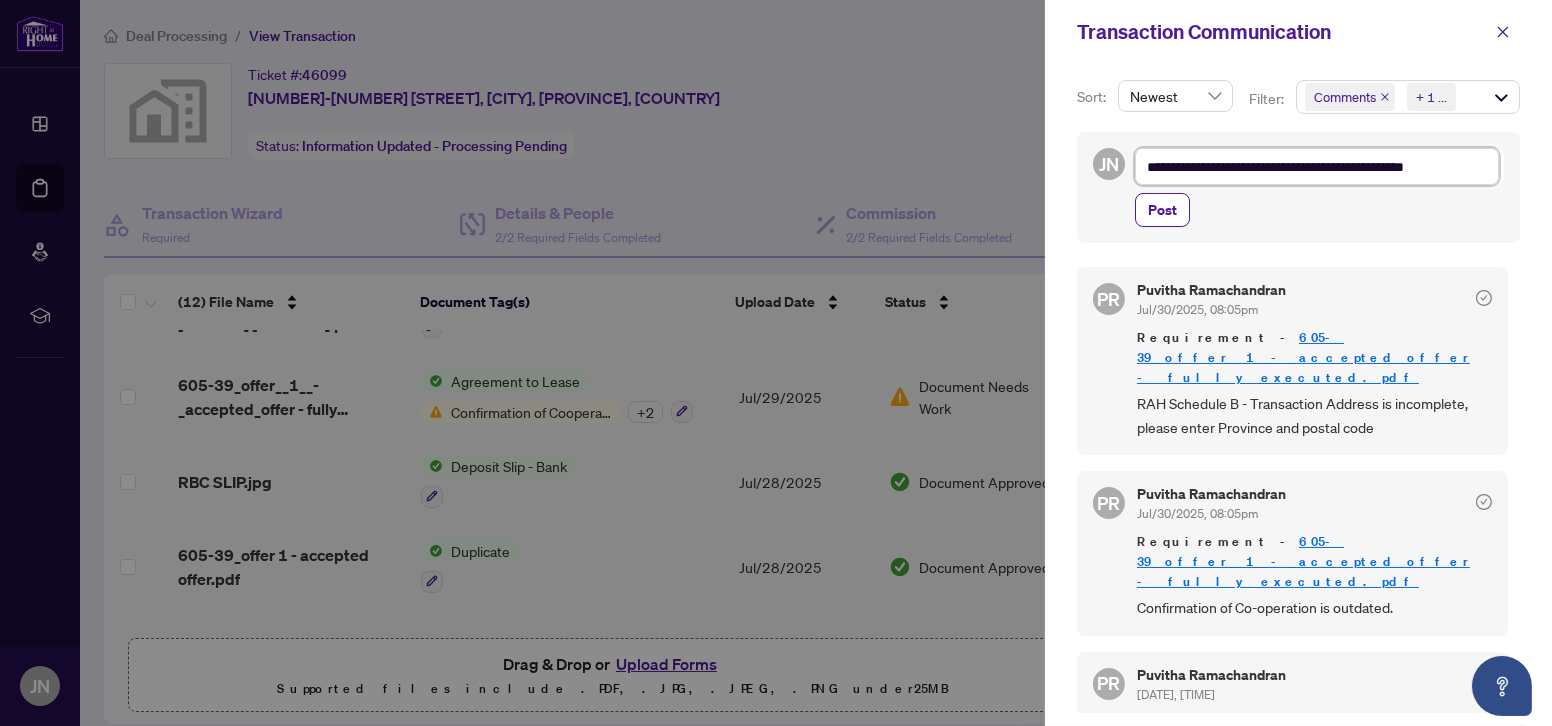 type on "**********" 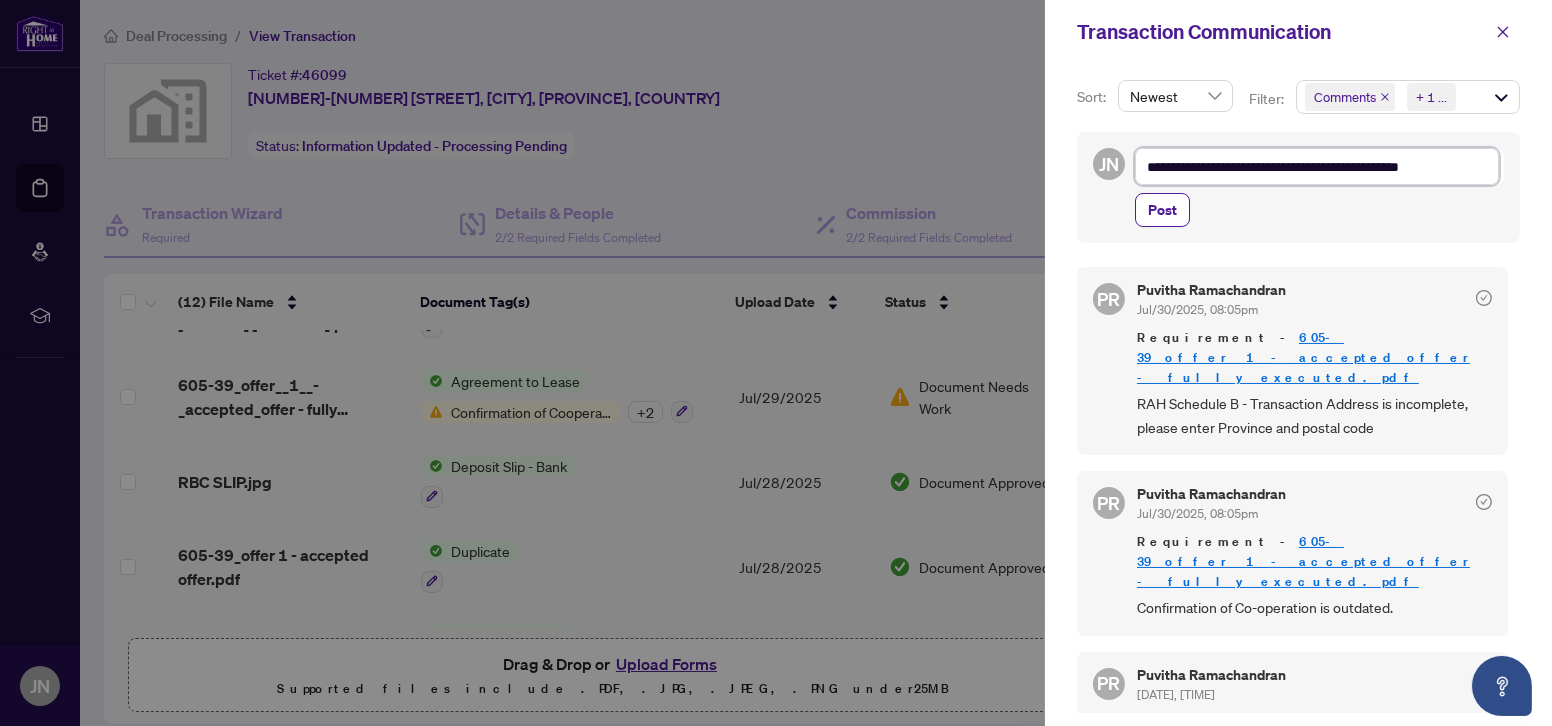 type on "**********" 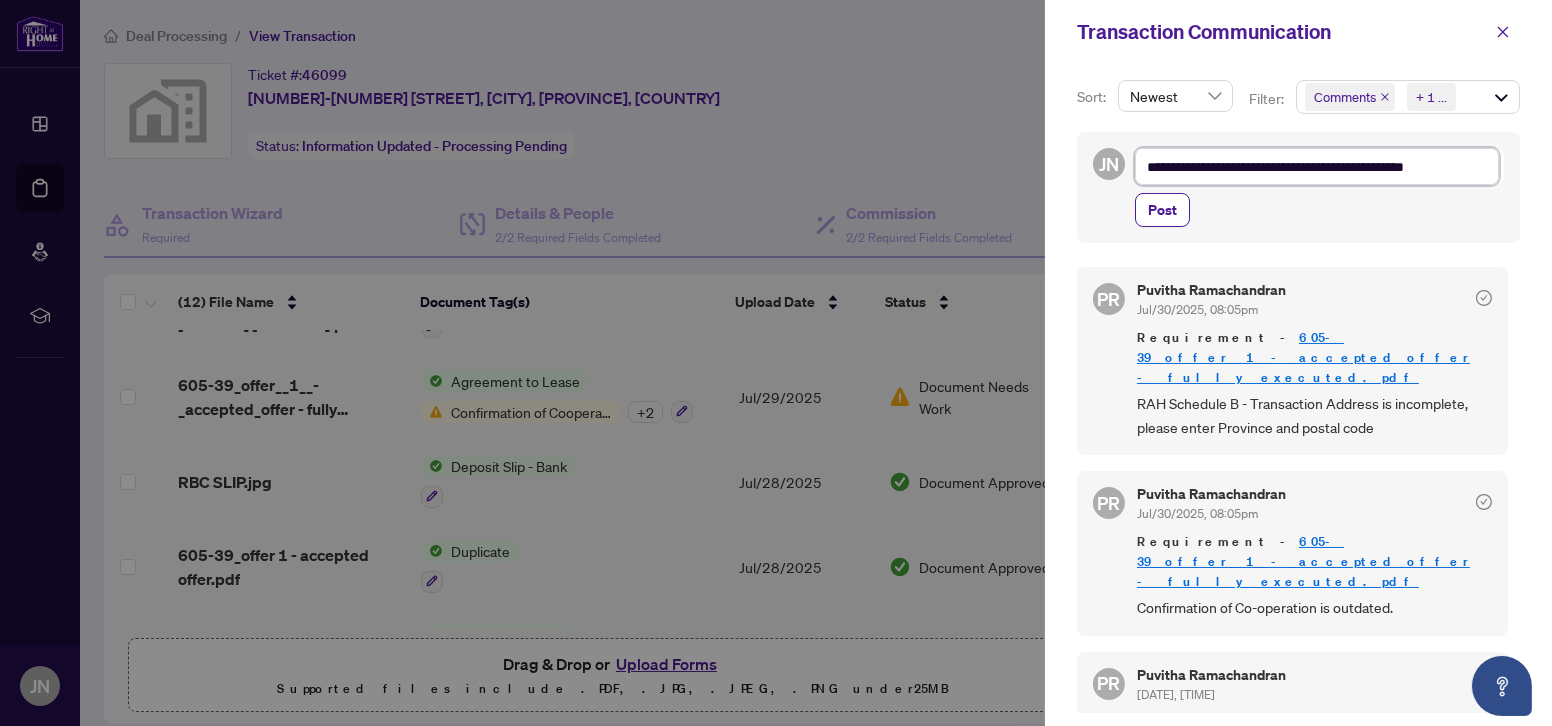 type on "**********" 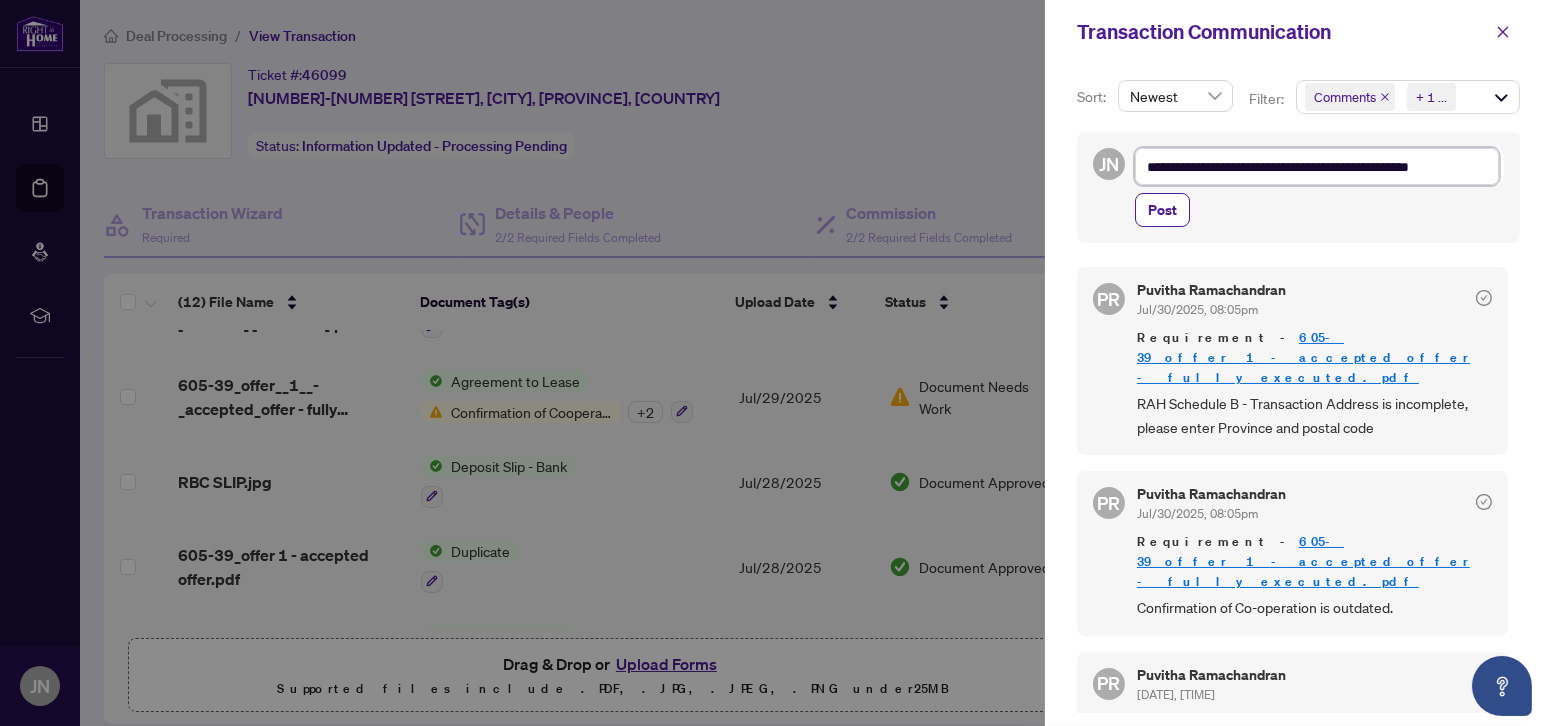 type on "**********" 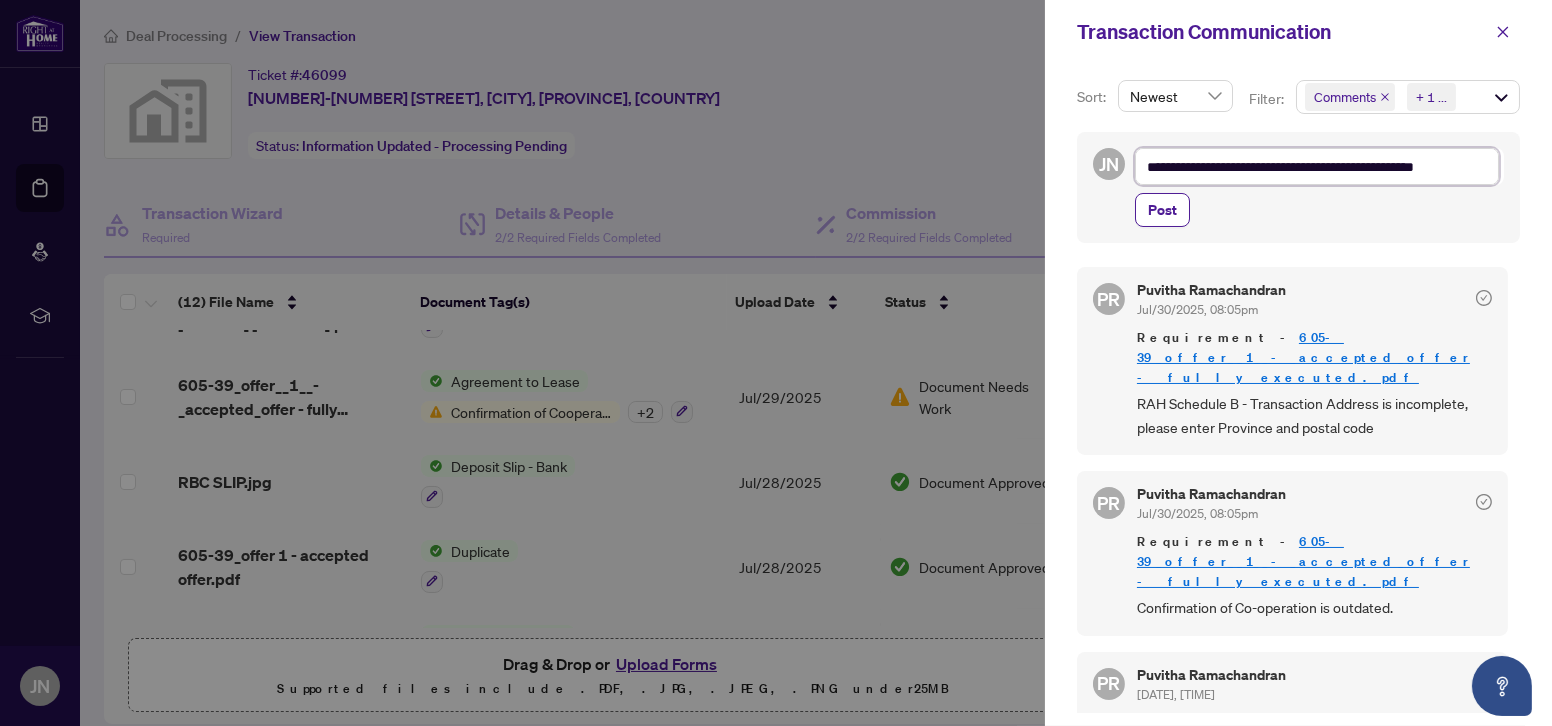 type on "**********" 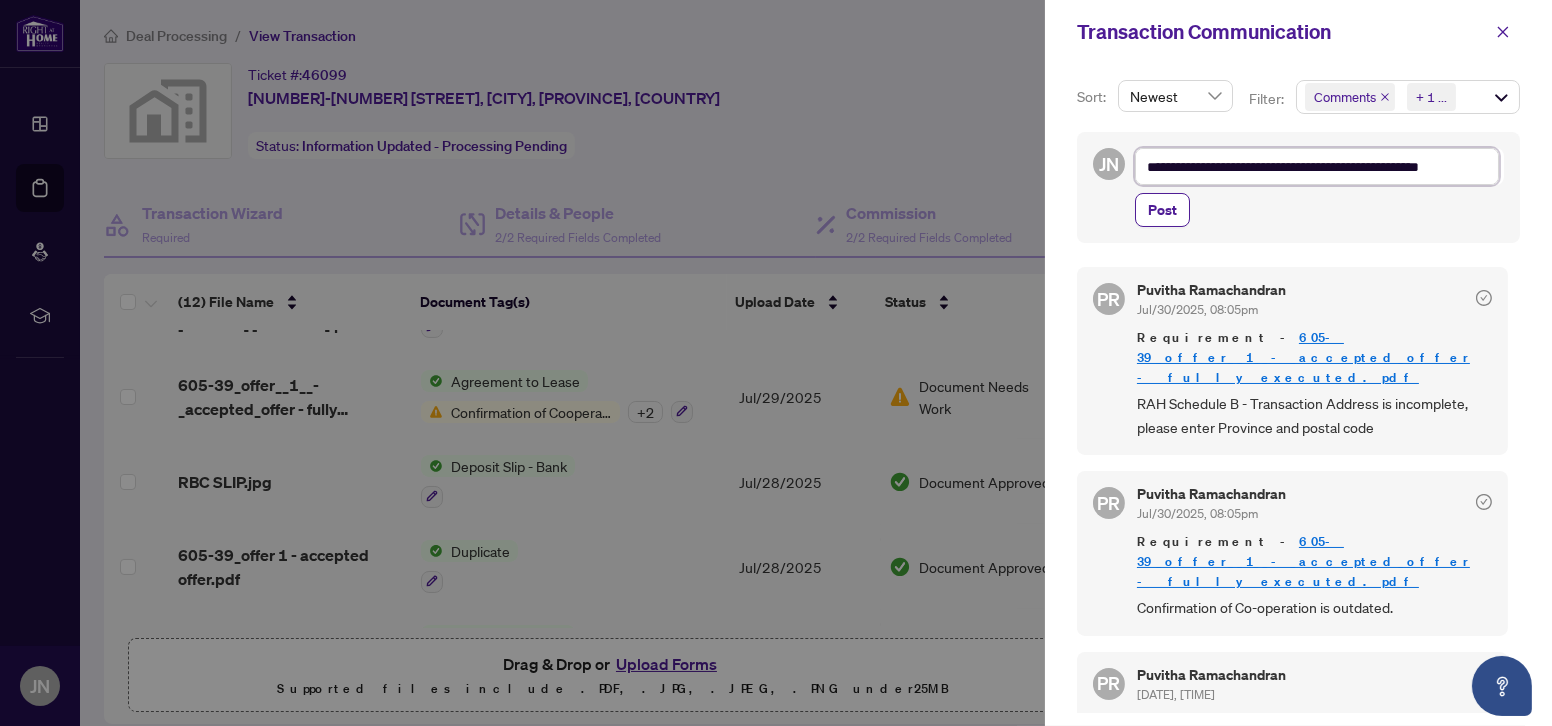 type on "**********" 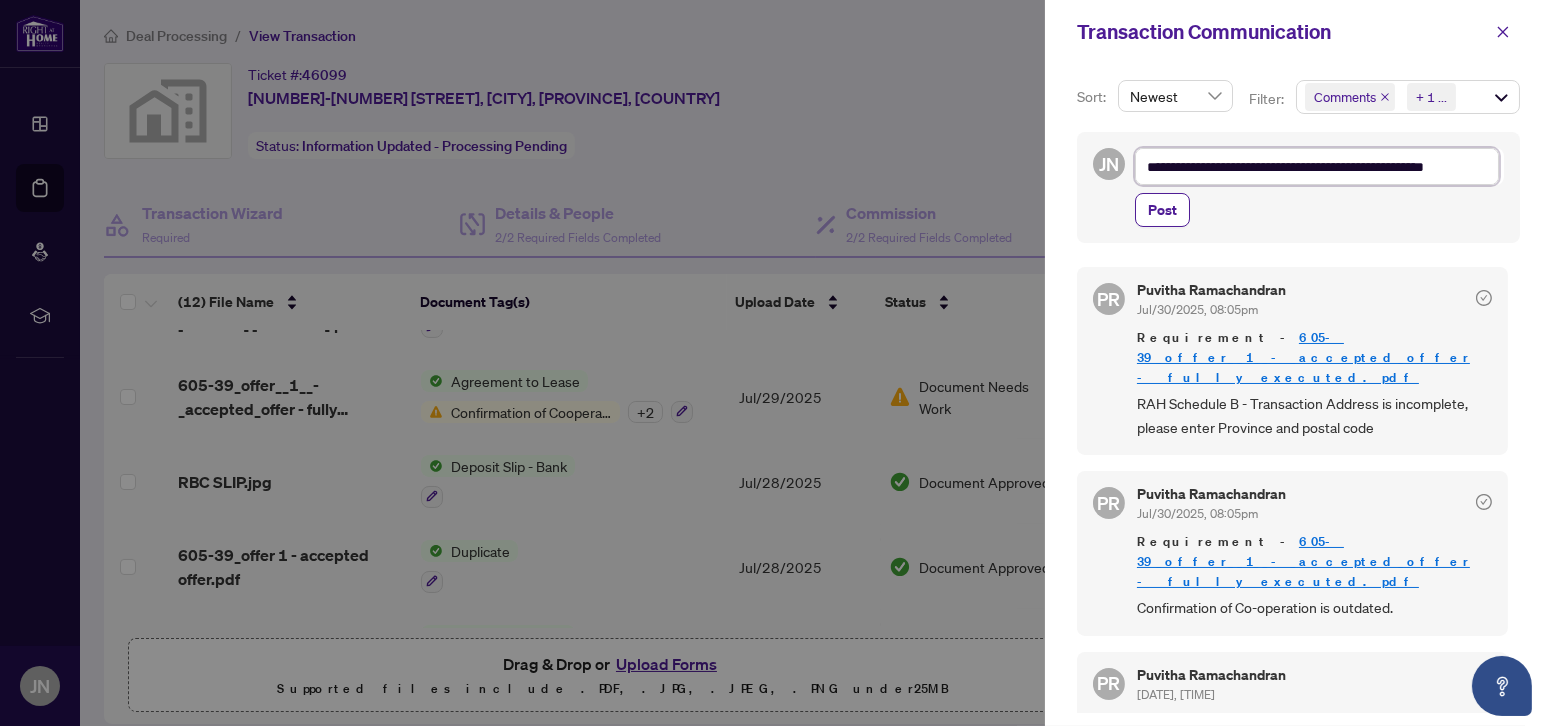 type on "**********" 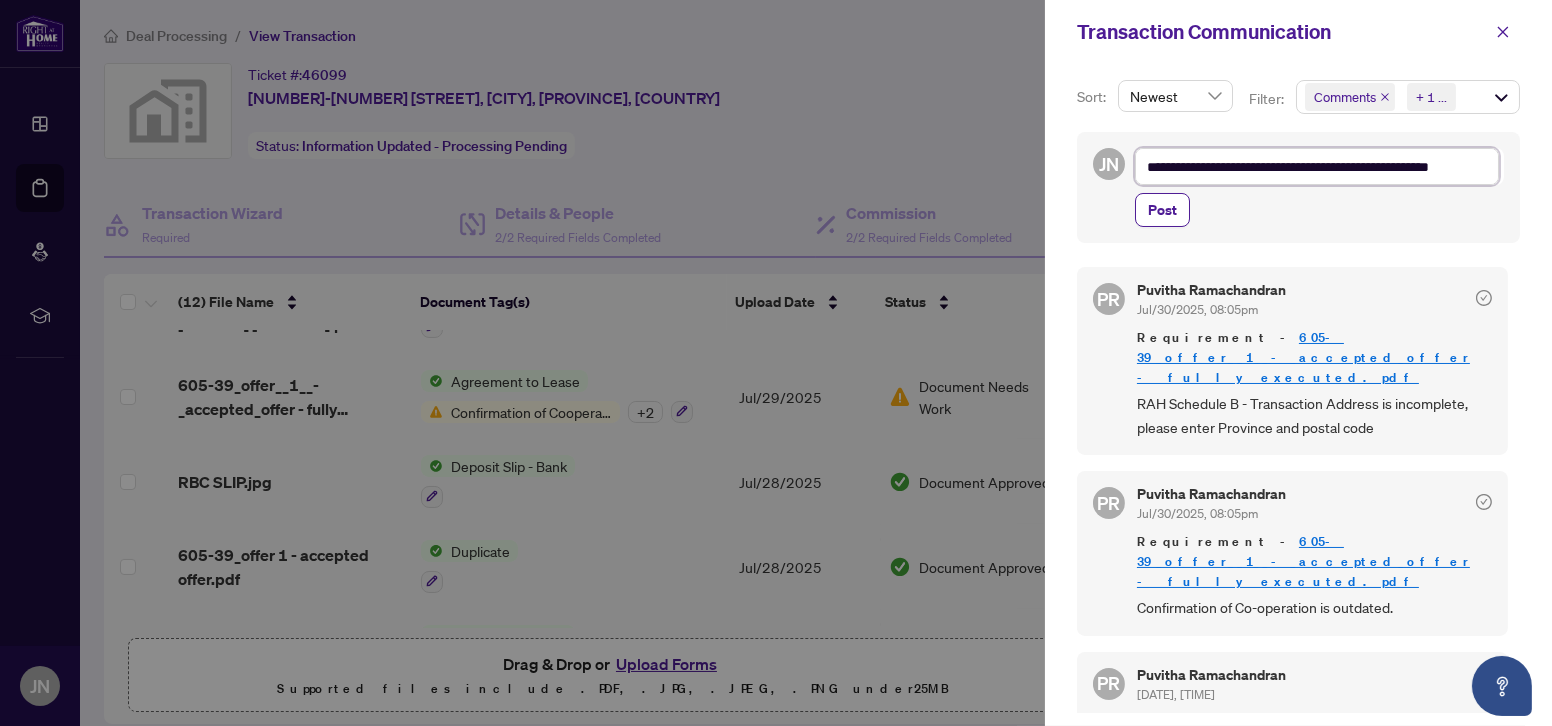 type on "**********" 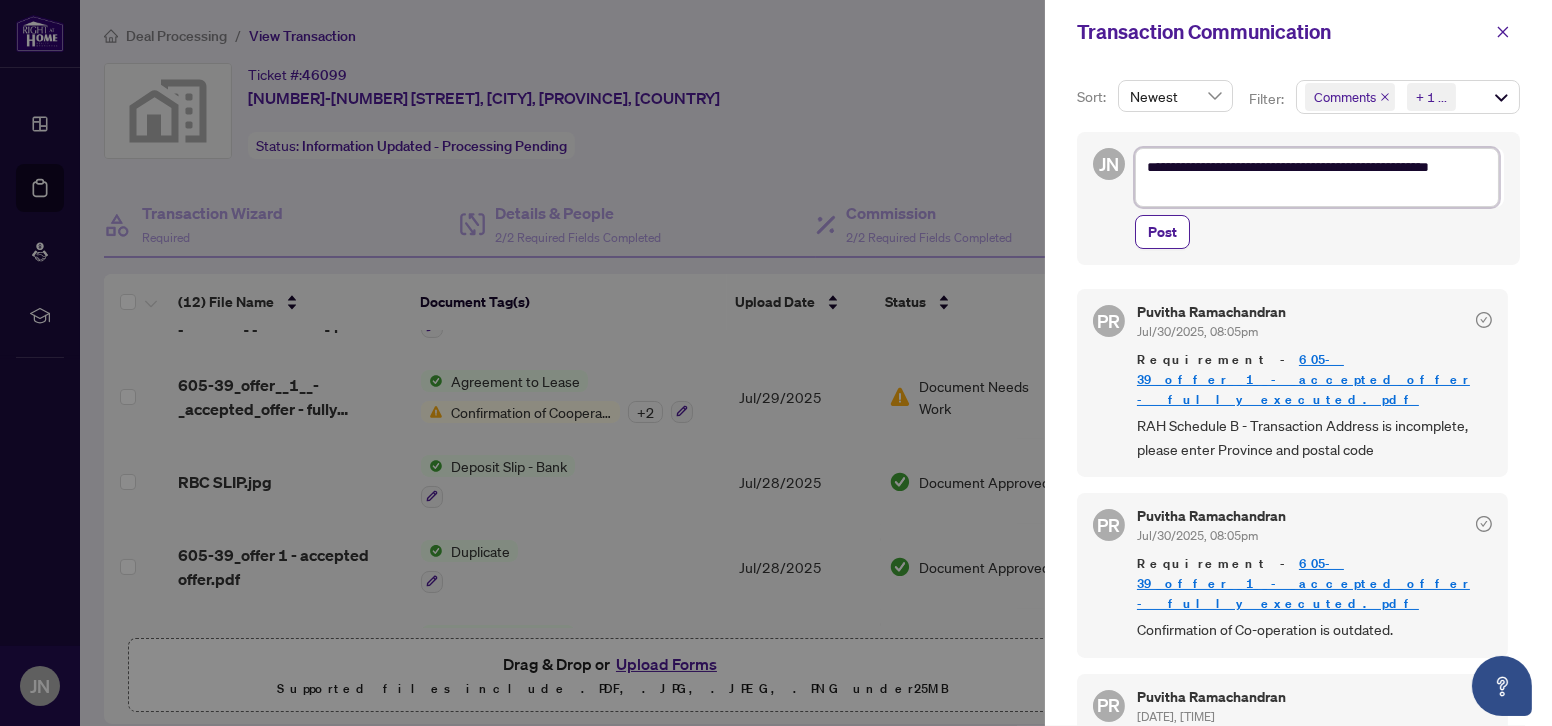 type on "**********" 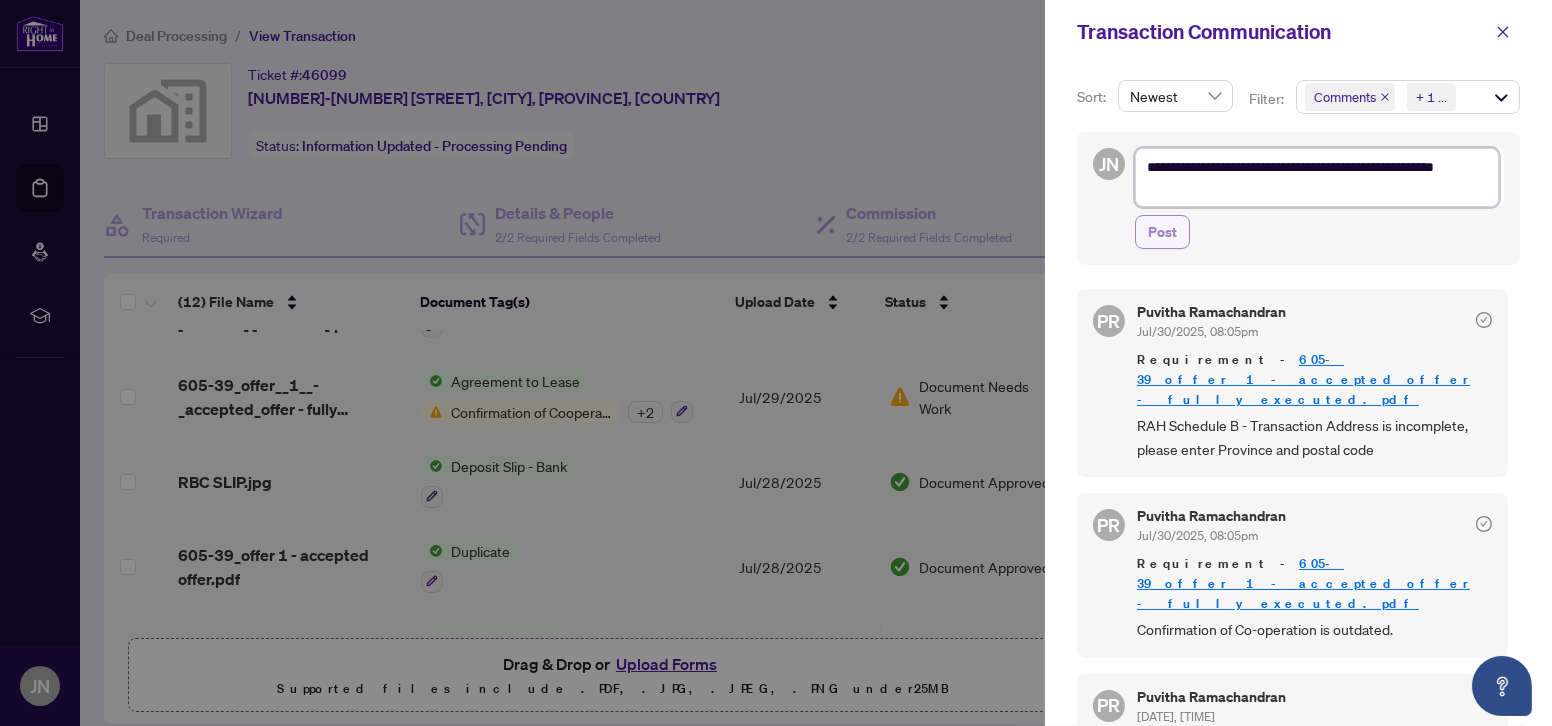 type on "**********" 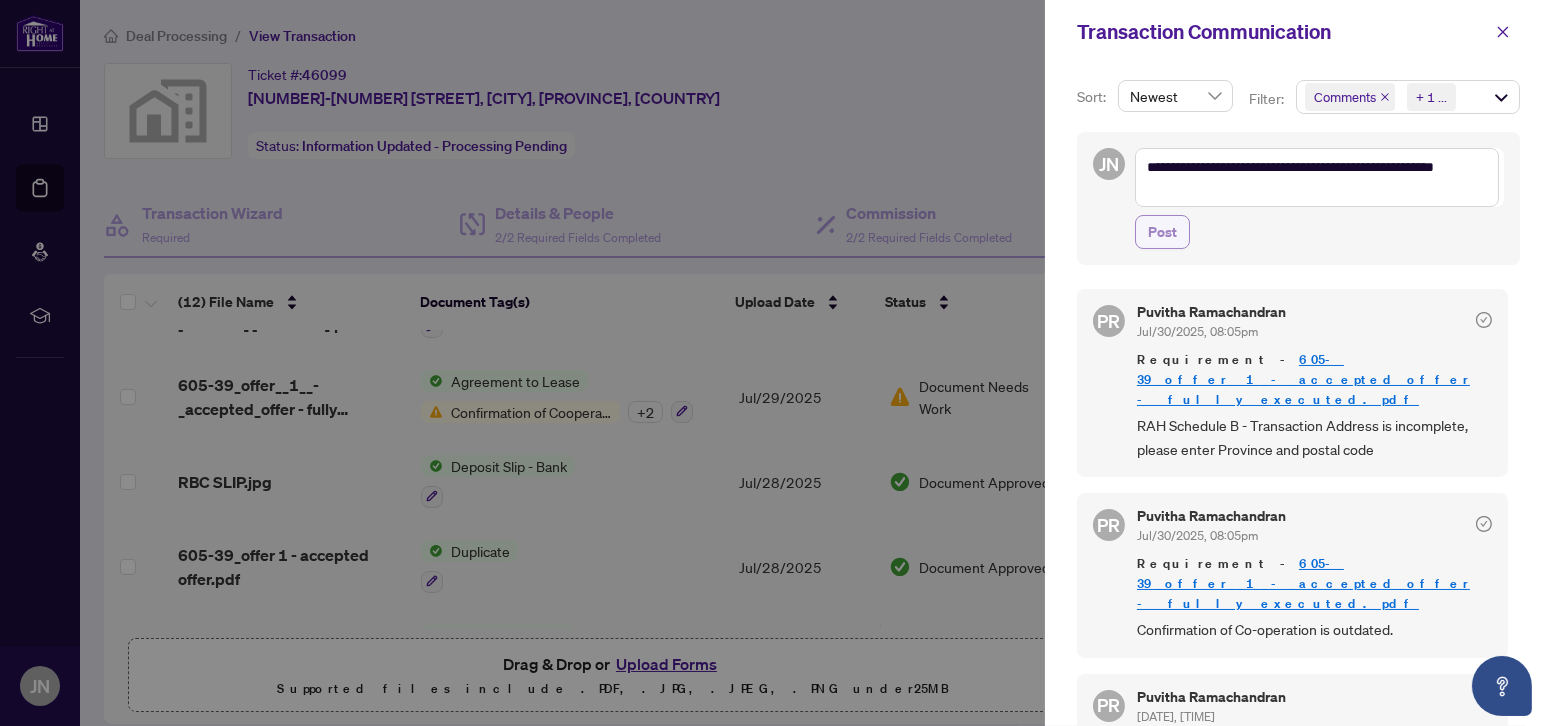 click on "Post" at bounding box center [1162, 232] 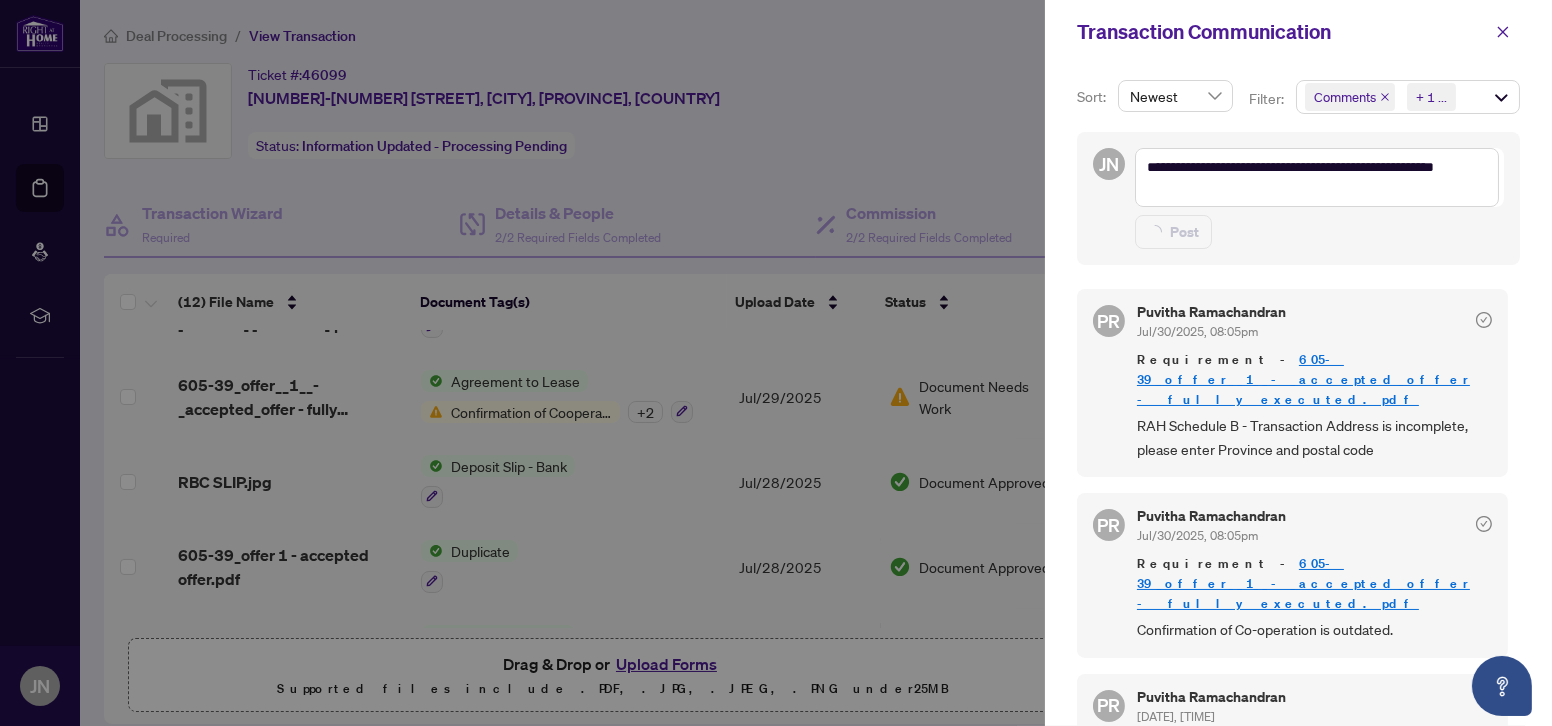 type 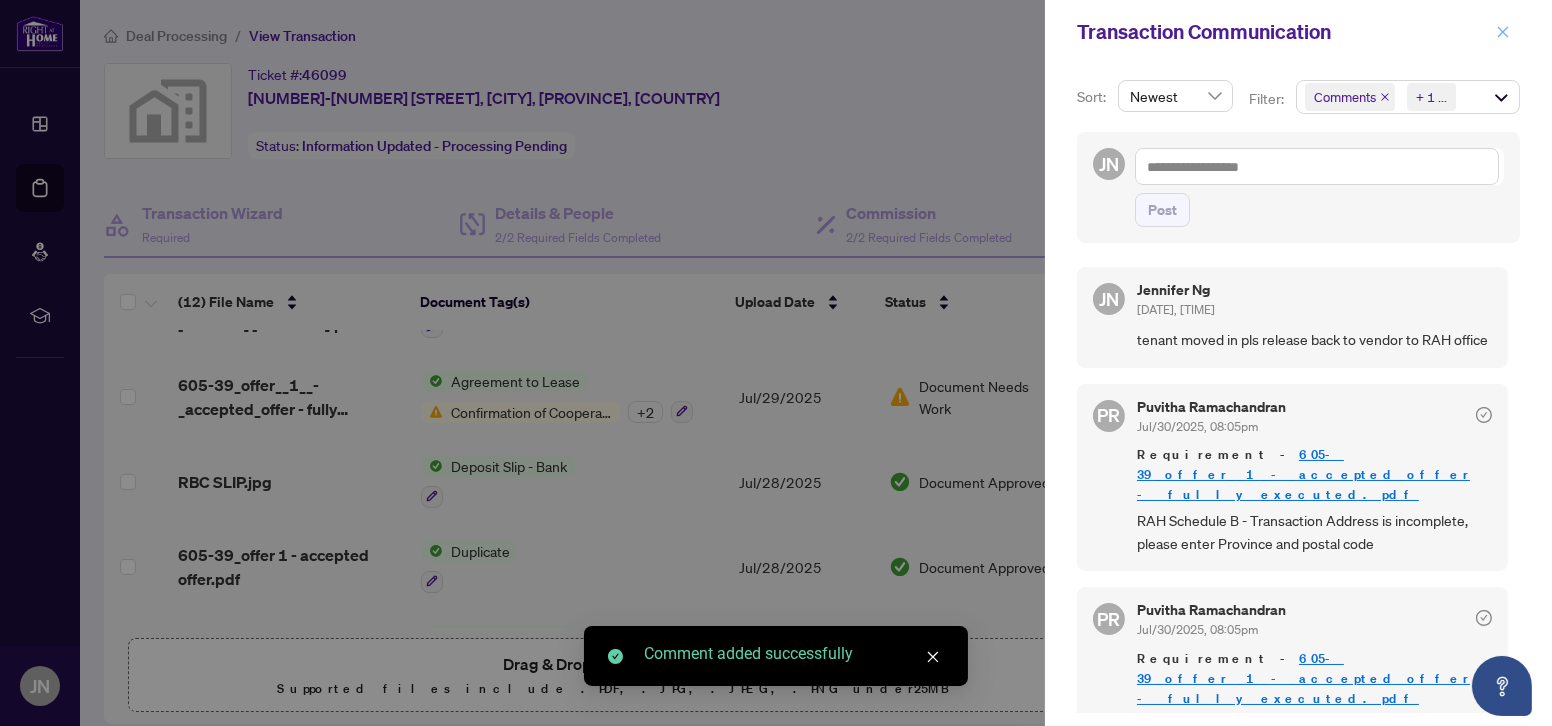 click 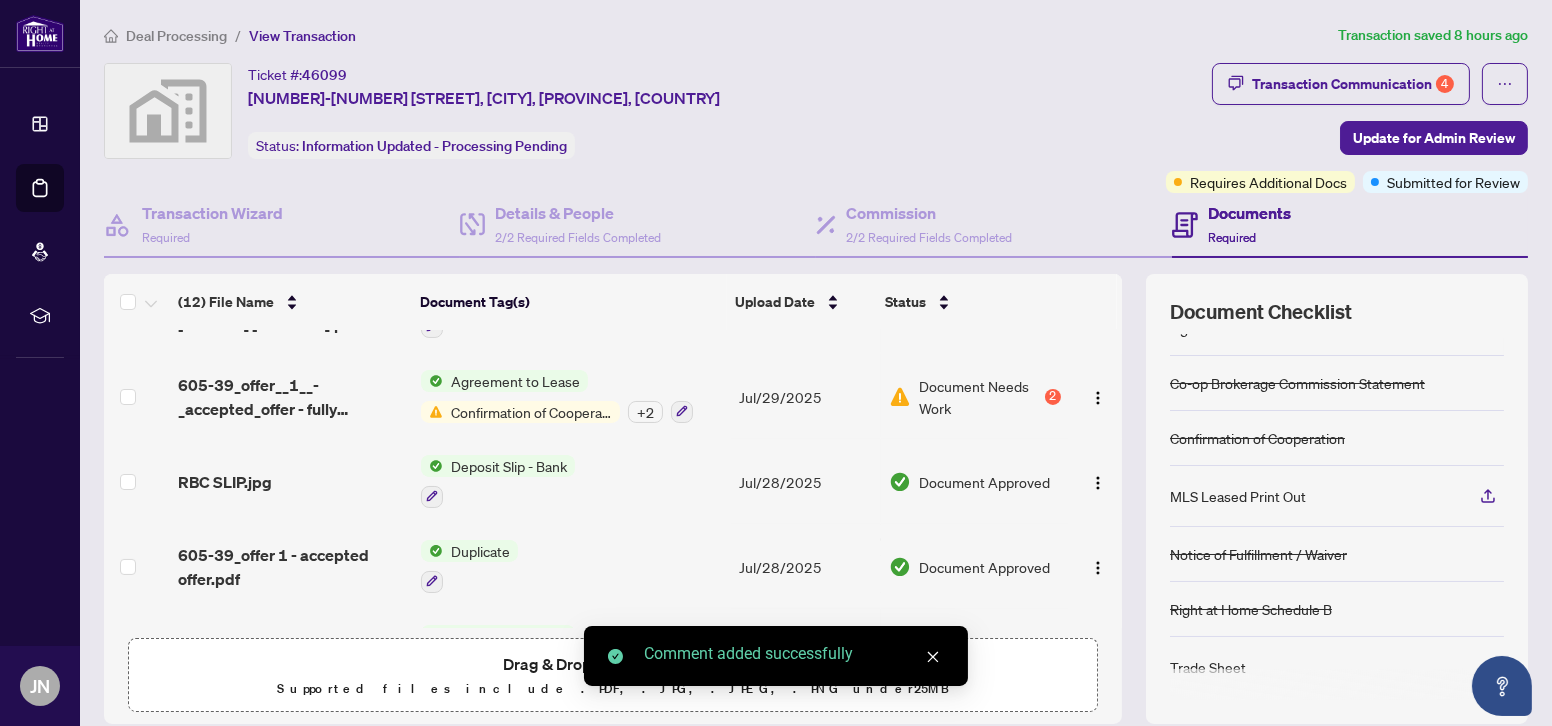 scroll, scrollTop: 701, scrollLeft: 0, axis: vertical 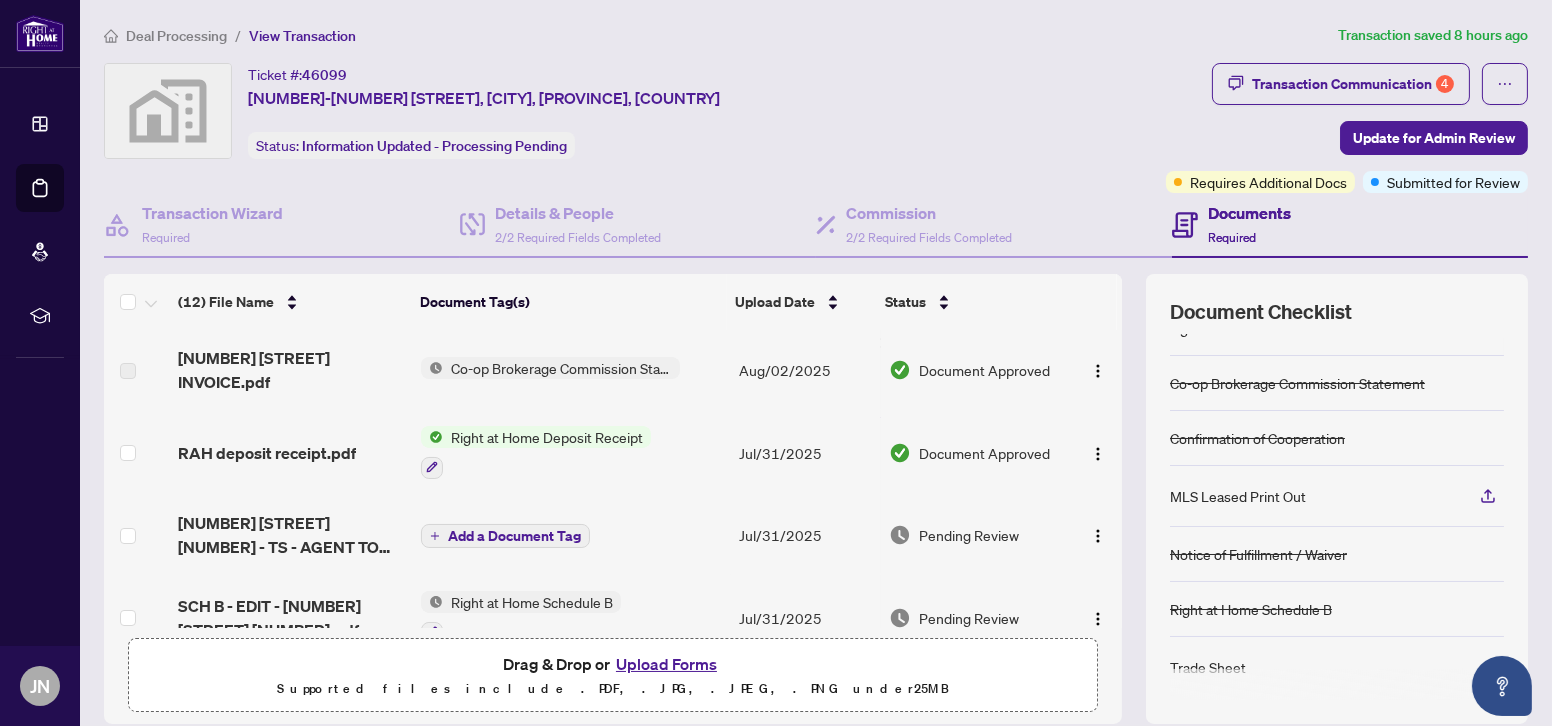 click on "Add a Document Tag" at bounding box center (514, 536) 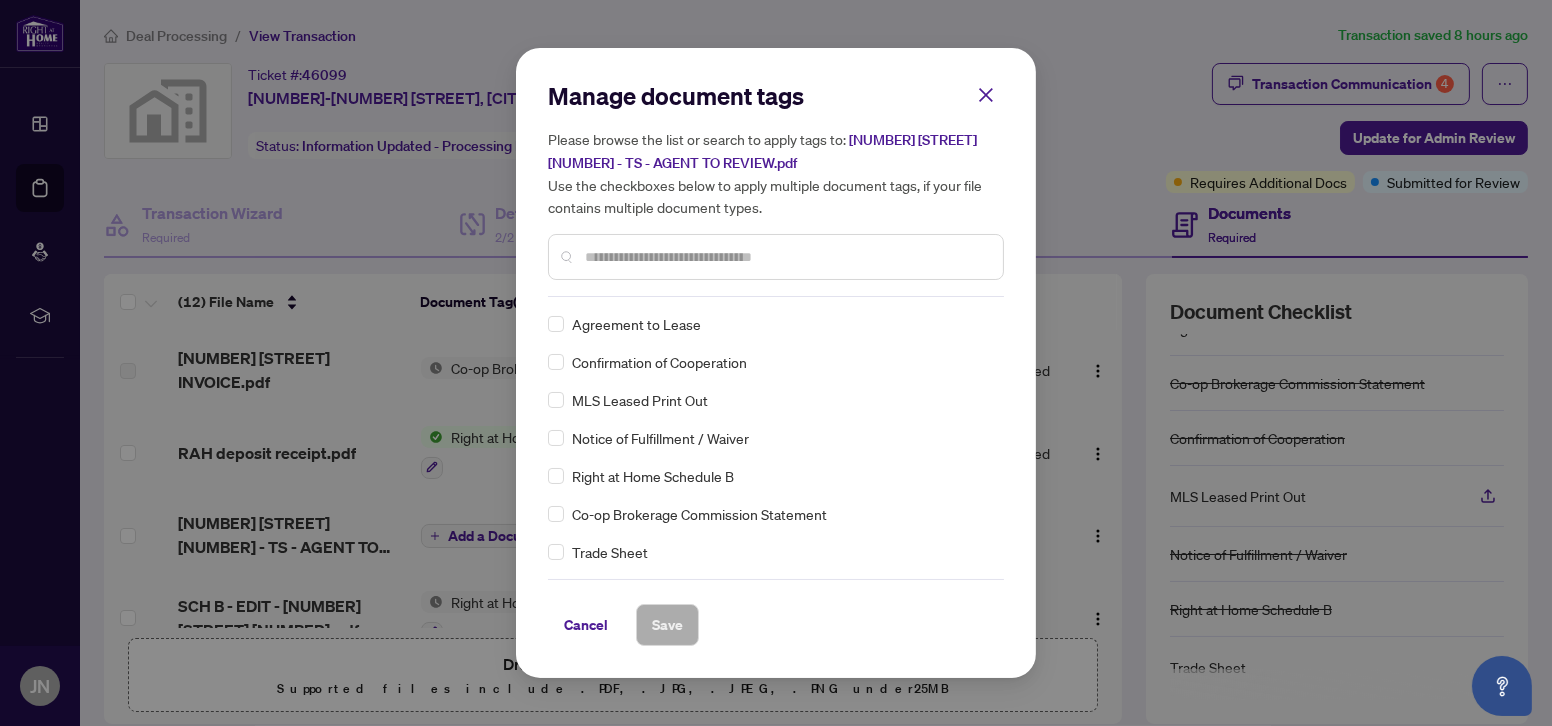 scroll, scrollTop: 272, scrollLeft: 0, axis: vertical 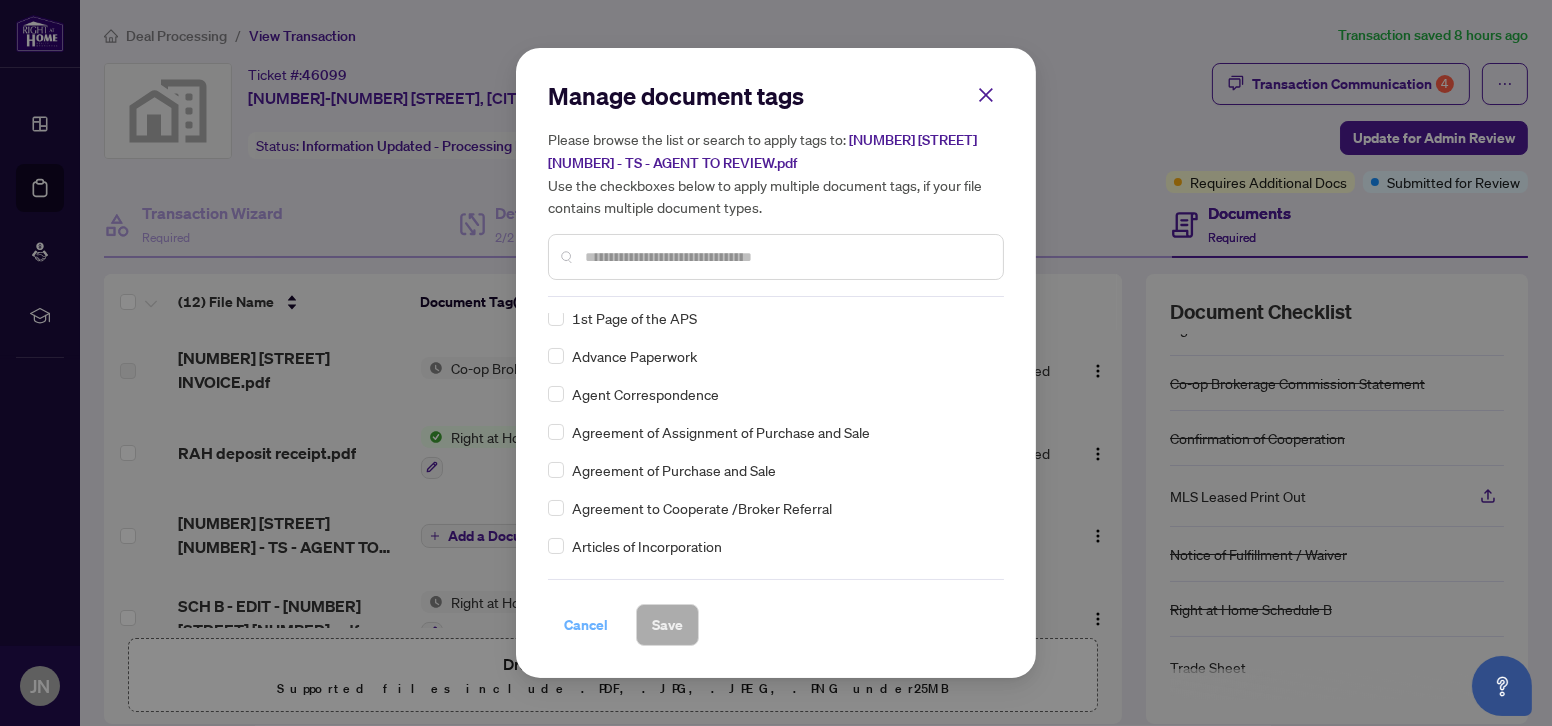click on "Cancel" at bounding box center (586, 625) 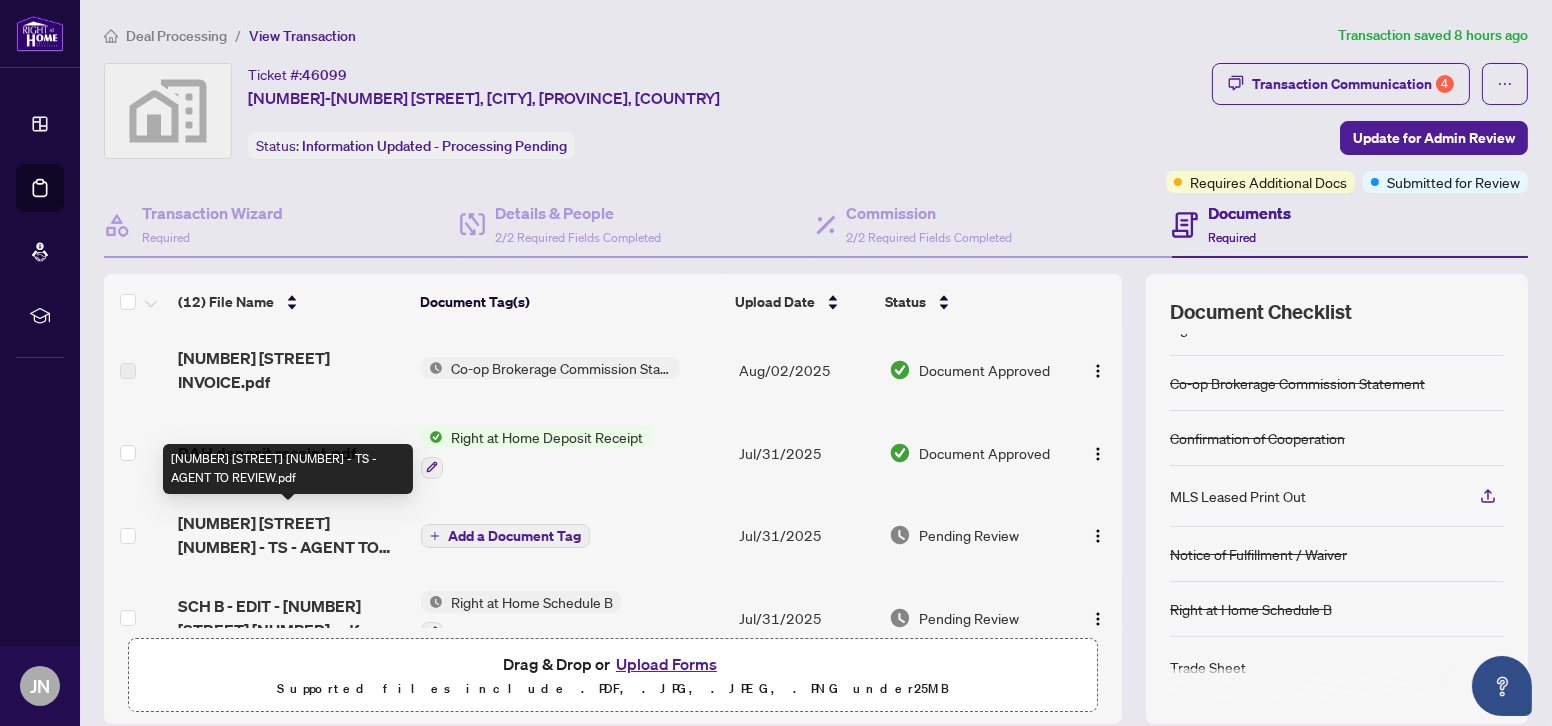 click on "39 Galleria Pkwy 605 - TS - AGENT TO REVIEW.pdf" at bounding box center (291, 535) 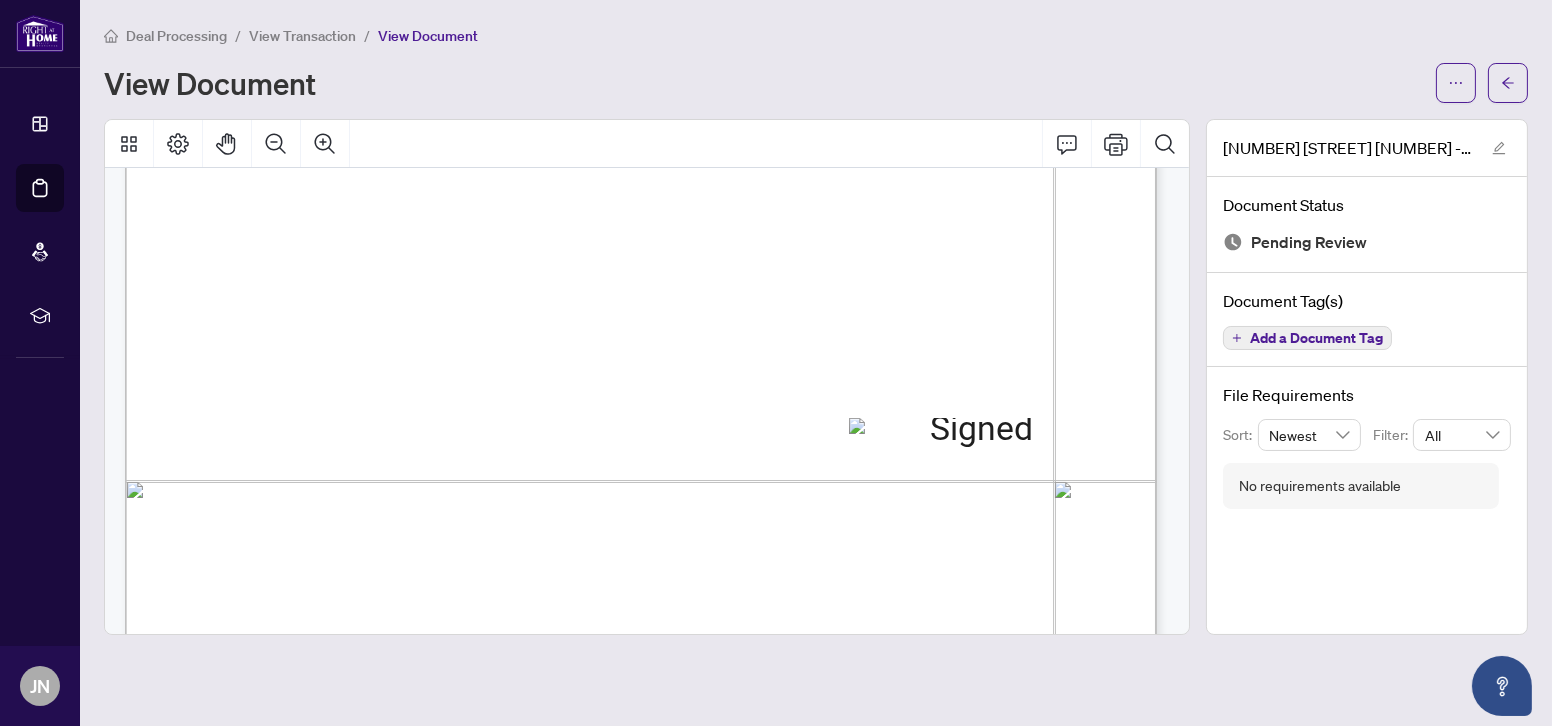 scroll, scrollTop: 363, scrollLeft: 0, axis: vertical 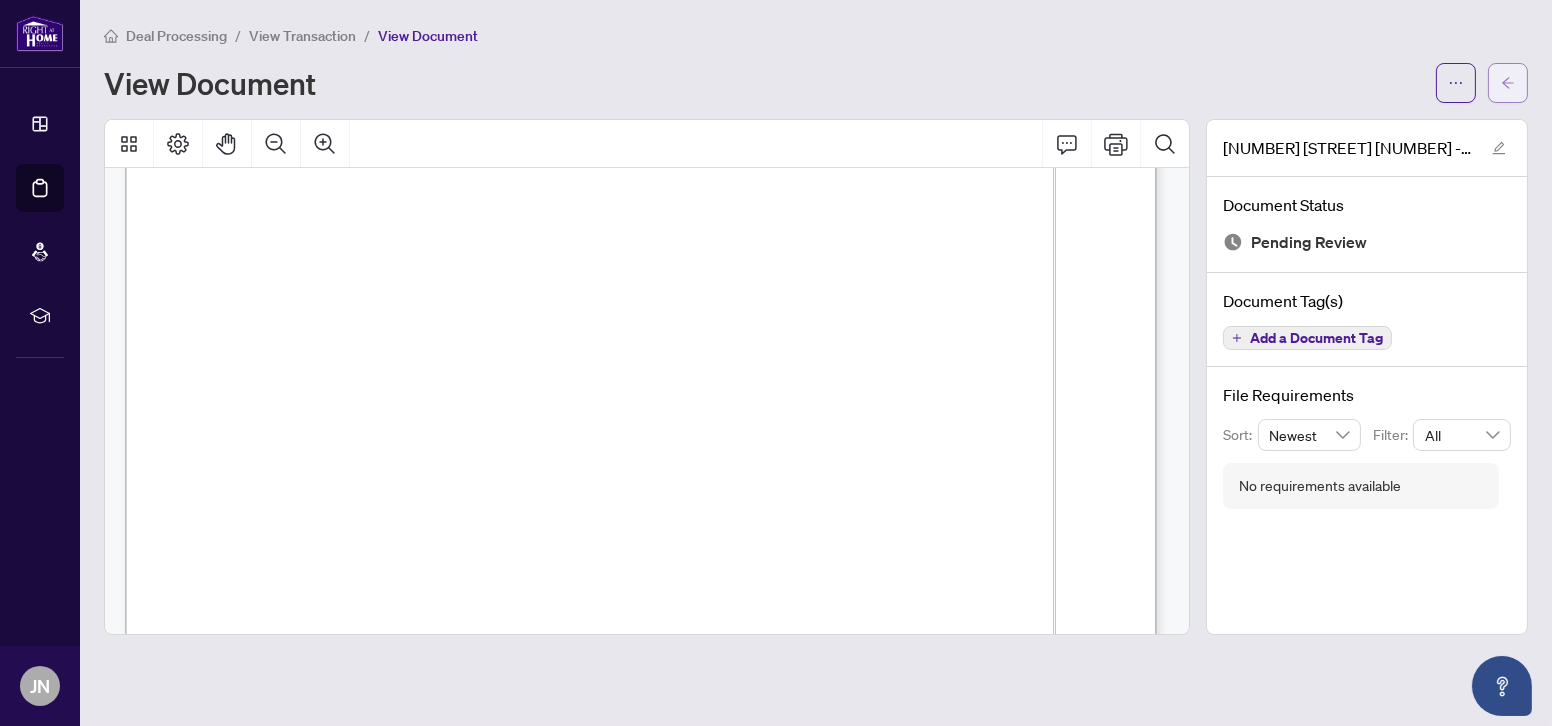 click 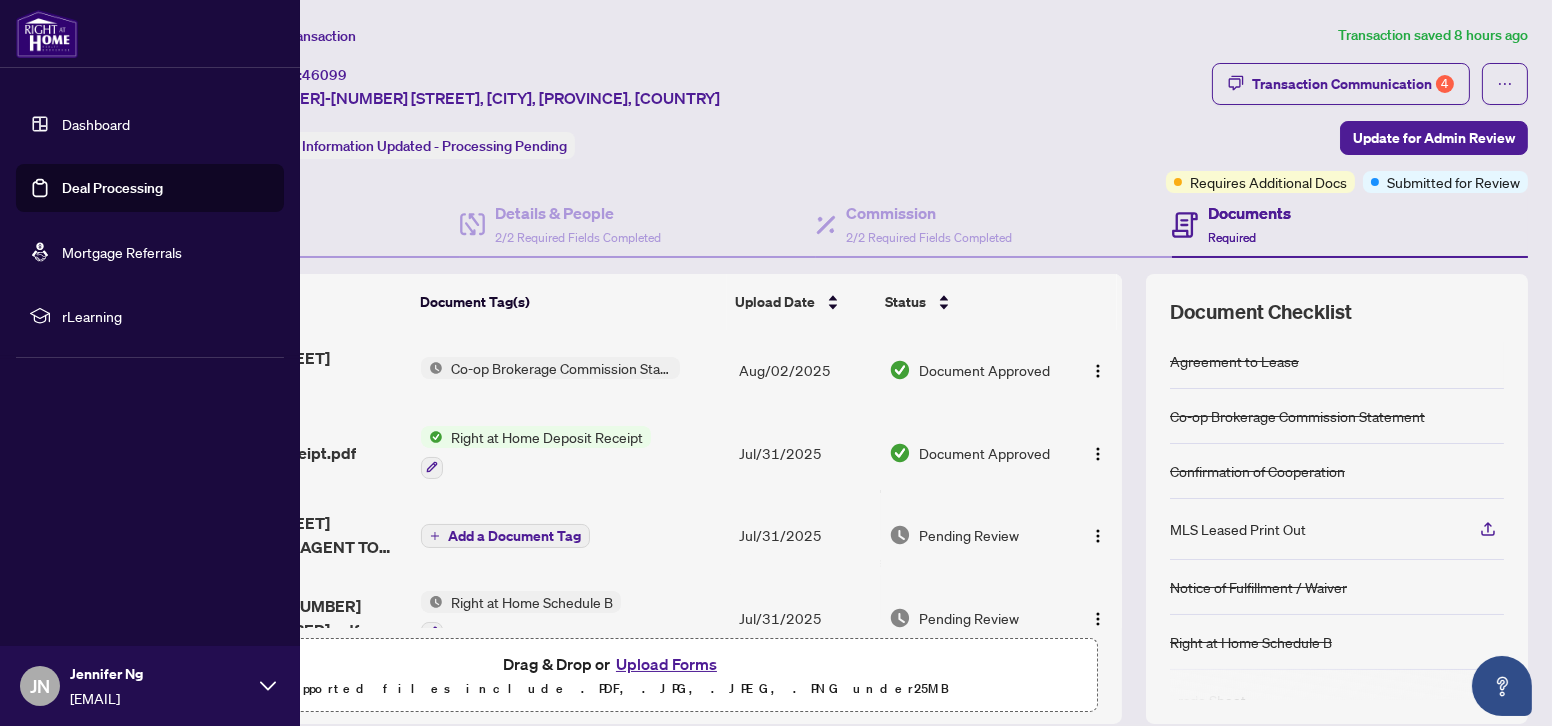 click on "Deal Processing" at bounding box center [112, 188] 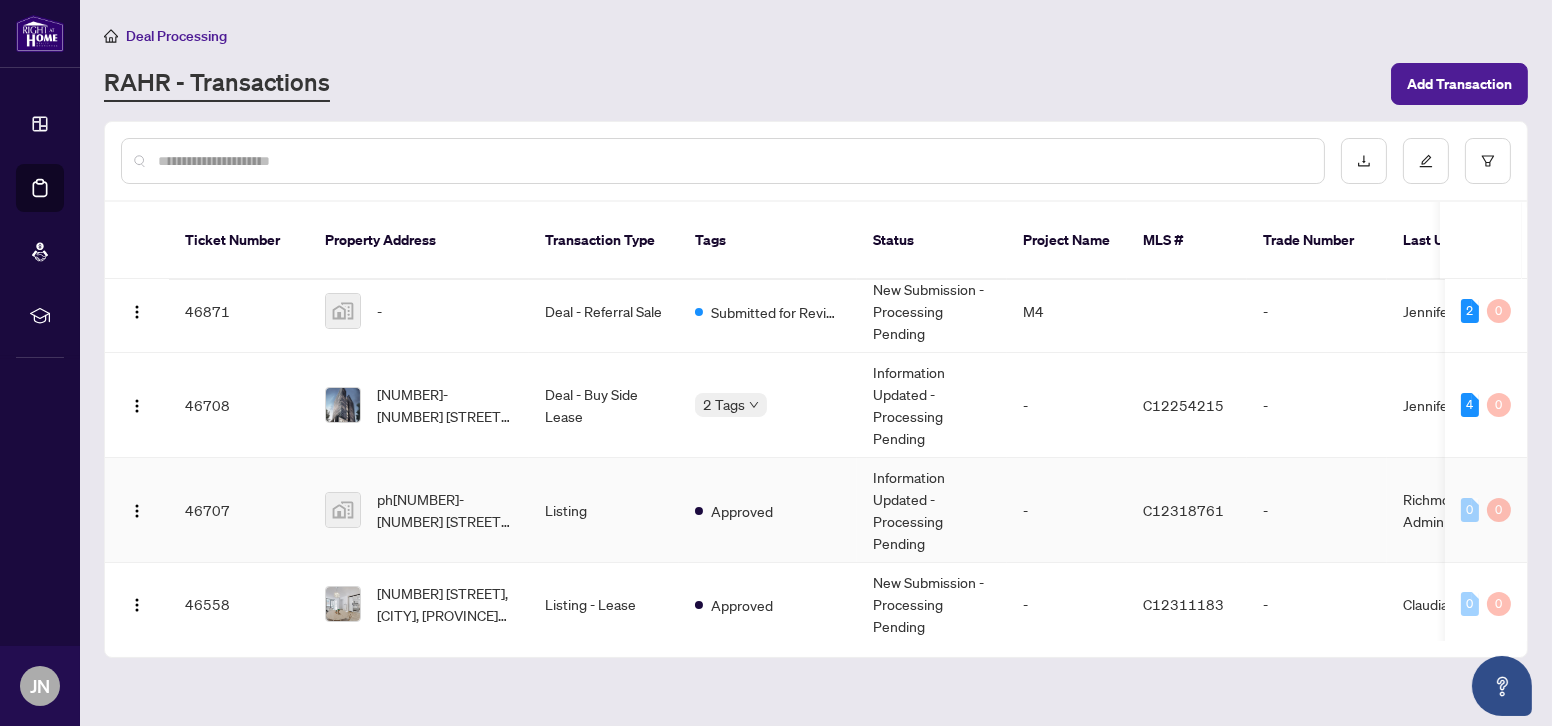 scroll, scrollTop: 0, scrollLeft: 0, axis: both 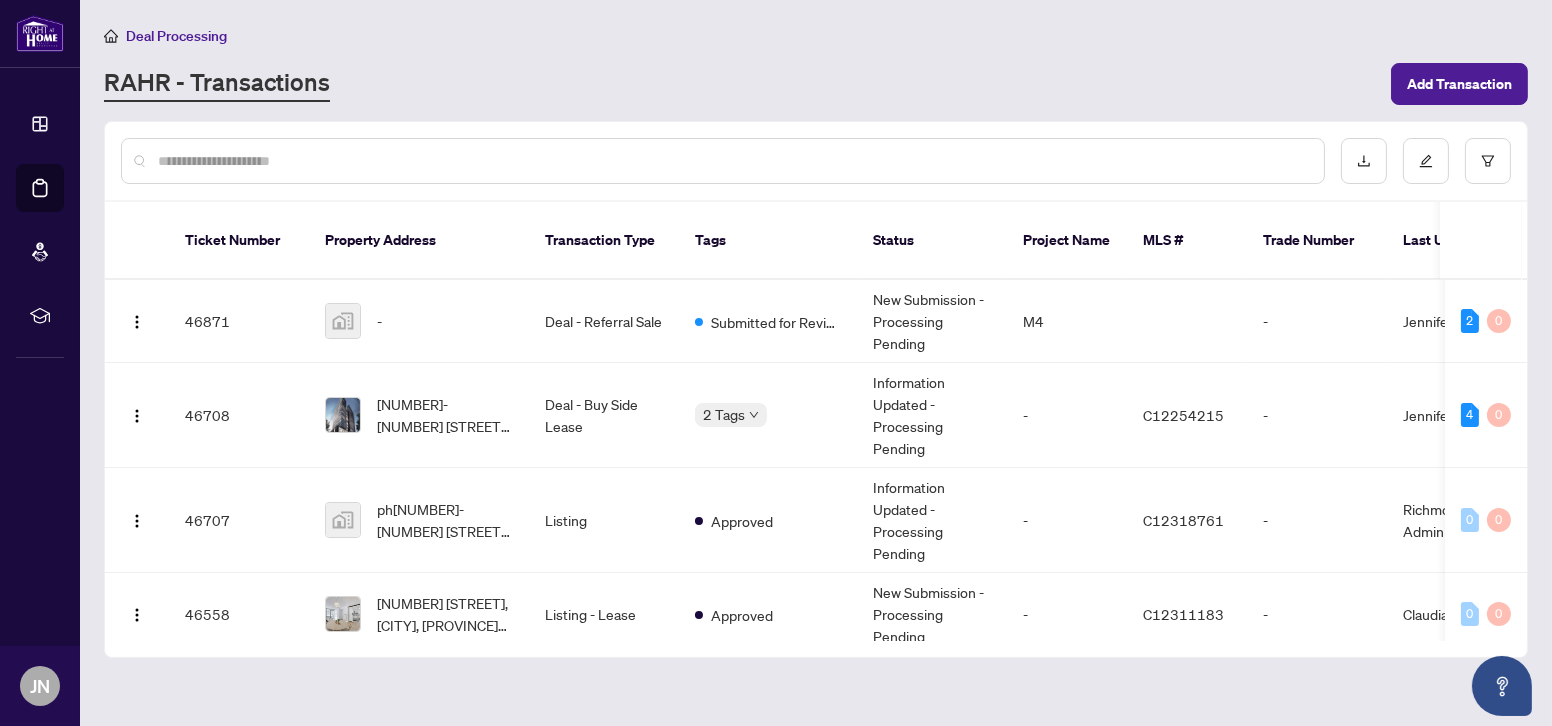 click at bounding box center (733, 161) 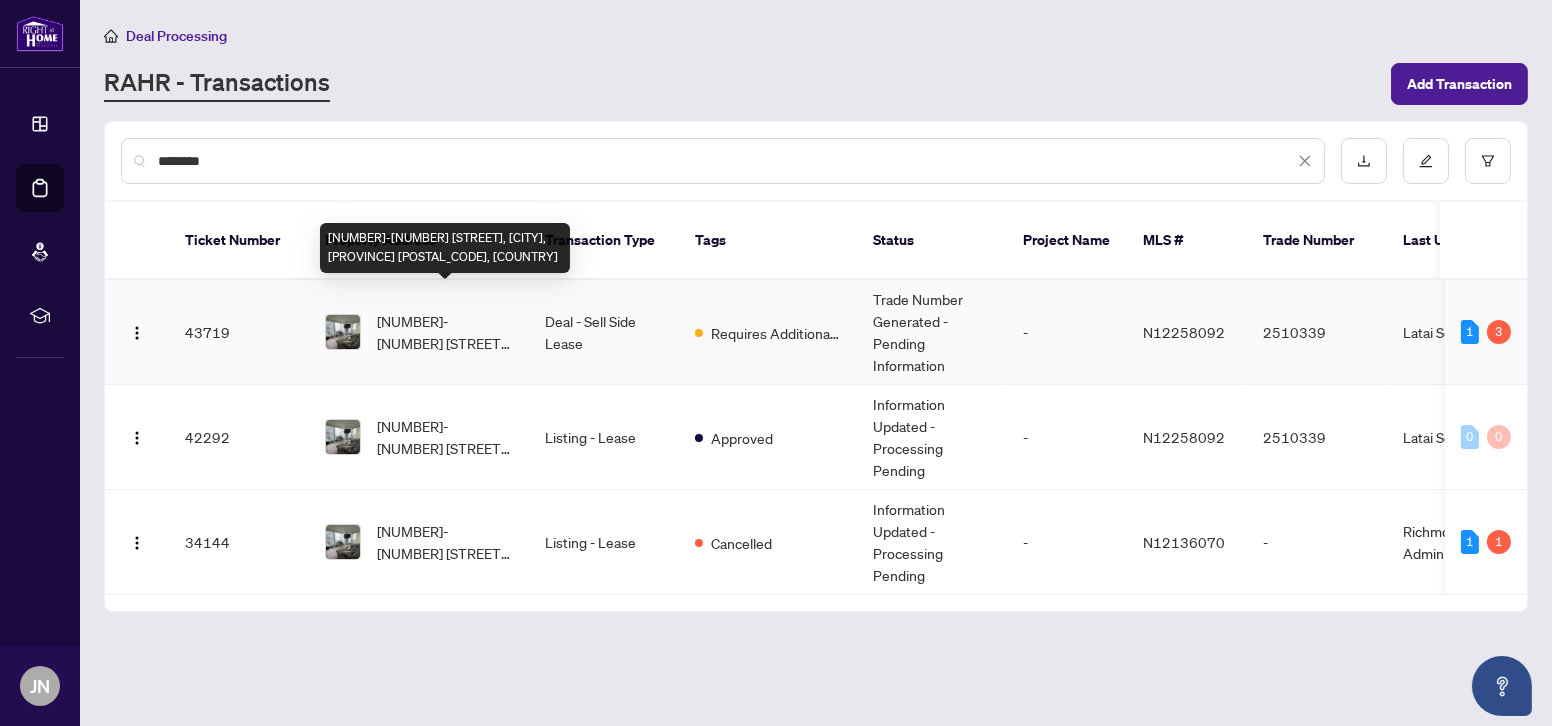 type on "********" 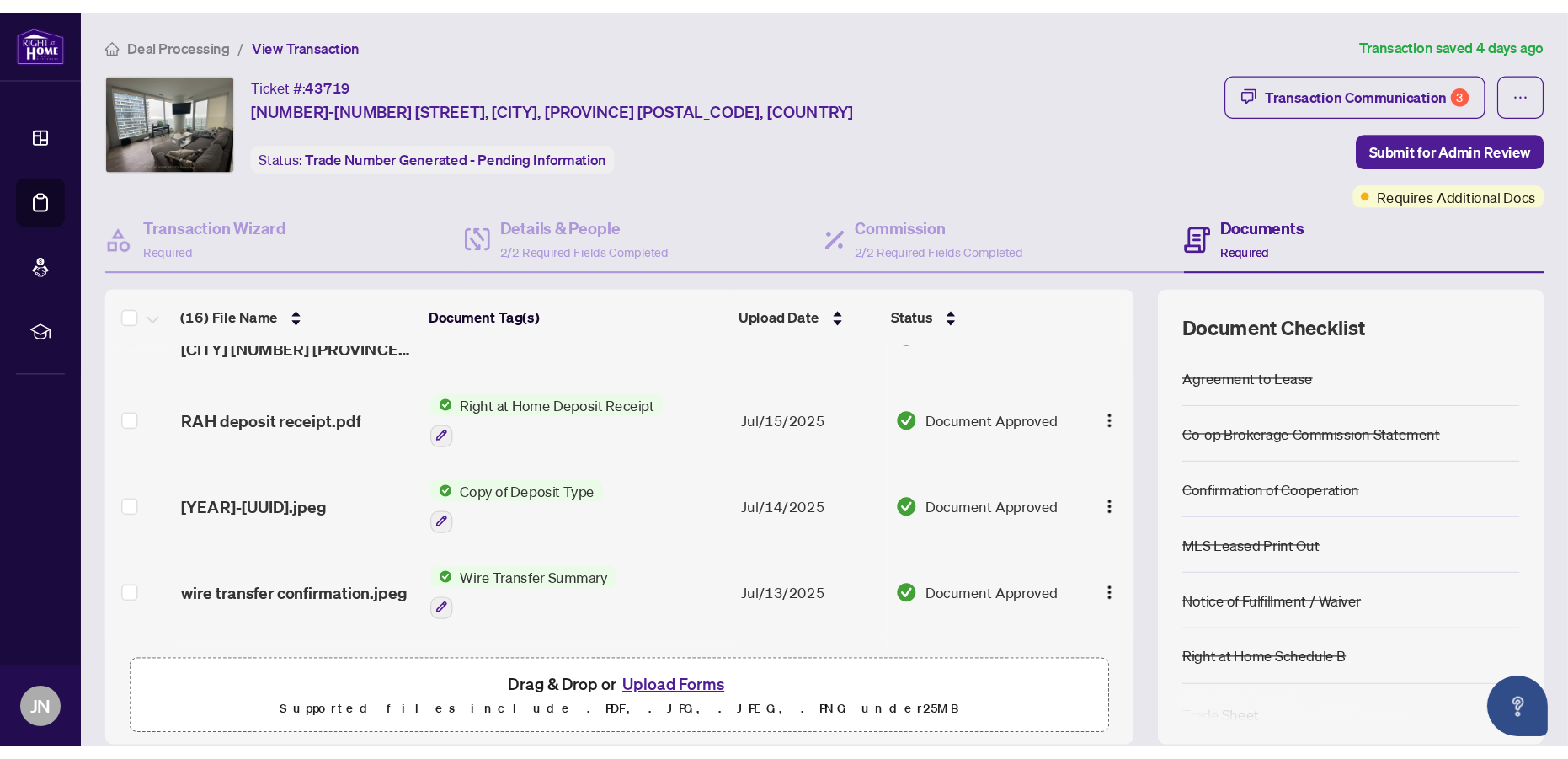 scroll, scrollTop: 0, scrollLeft: 0, axis: both 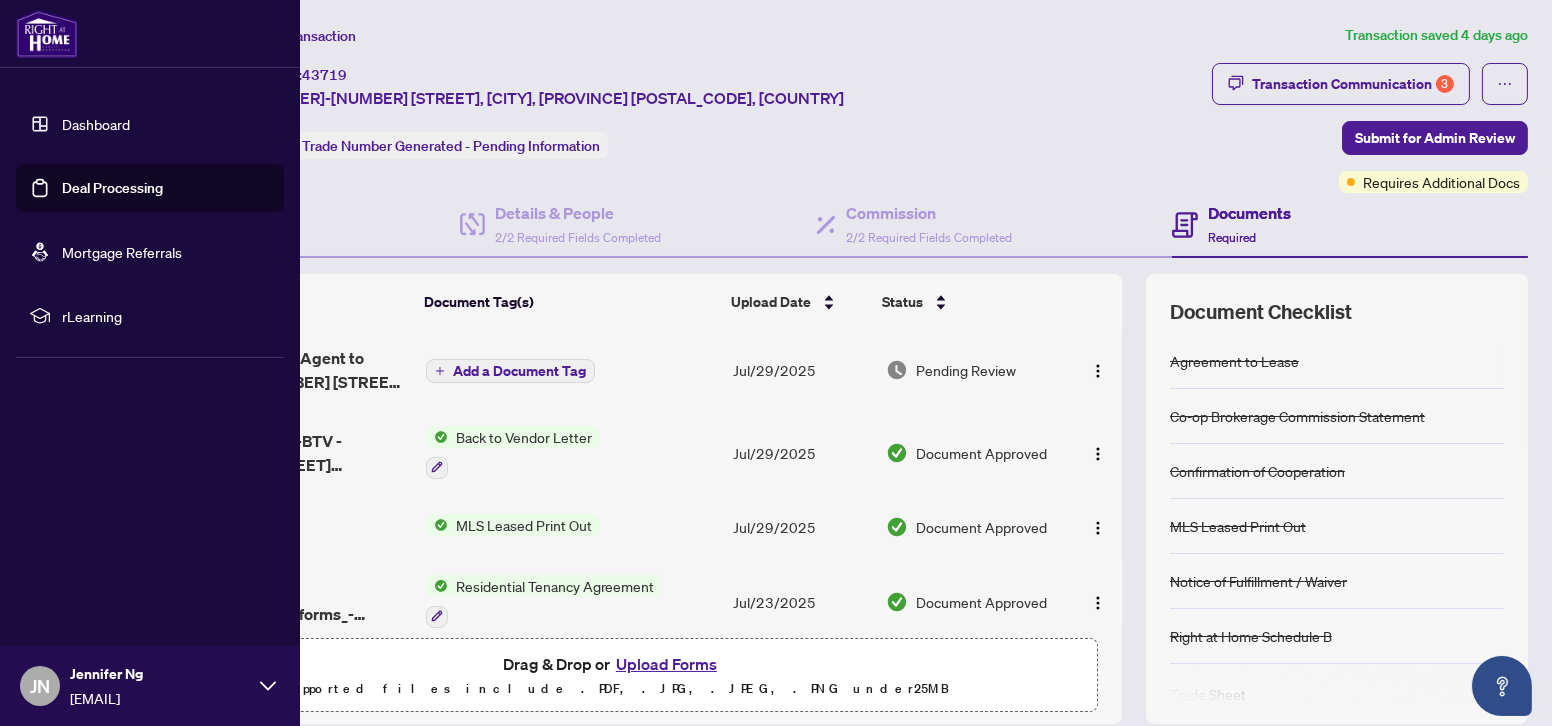 click on "Deal Processing" at bounding box center (112, 188) 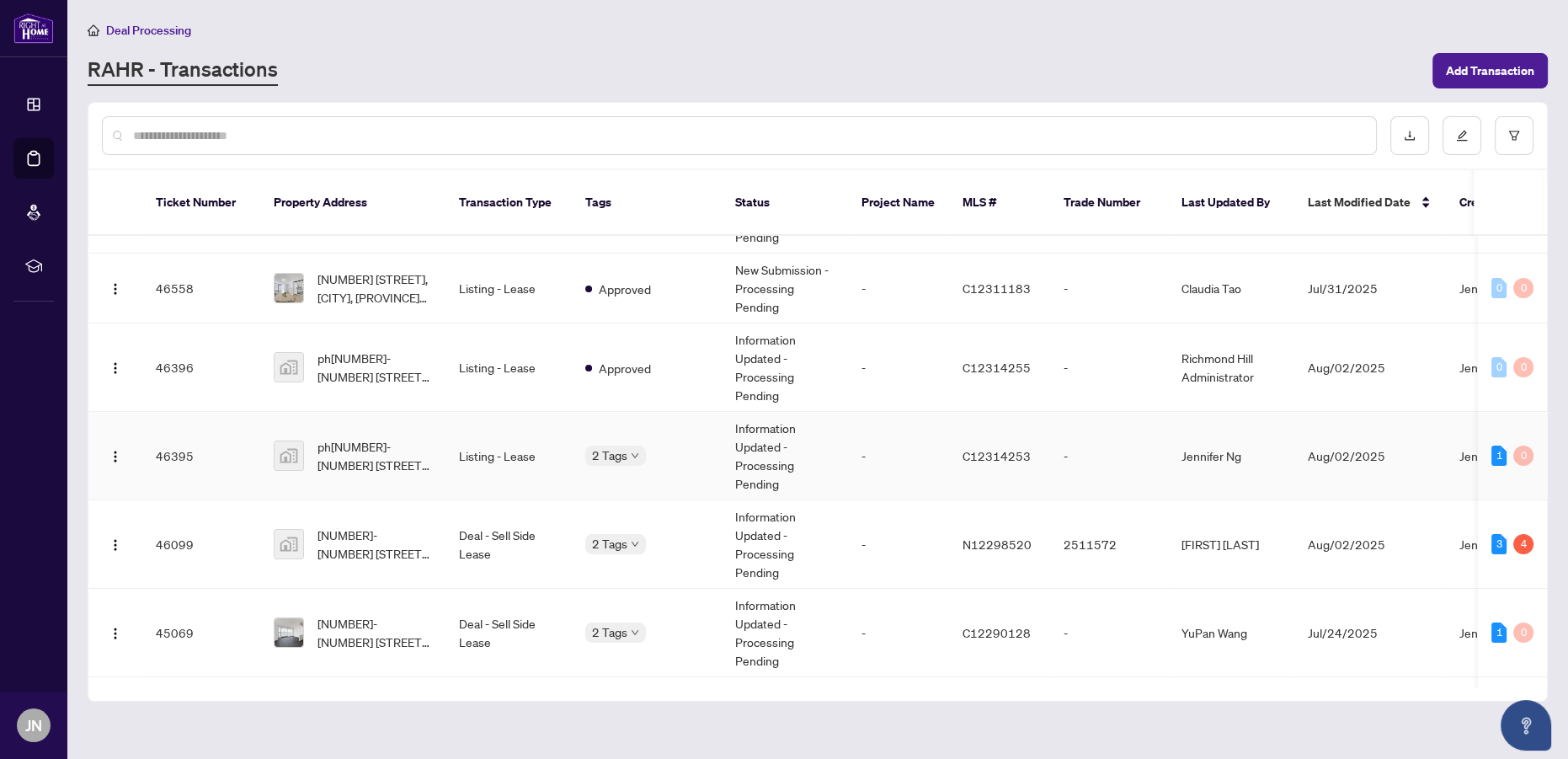 scroll, scrollTop: 382, scrollLeft: 0, axis: vertical 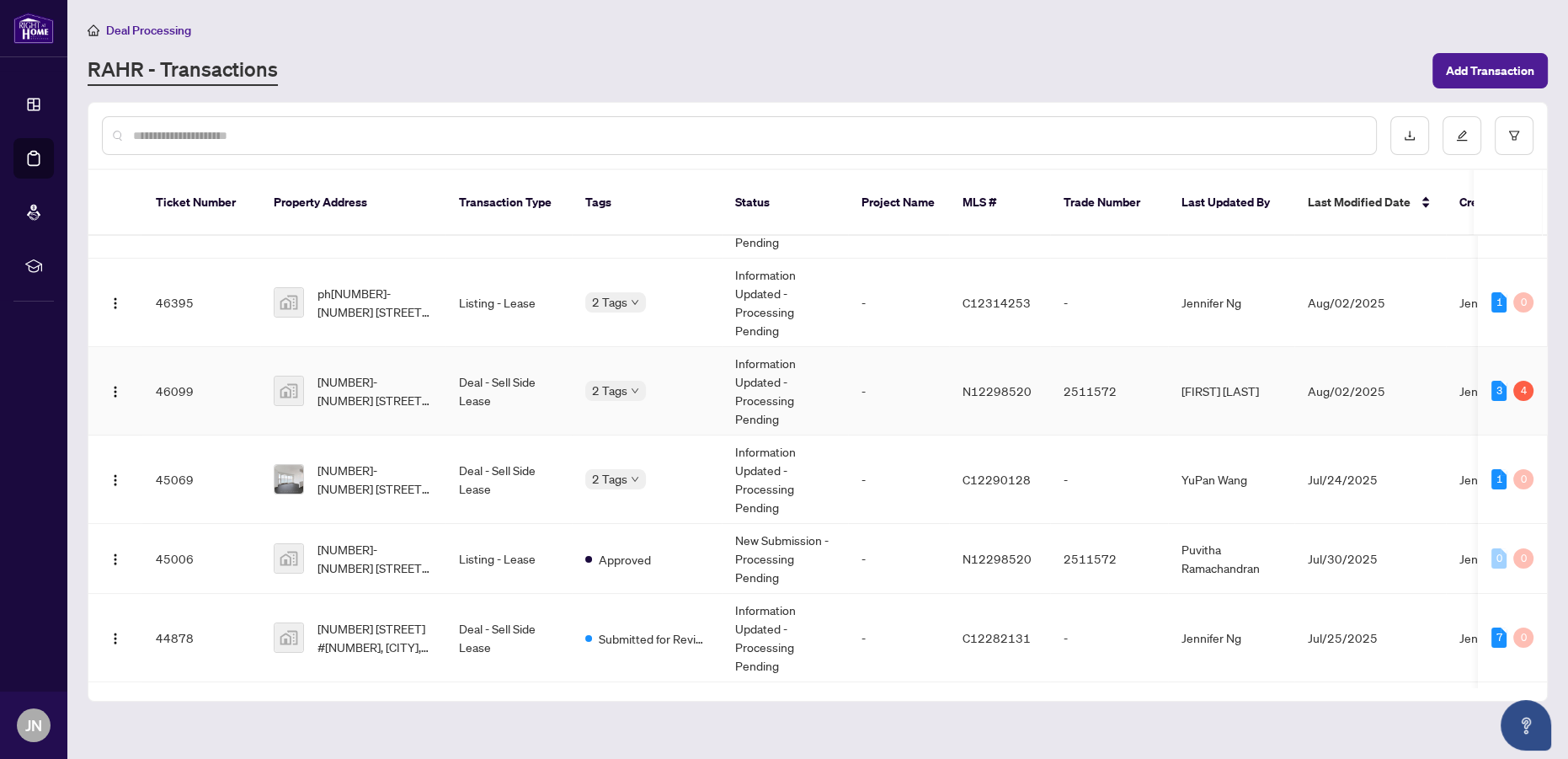 click on "605-39 Galleria Parkway #605, [CITY], [STATE], Canada" at bounding box center (375, 391) 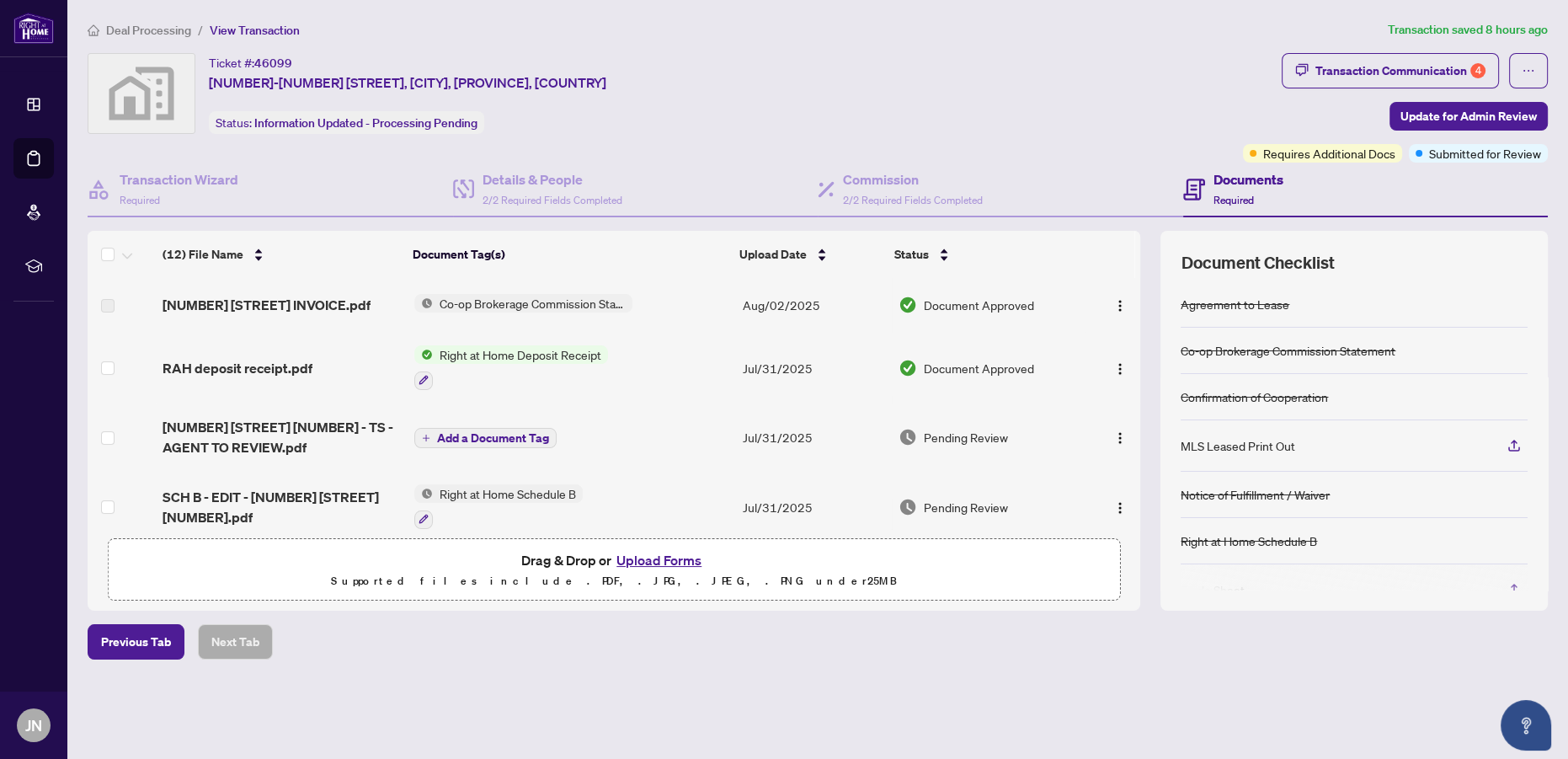 scroll, scrollTop: 459, scrollLeft: 0, axis: vertical 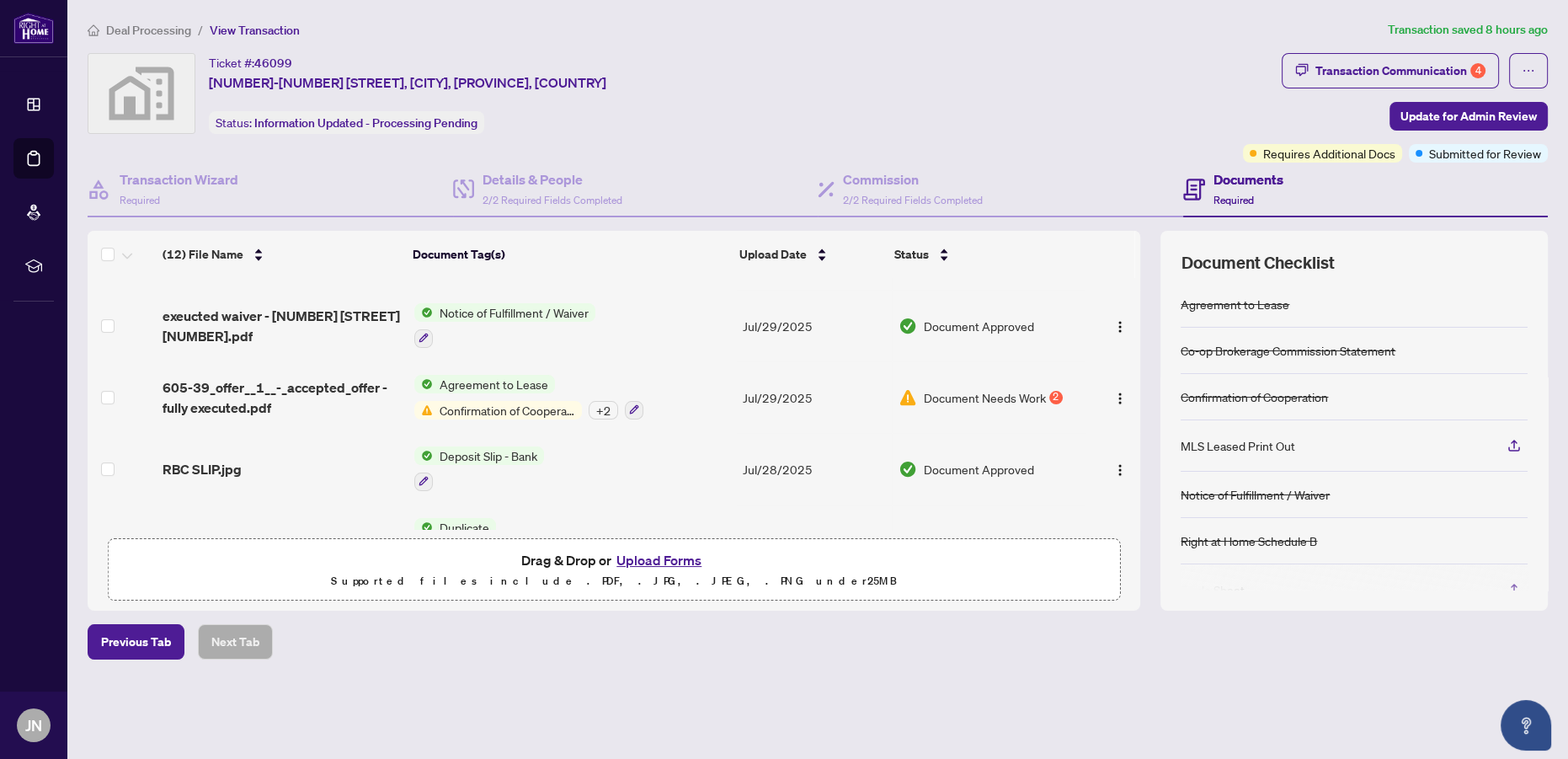 click on "Agreement to Lease" at bounding box center (493, 384) 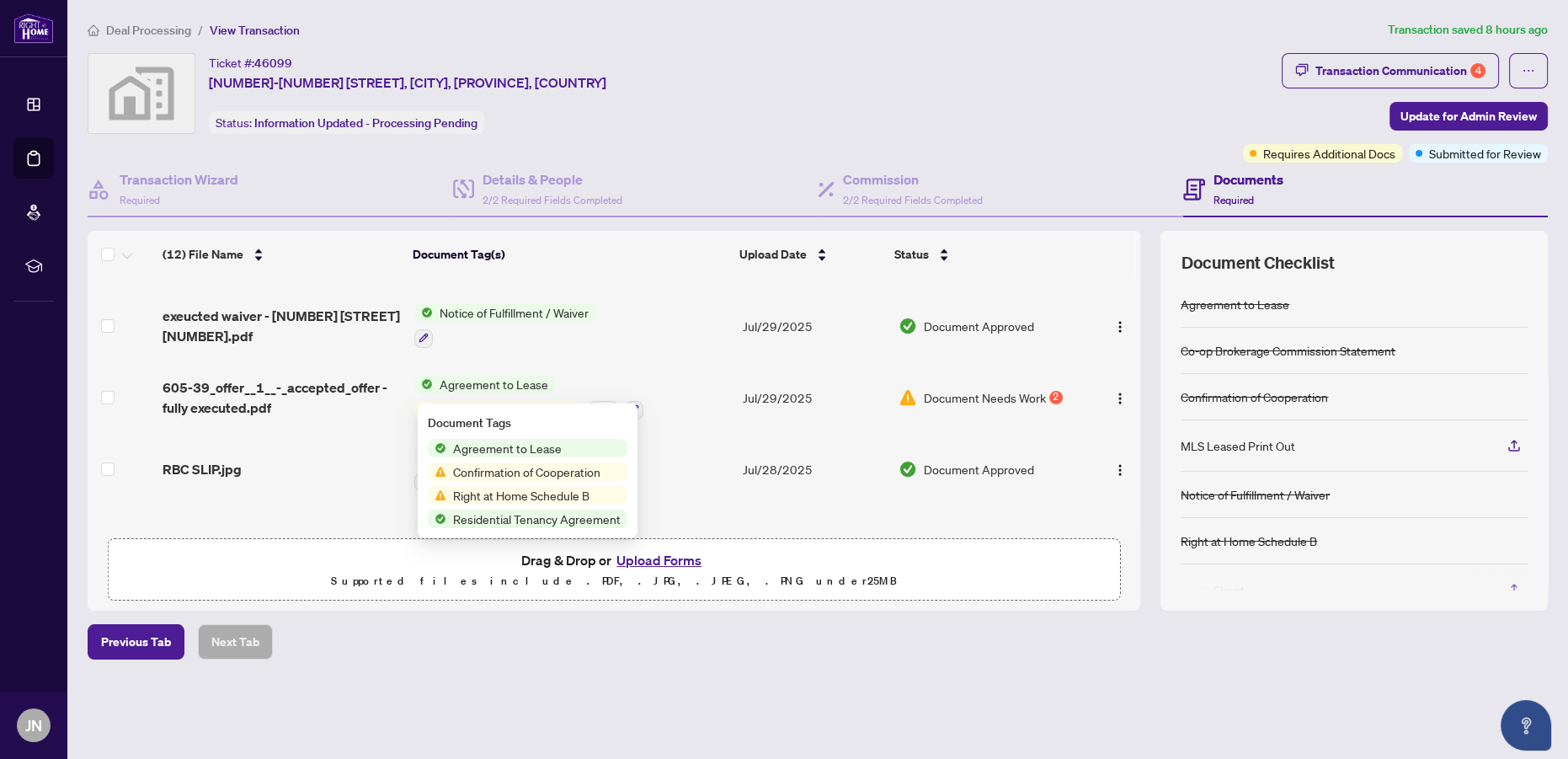 click on "Agreement to Lease" at bounding box center [507, 448] 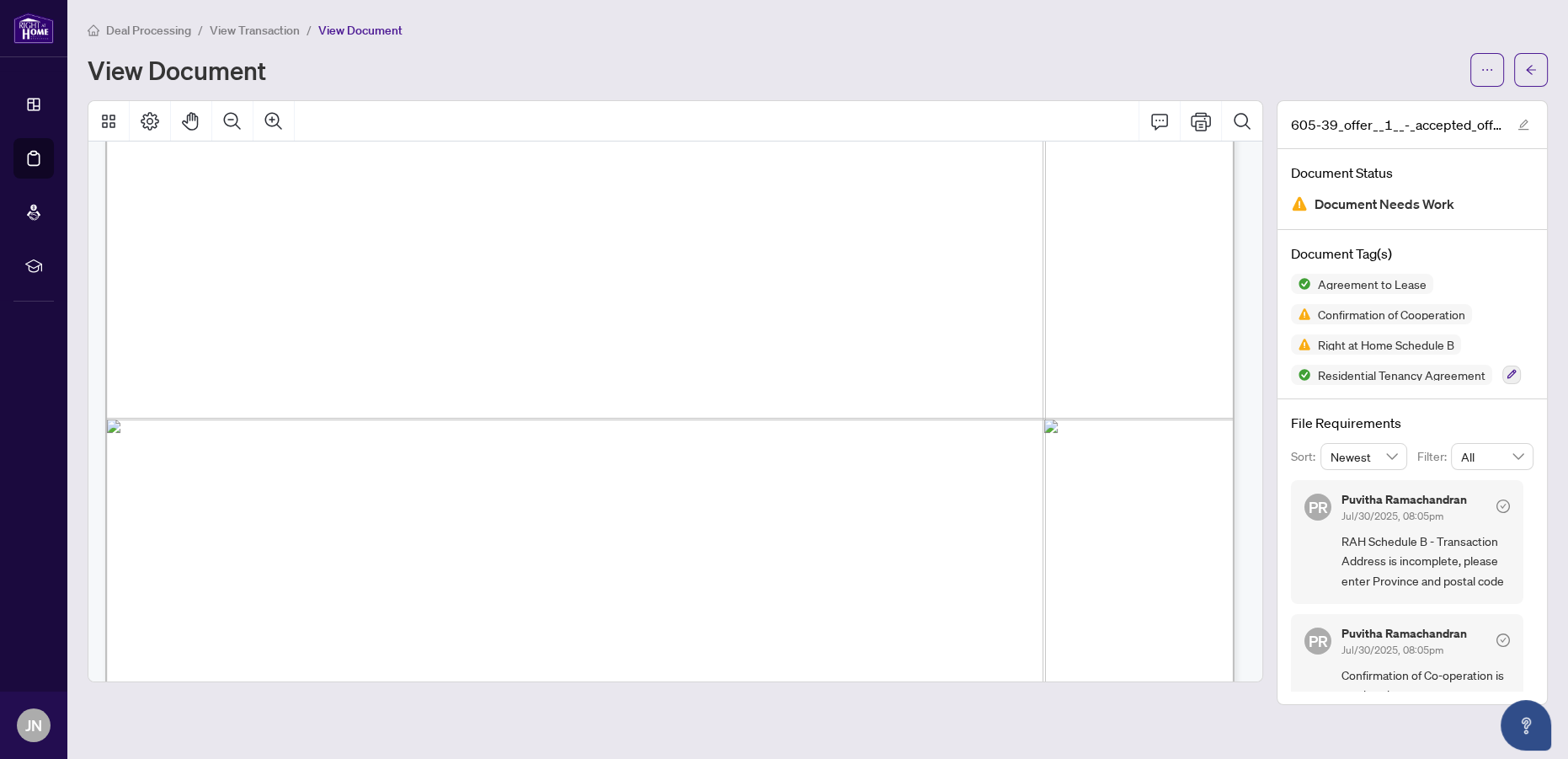 scroll, scrollTop: 3675, scrollLeft: 0, axis: vertical 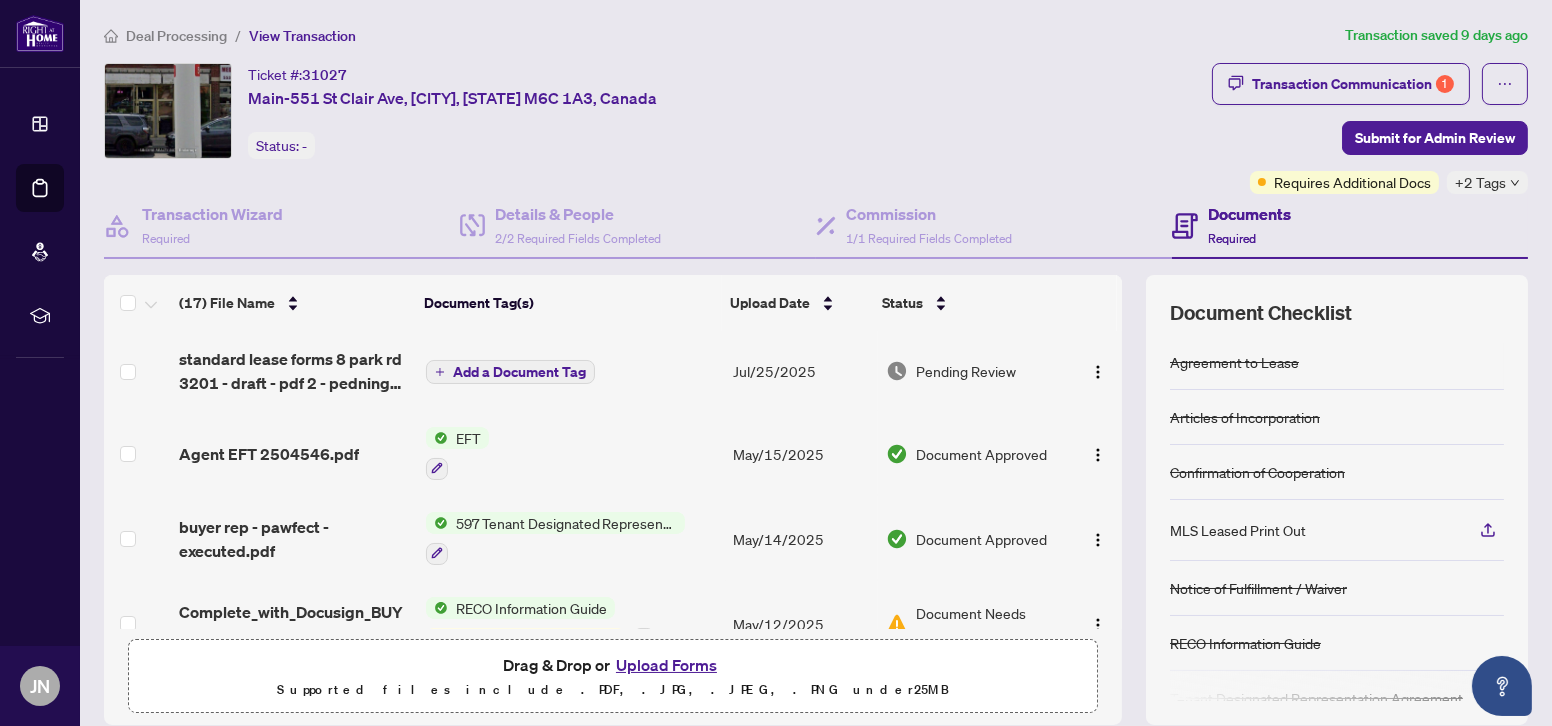 click on "Dashboard" at bounding box center (40, 124) 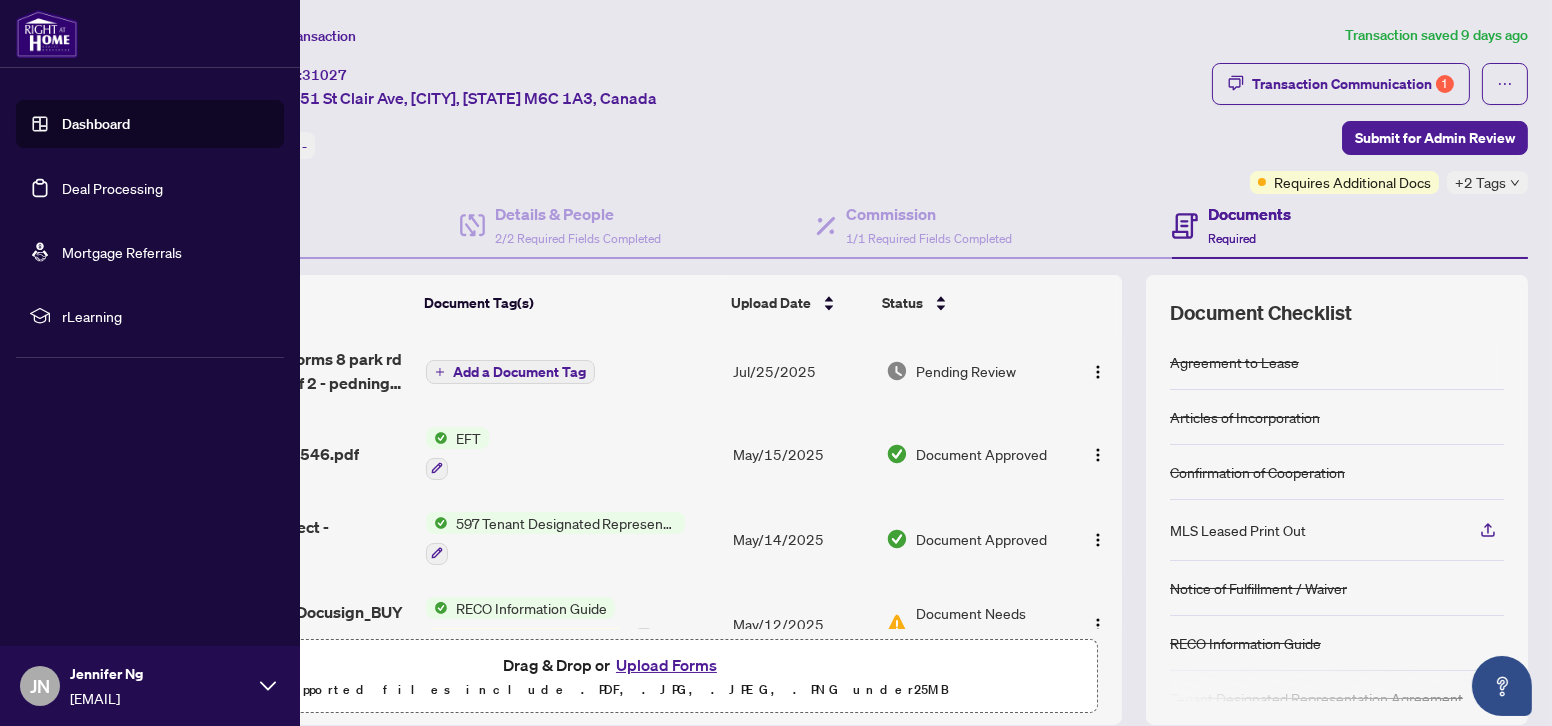 click on "Deal Processing" at bounding box center [112, 188] 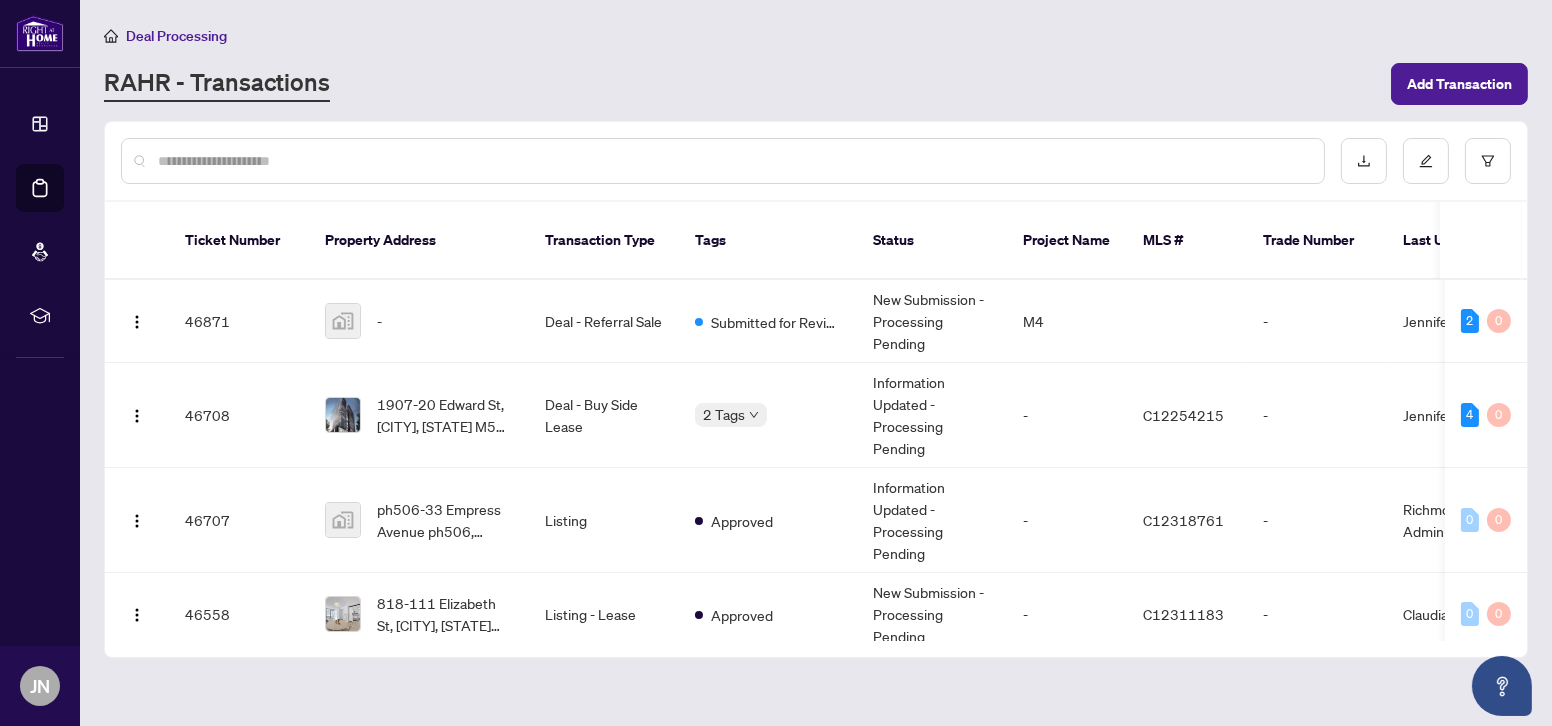 click at bounding box center [733, 161] 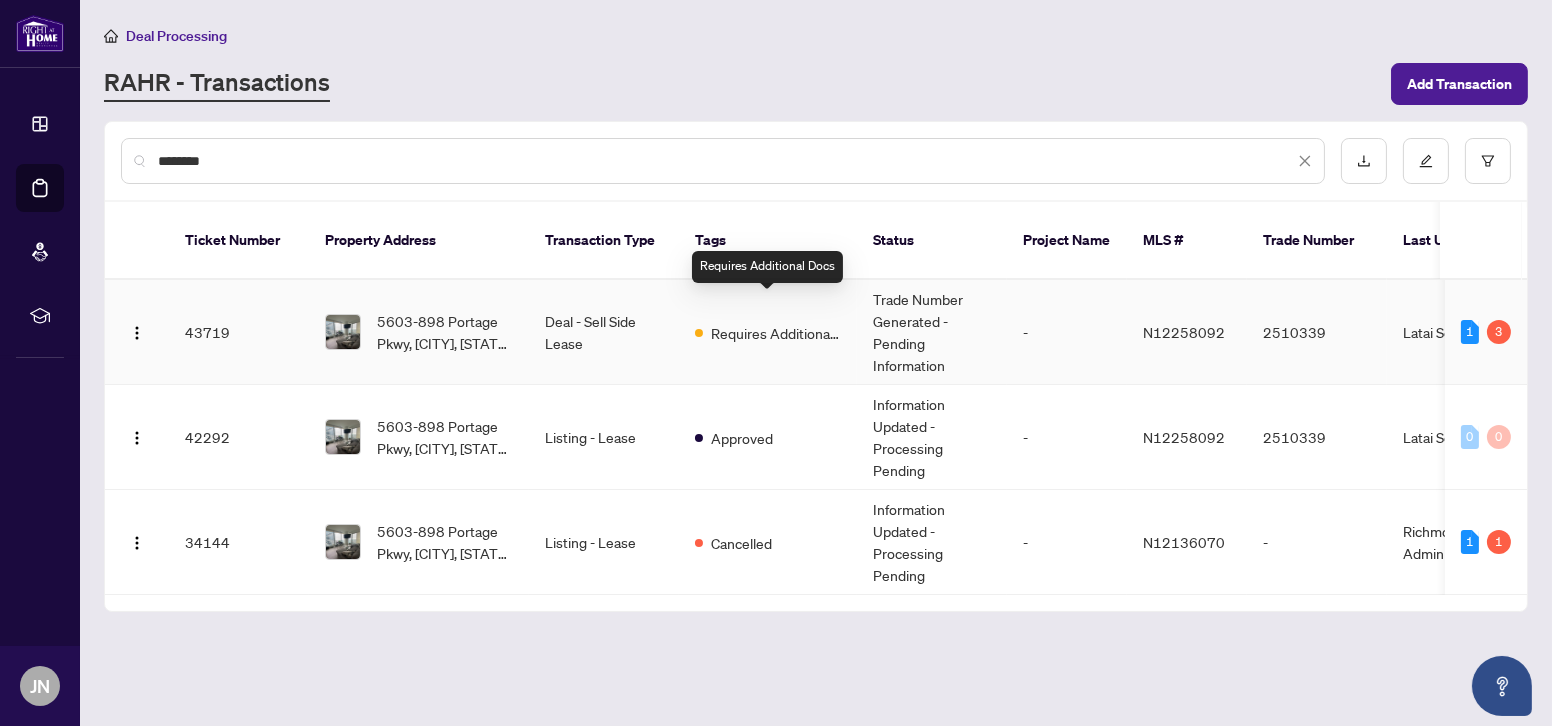 type on "********" 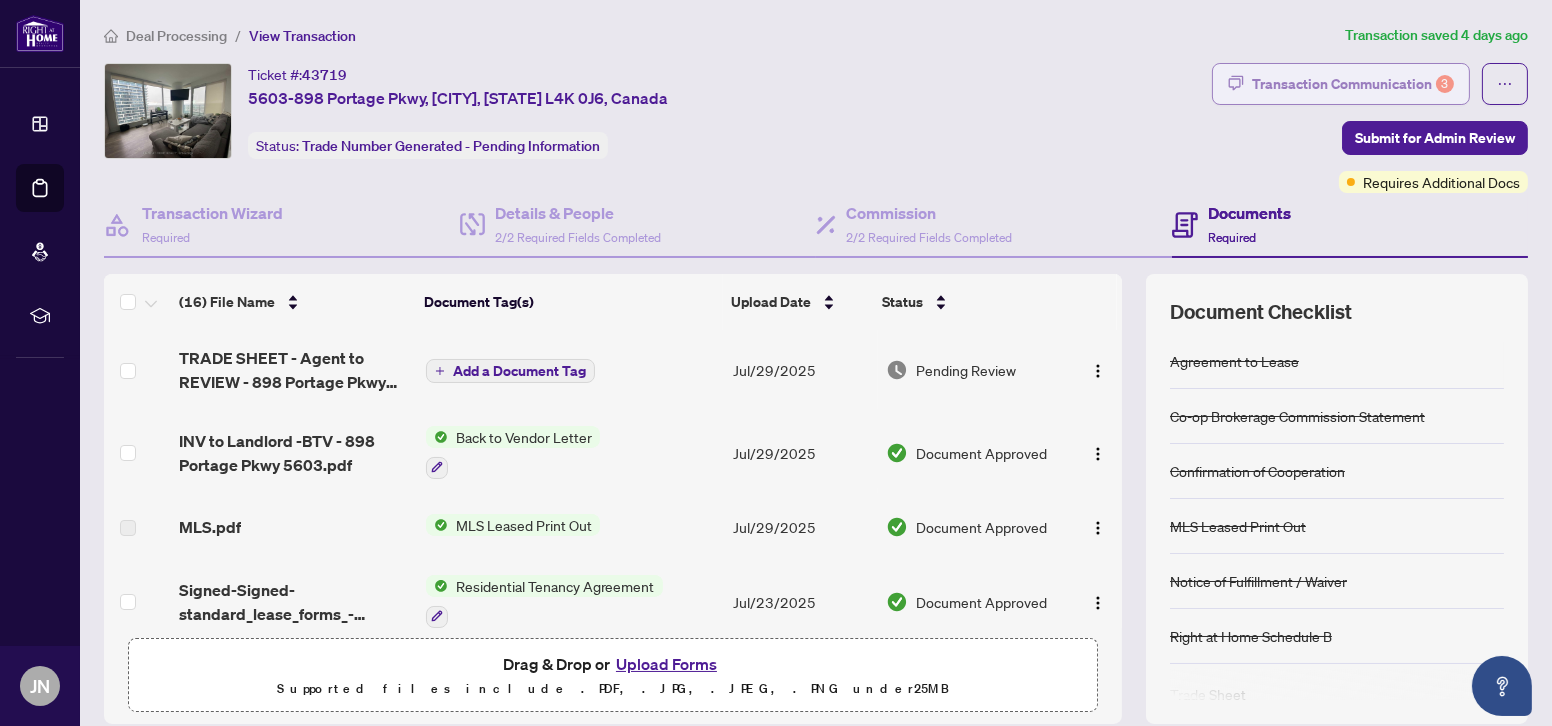 click on "Transaction Communication 3" at bounding box center (1353, 84) 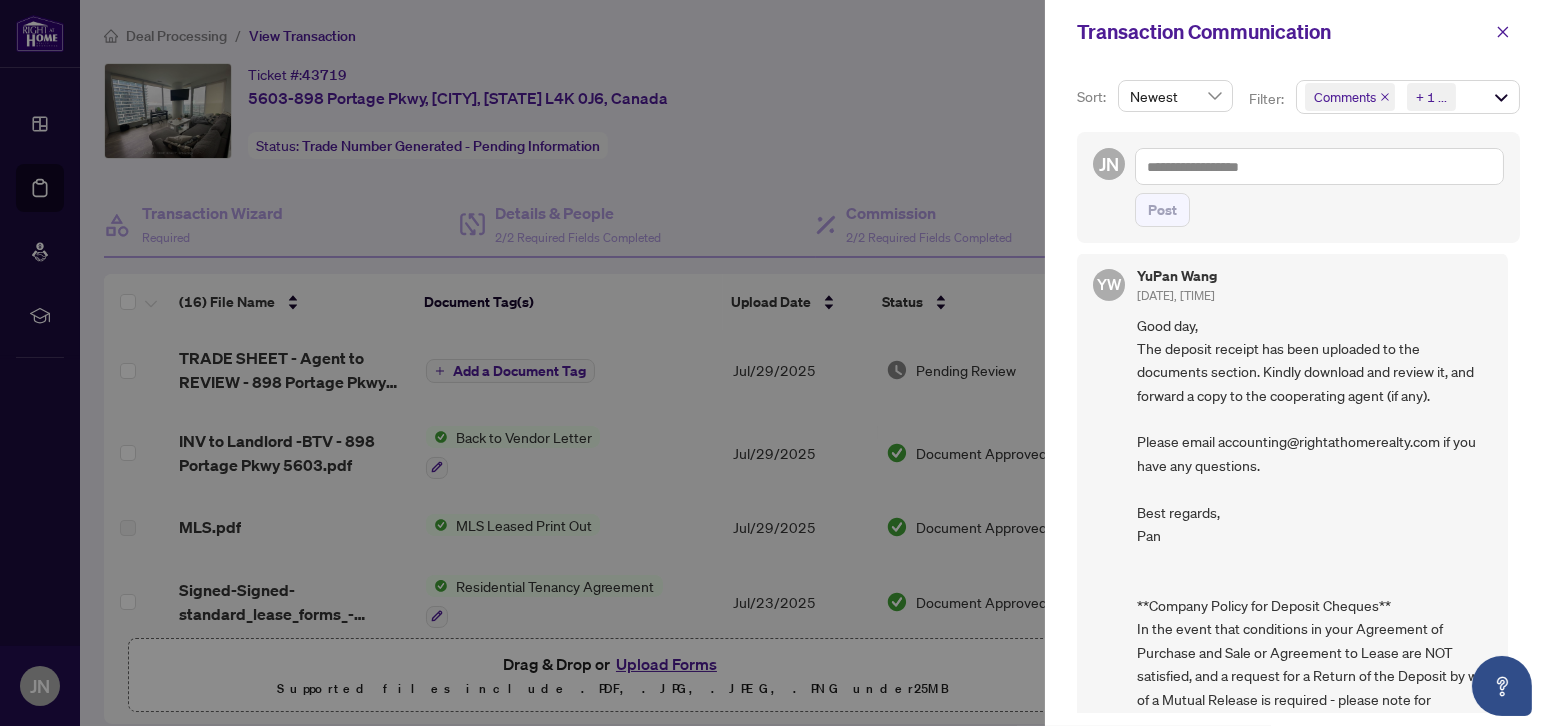 scroll, scrollTop: 1073, scrollLeft: 0, axis: vertical 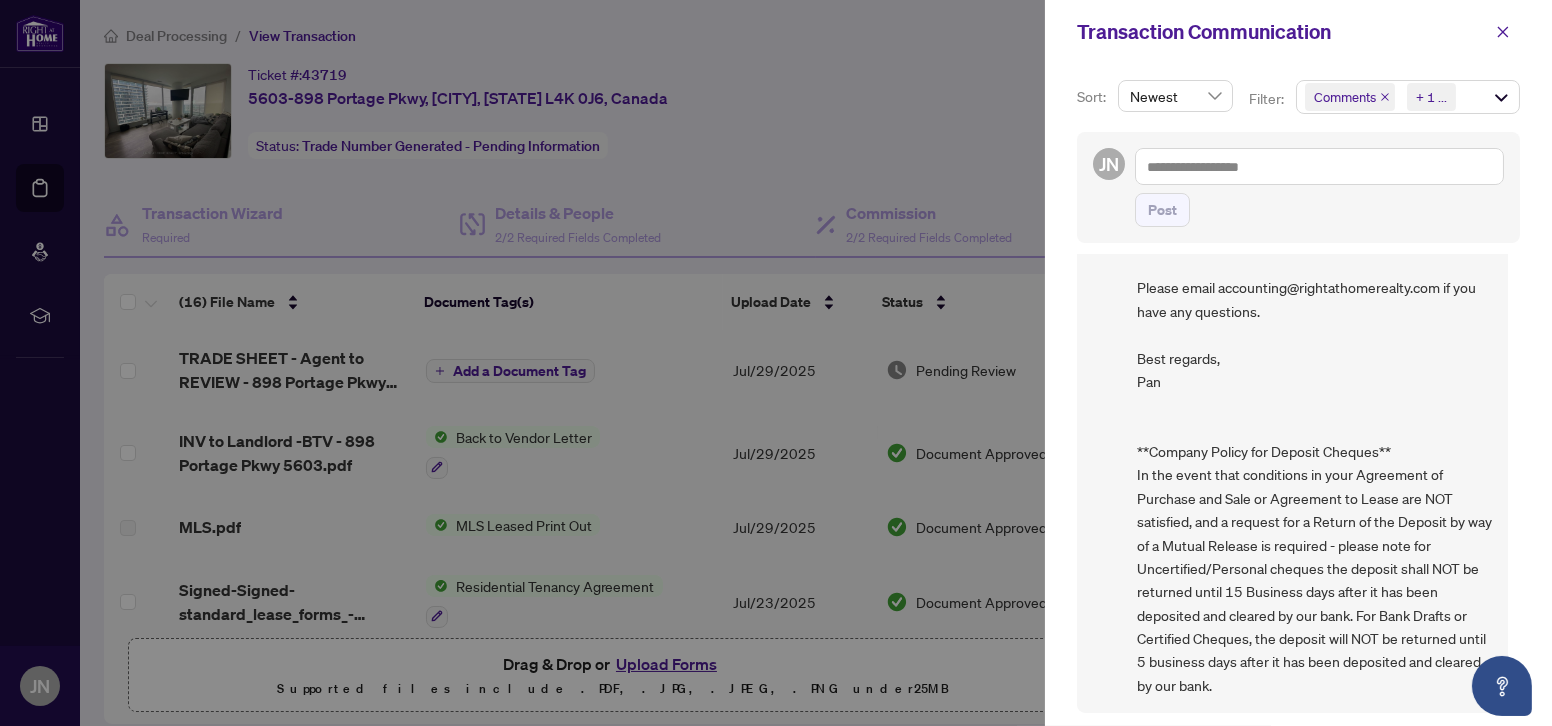click at bounding box center (776, 363) 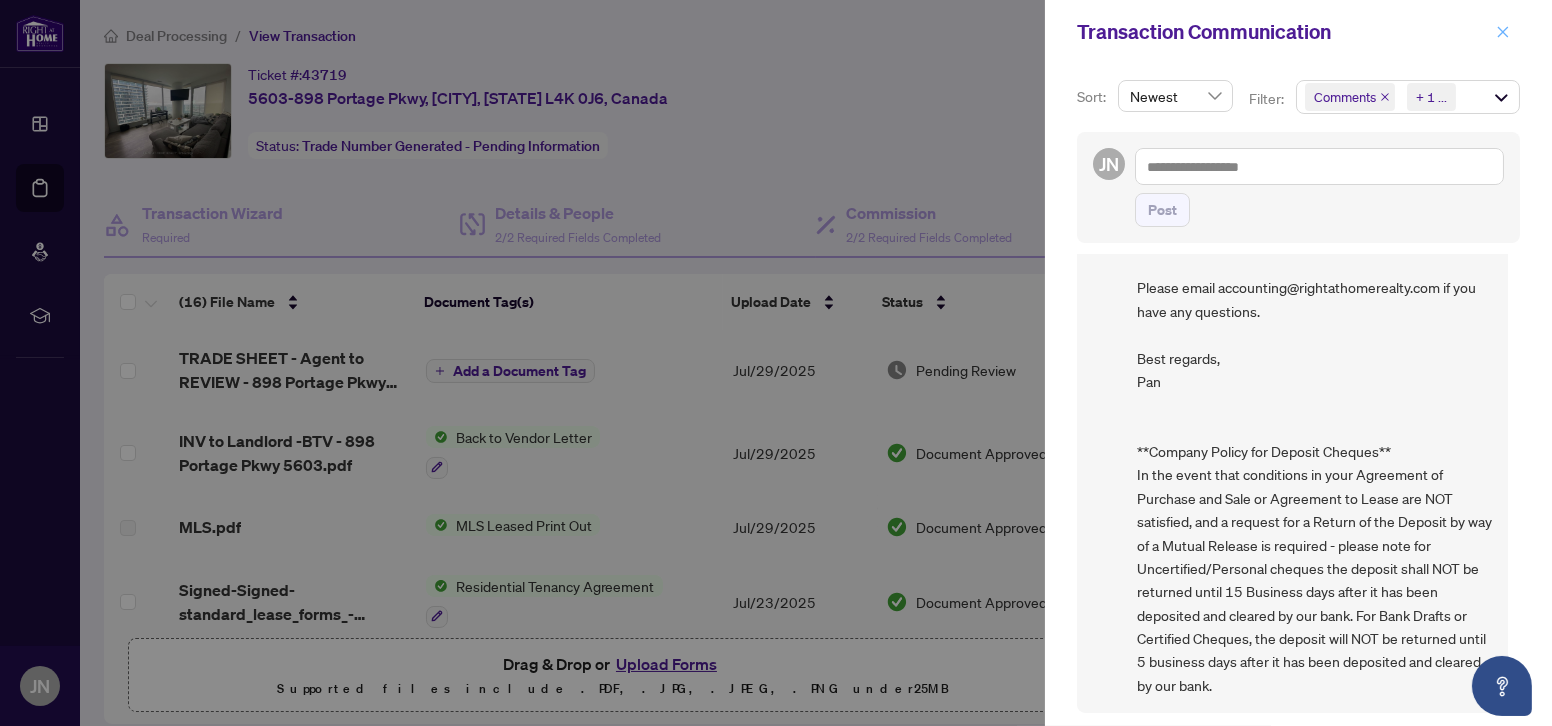 click 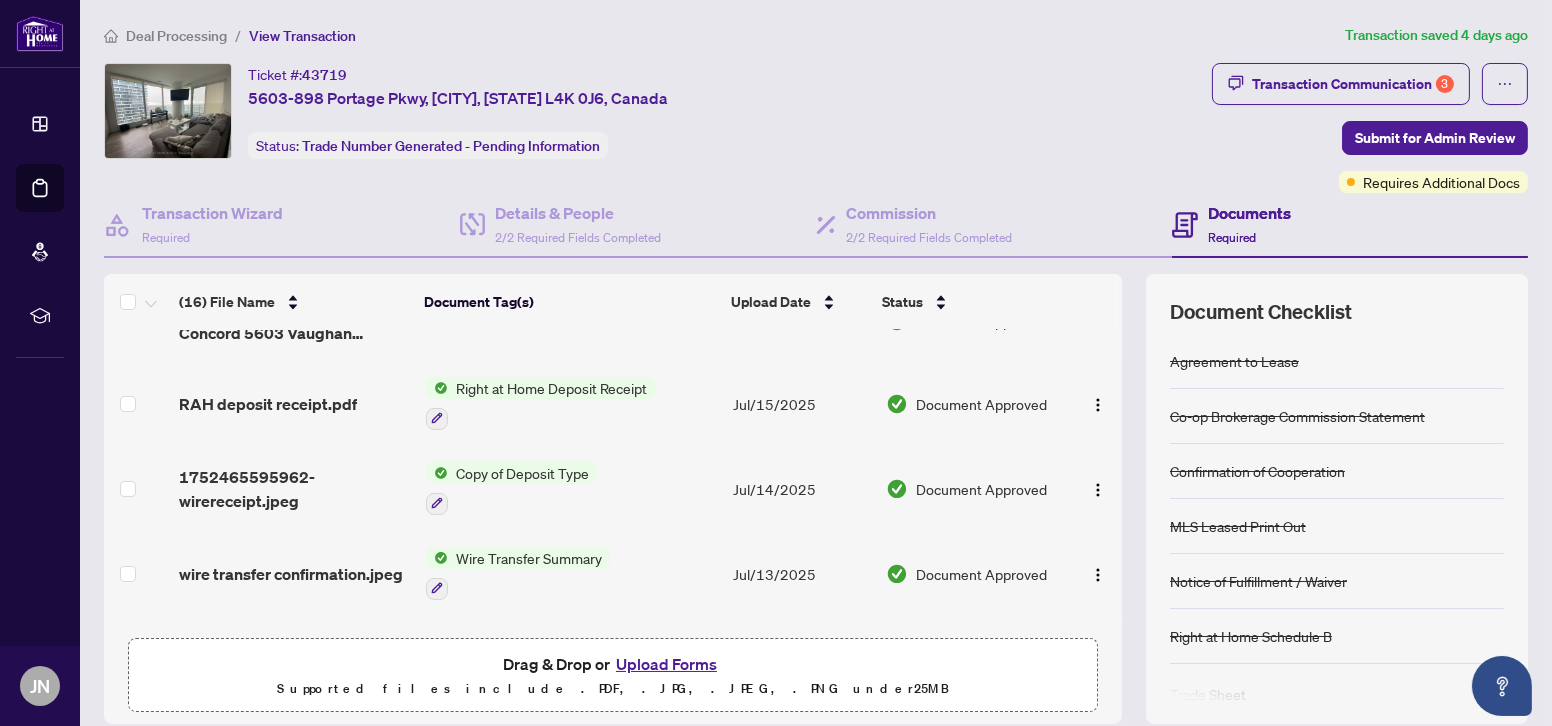 scroll, scrollTop: 454, scrollLeft: 0, axis: vertical 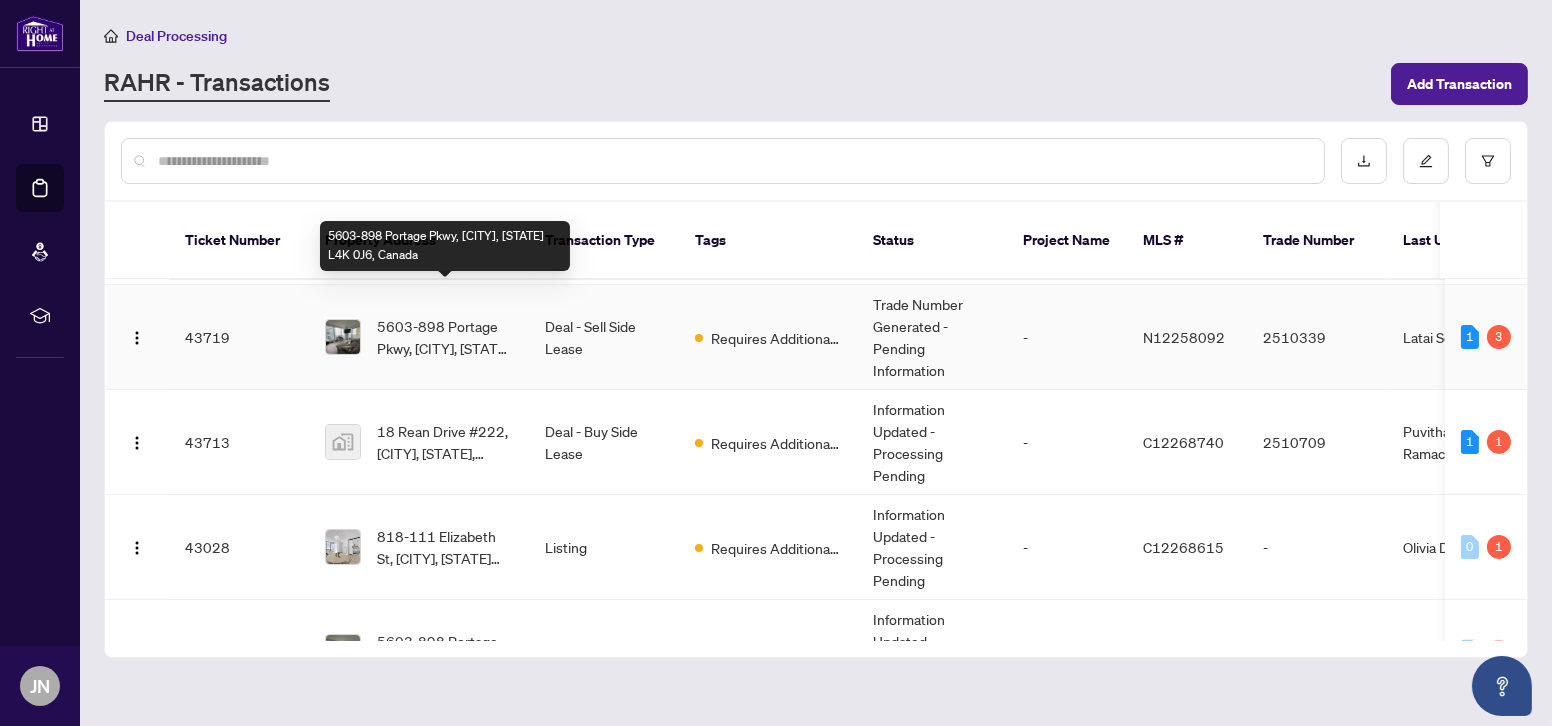 click on "5603-898 Portage Pkwy, [CITY], [STATE] L4K 0J6, Canada" at bounding box center [445, 337] 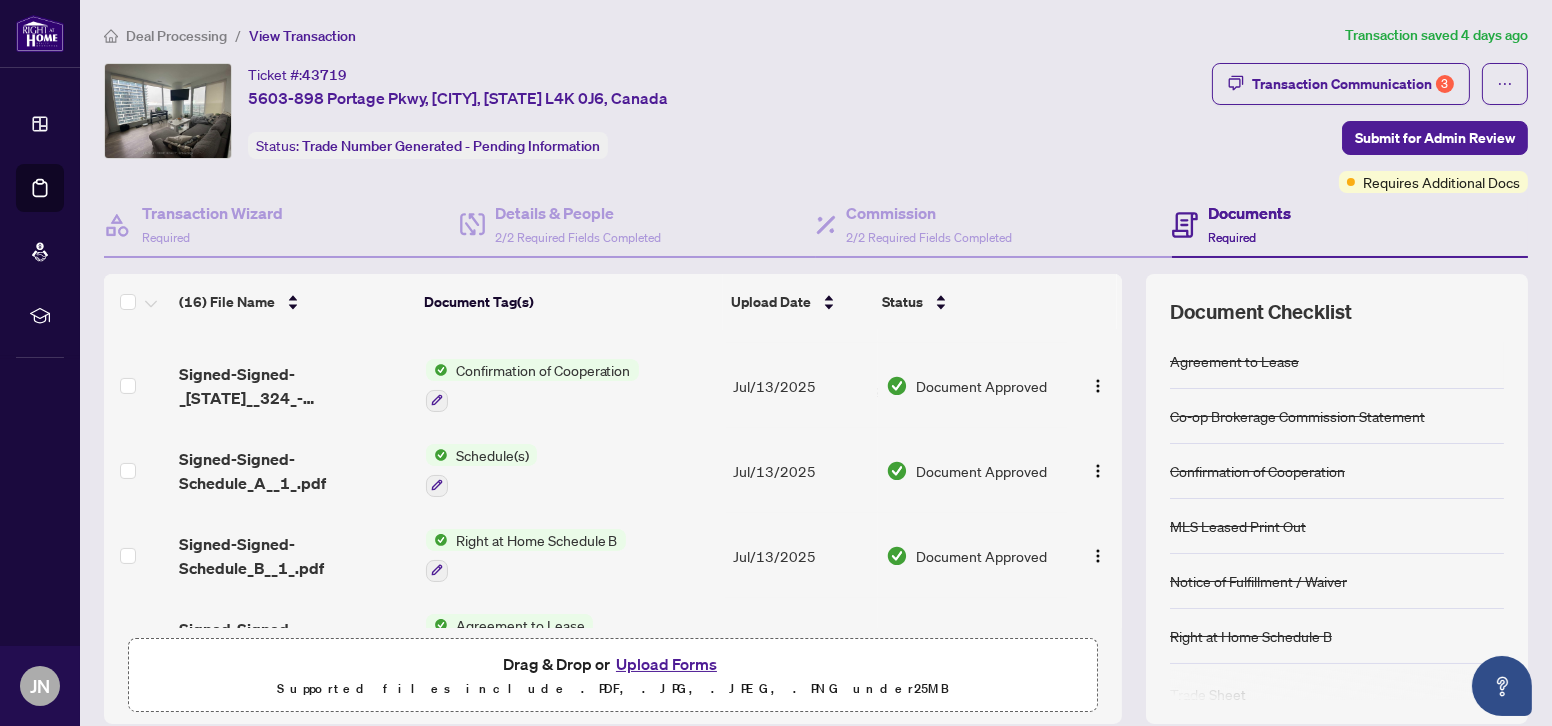 scroll, scrollTop: 1025, scrollLeft: 0, axis: vertical 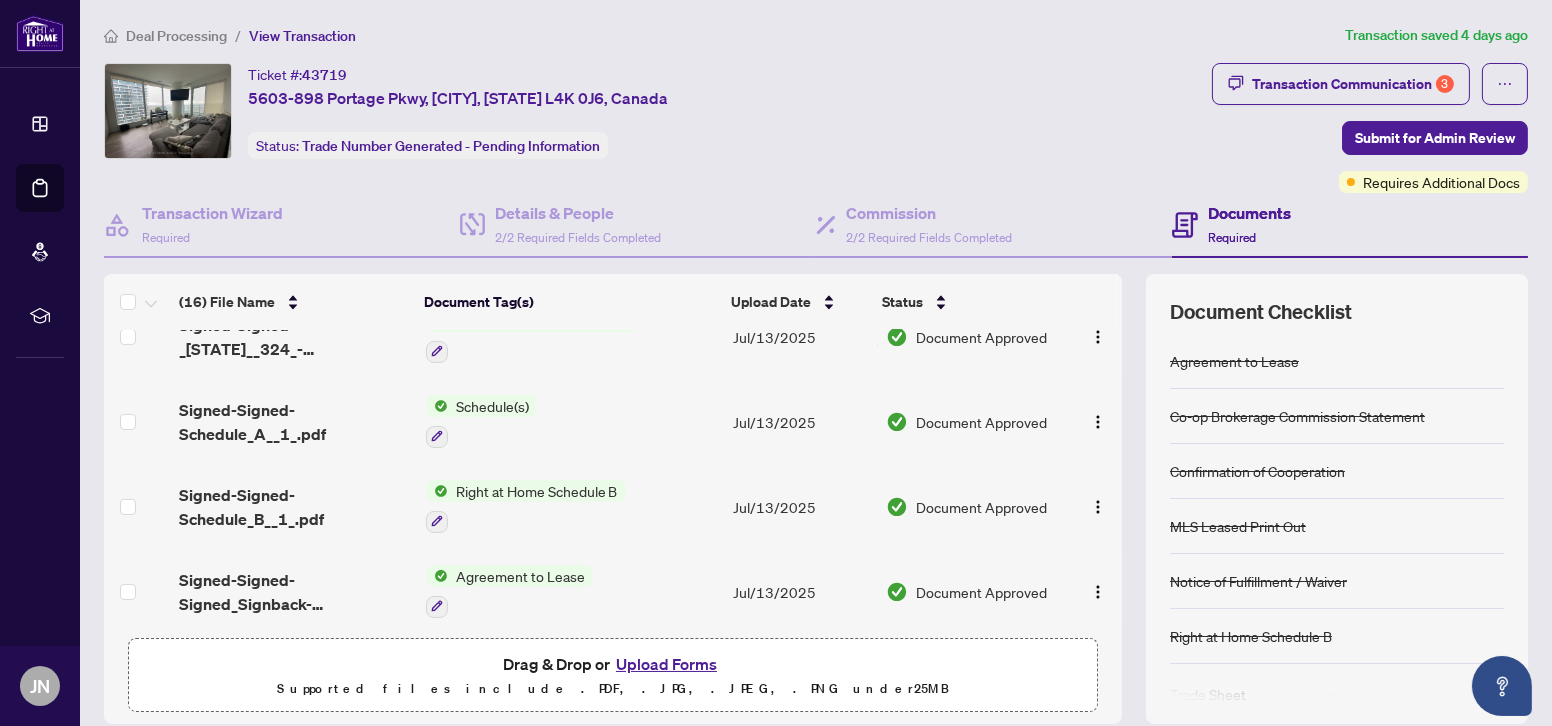 click on "Agreement to Lease" at bounding box center [520, 576] 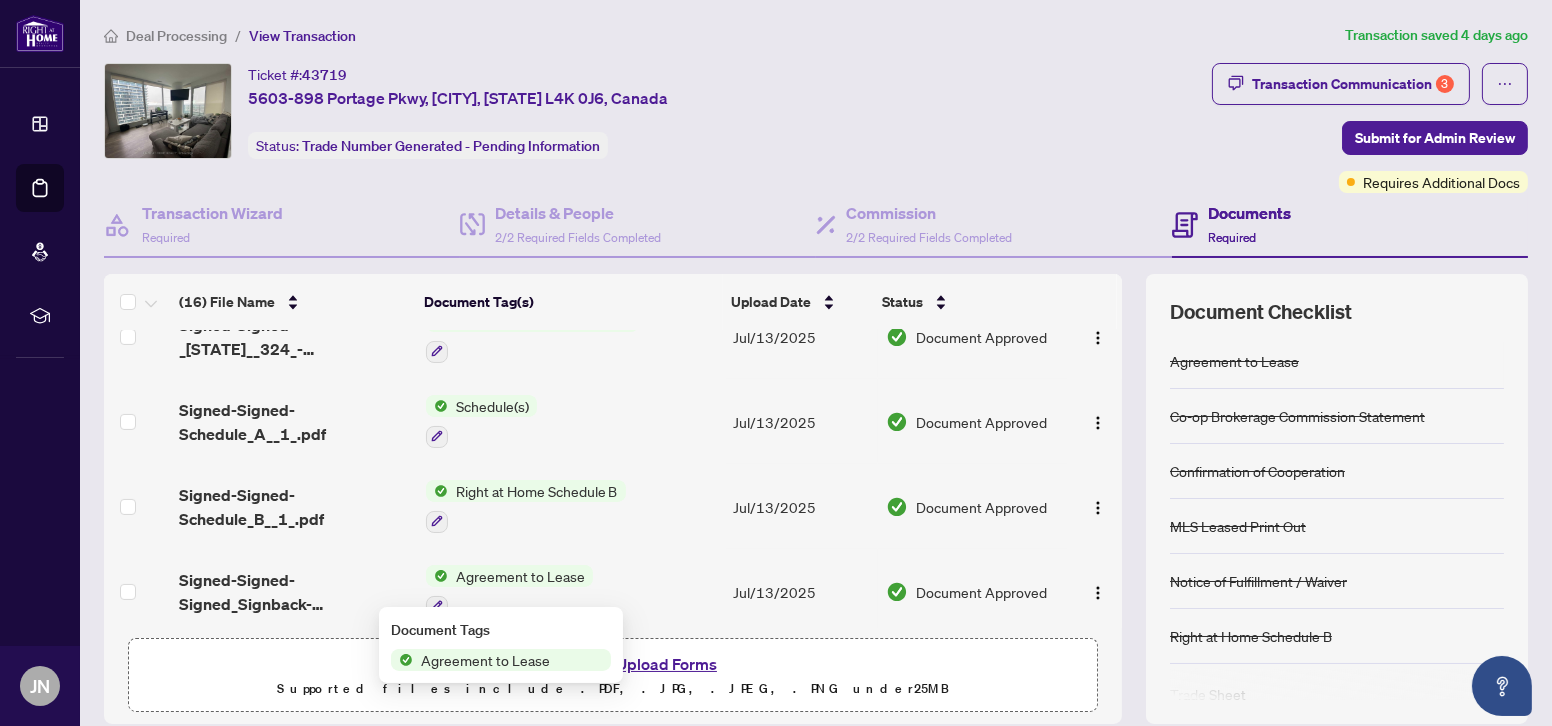 click on "Document Tags Agreement to Lease" at bounding box center [501, 645] 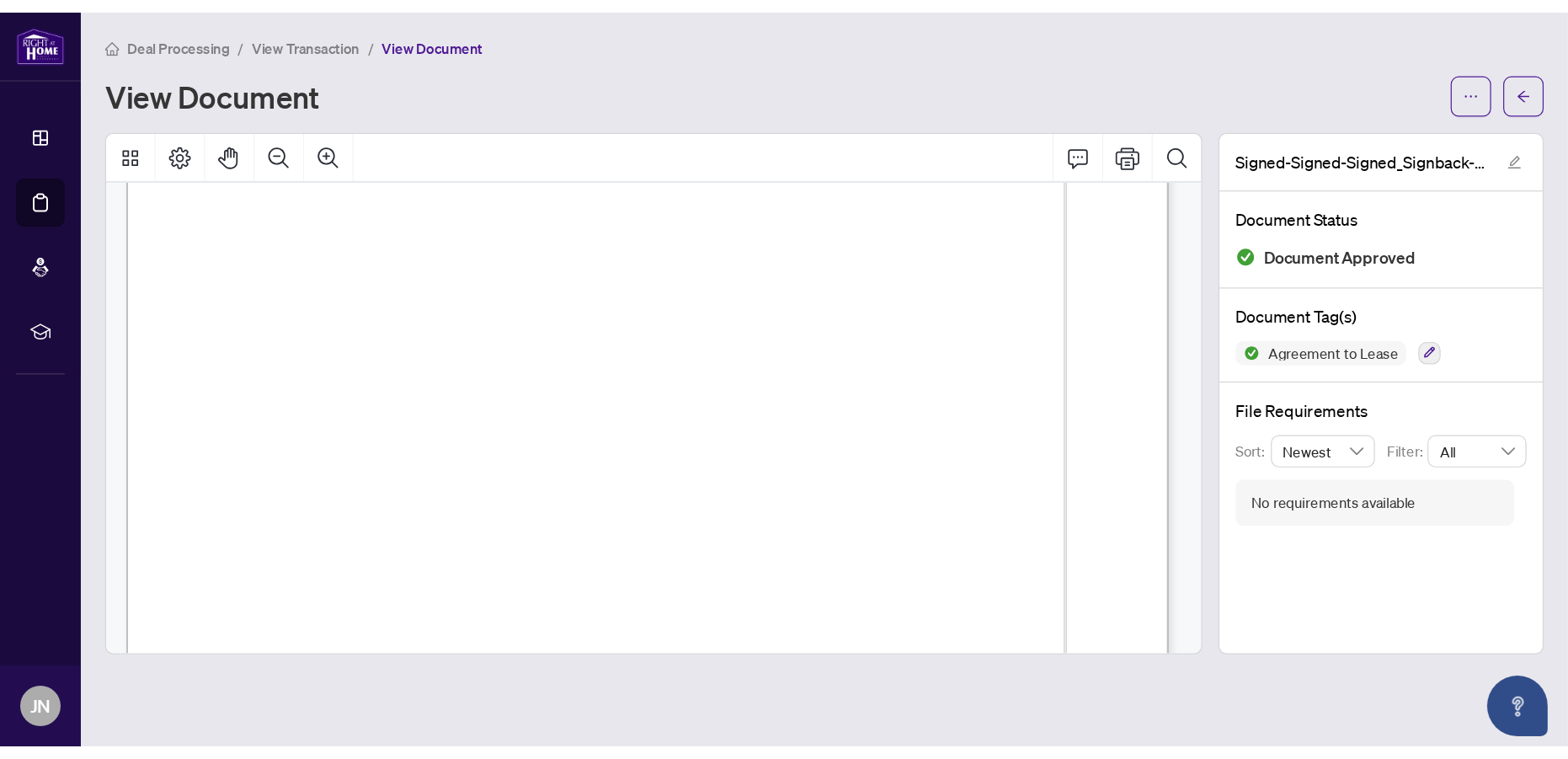 scroll, scrollTop: 0, scrollLeft: 0, axis: both 